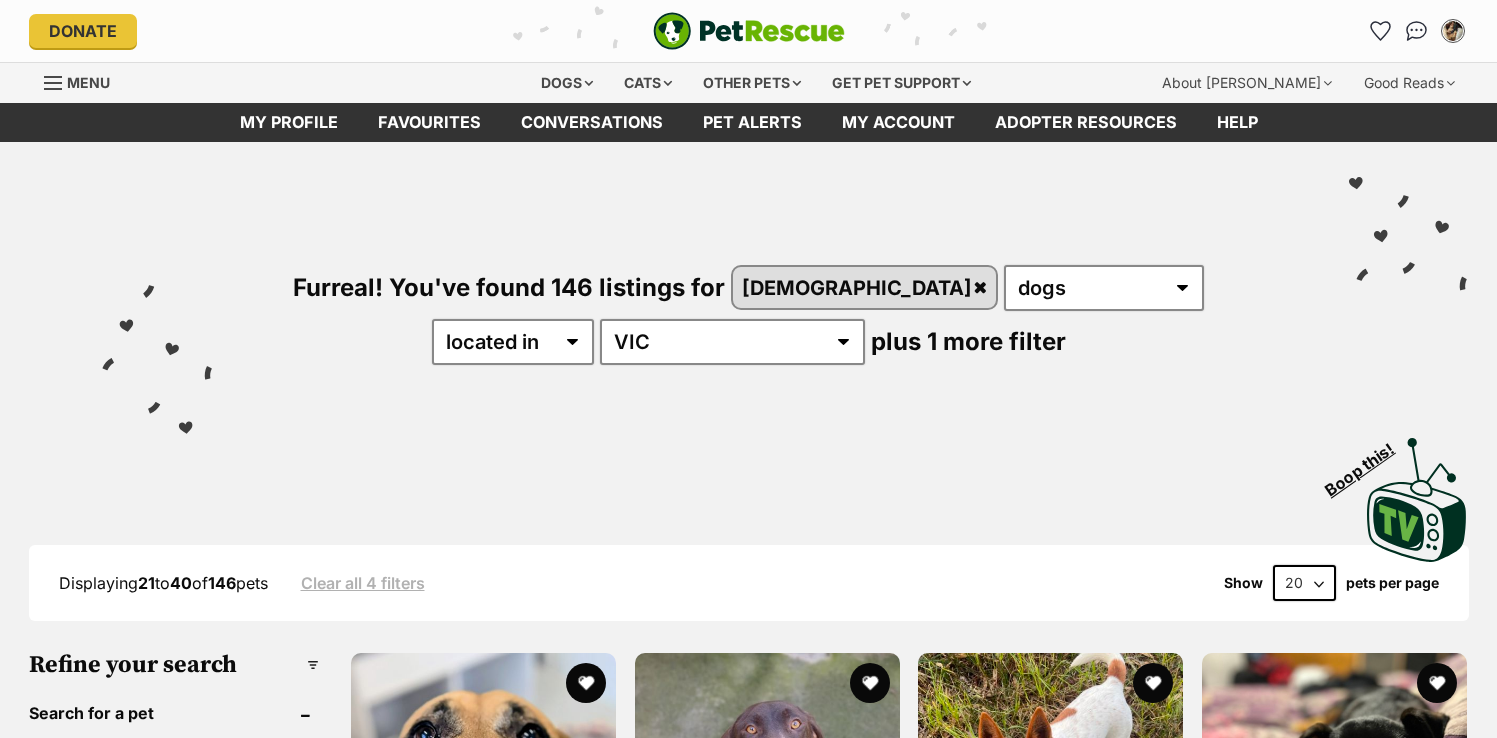 scroll, scrollTop: 0, scrollLeft: 0, axis: both 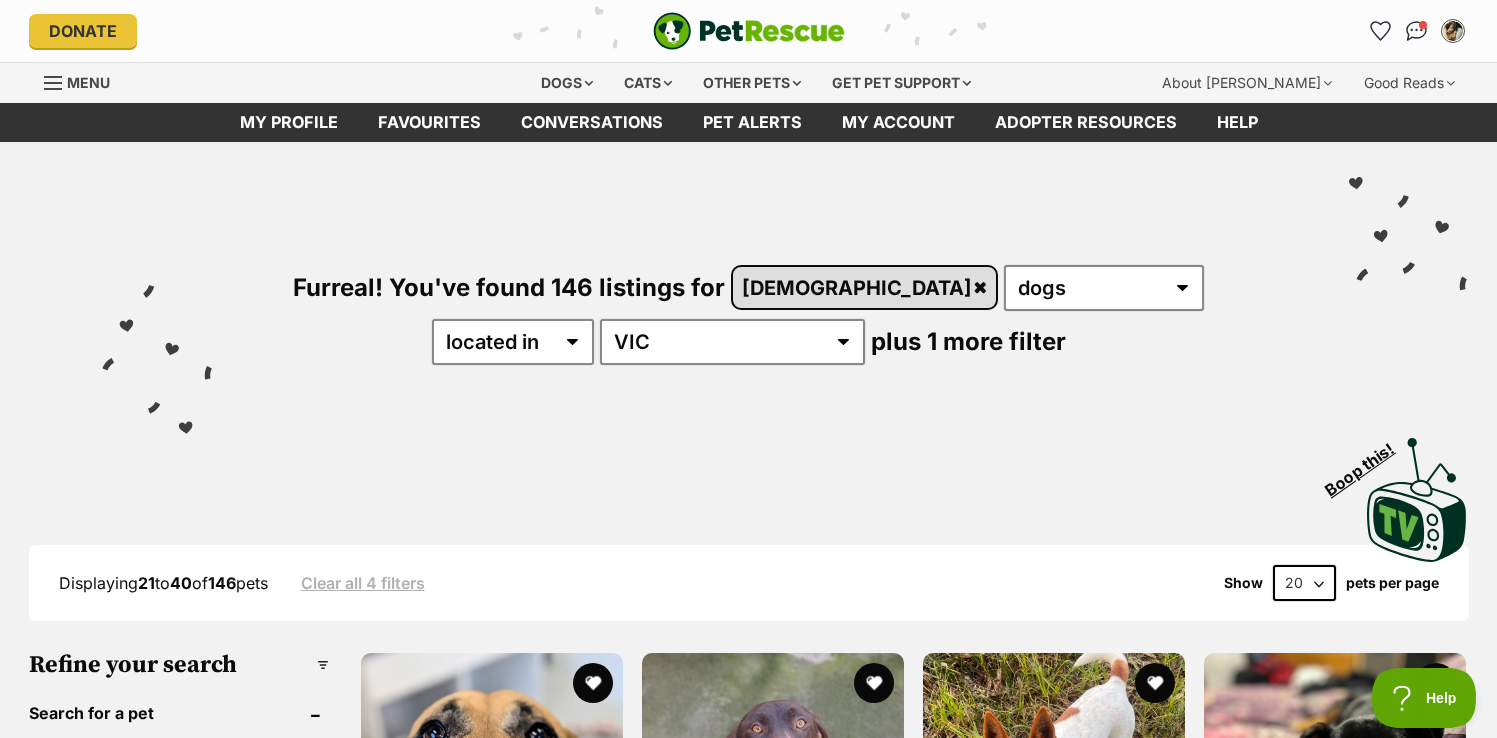 click on "[DEMOGRAPHIC_DATA]" at bounding box center [865, 287] 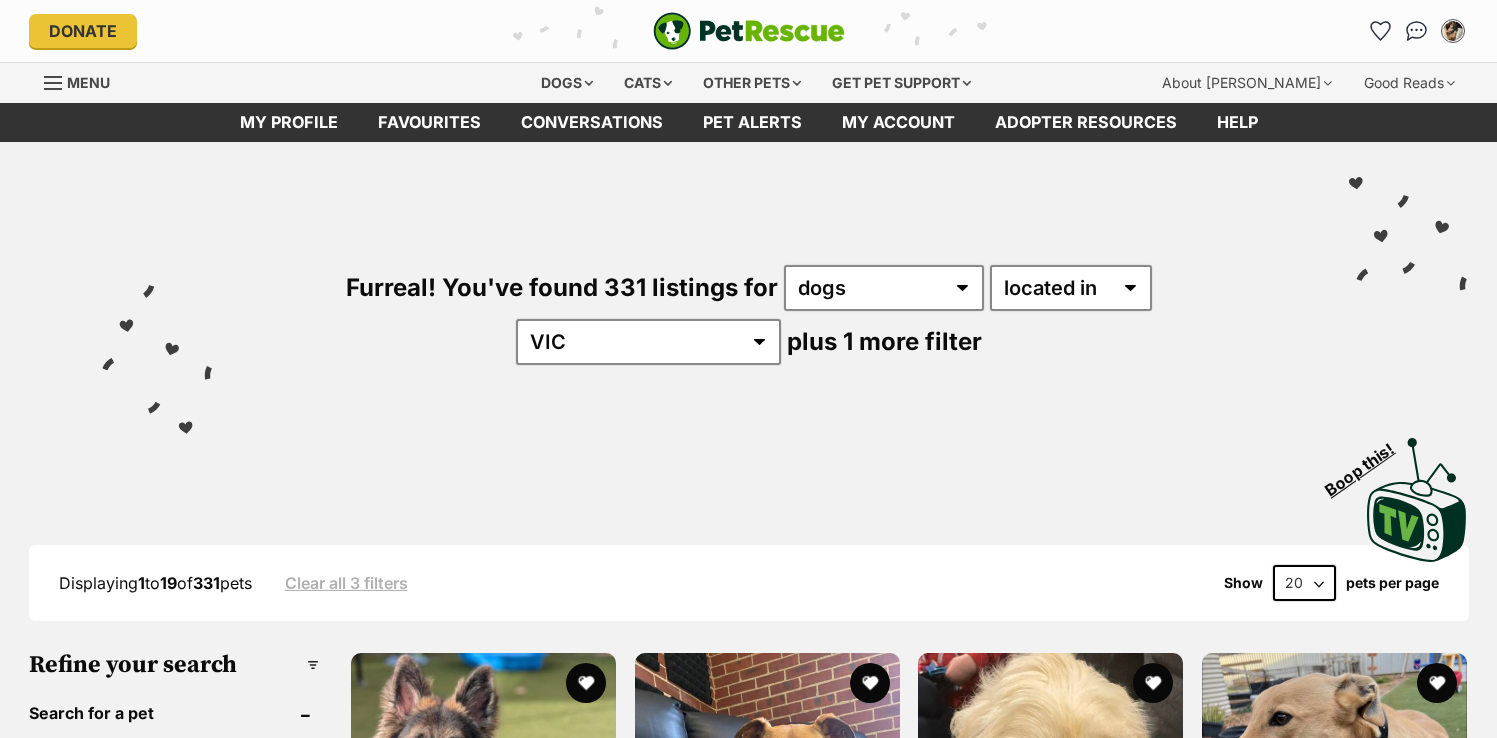 scroll, scrollTop: 0, scrollLeft: 0, axis: both 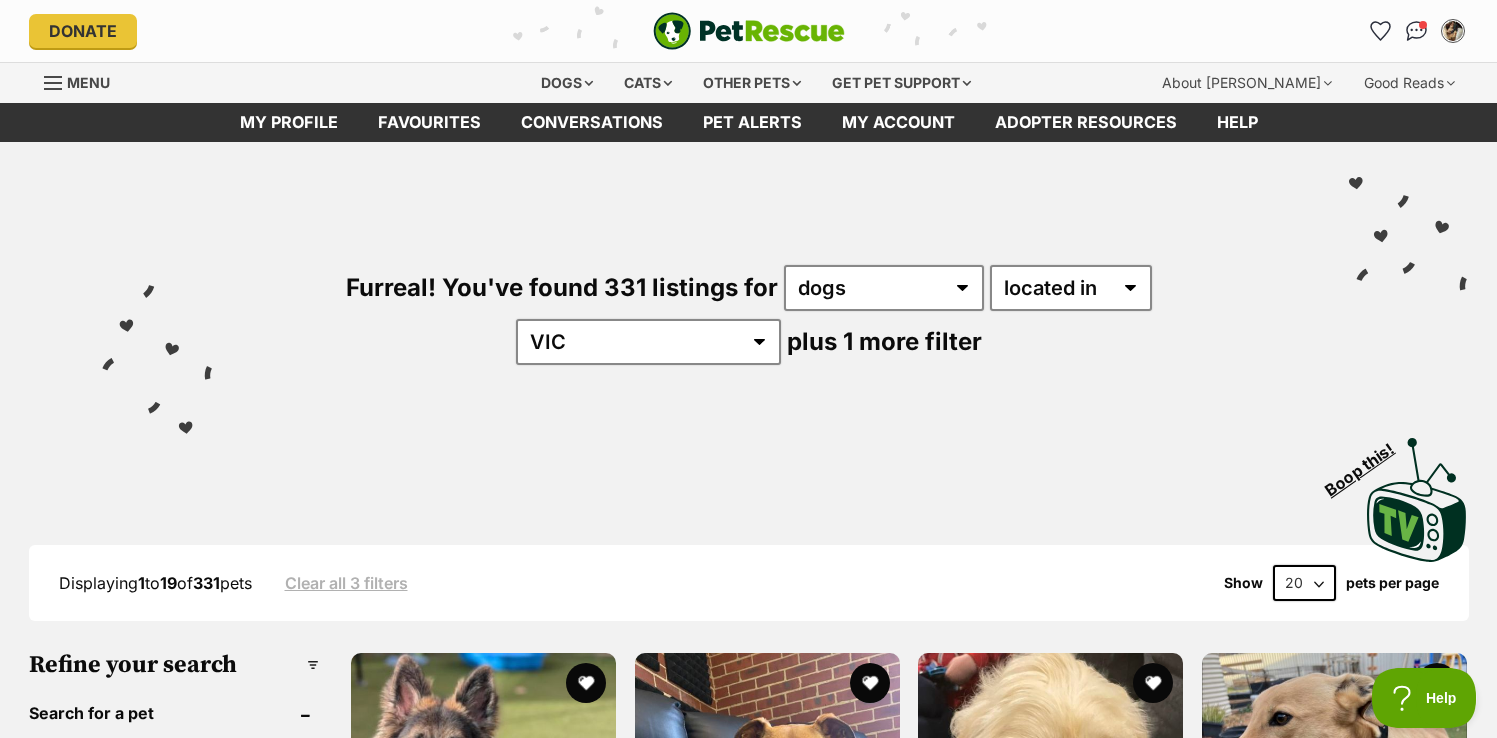 click on "plus 1 more filter" at bounding box center (884, 341) 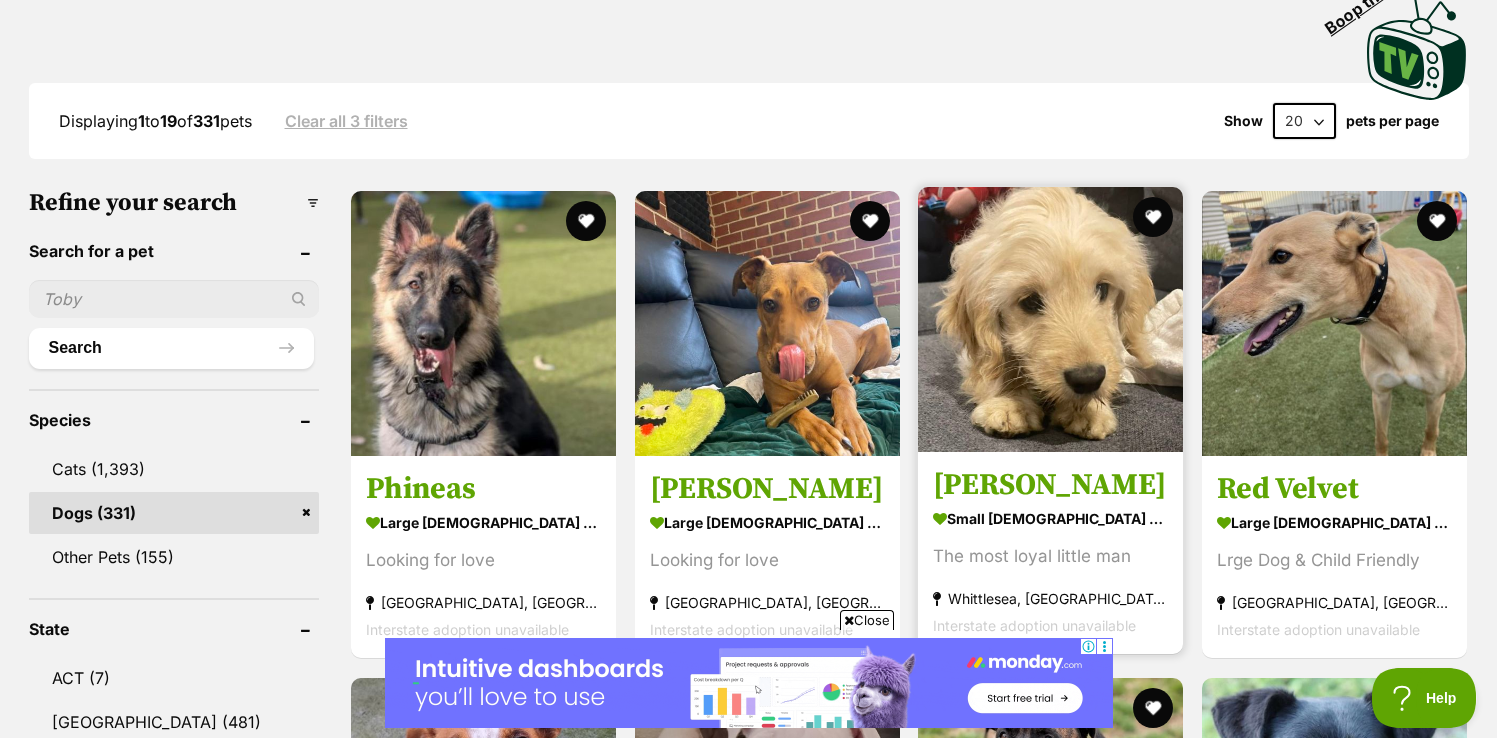 scroll, scrollTop: 0, scrollLeft: 0, axis: both 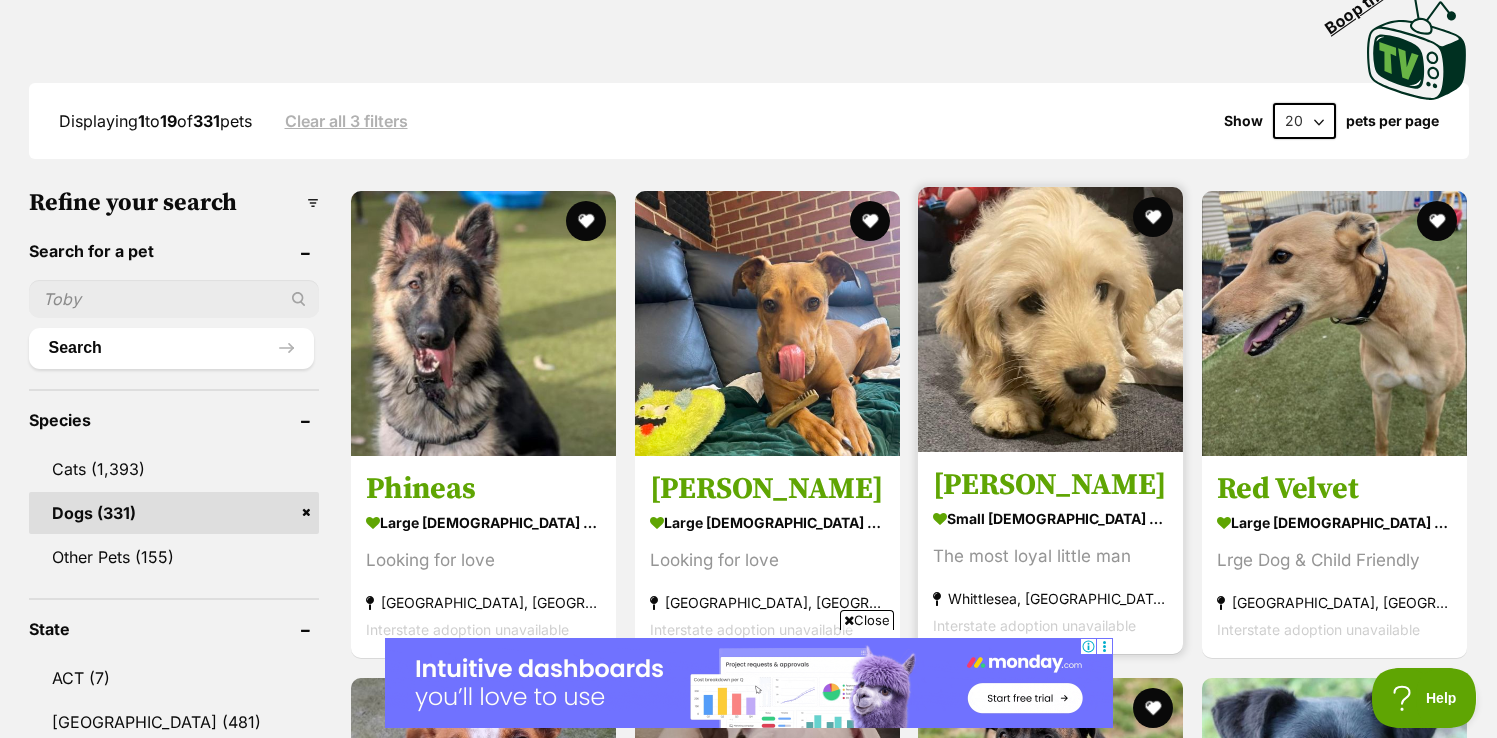 click at bounding box center (1050, 319) 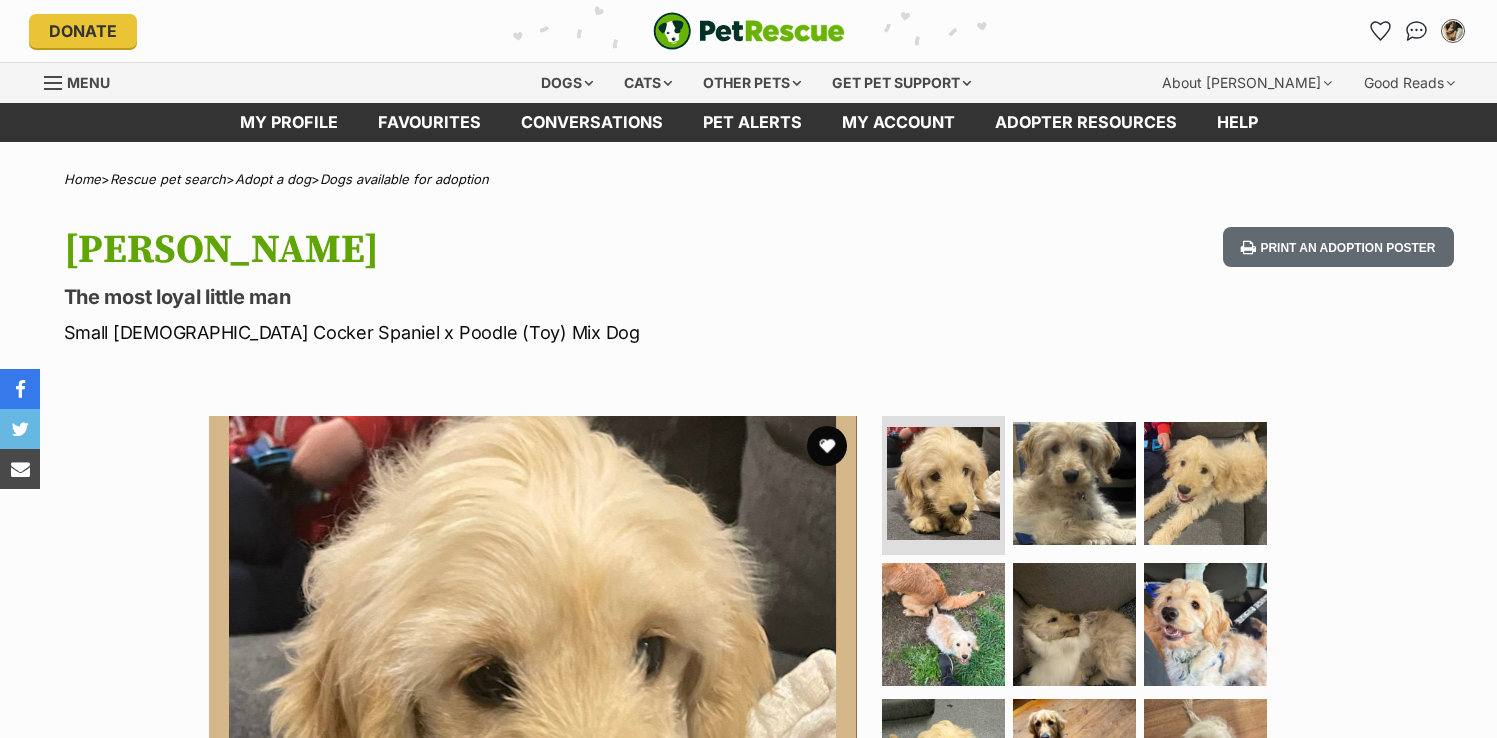scroll, scrollTop: 0, scrollLeft: 0, axis: both 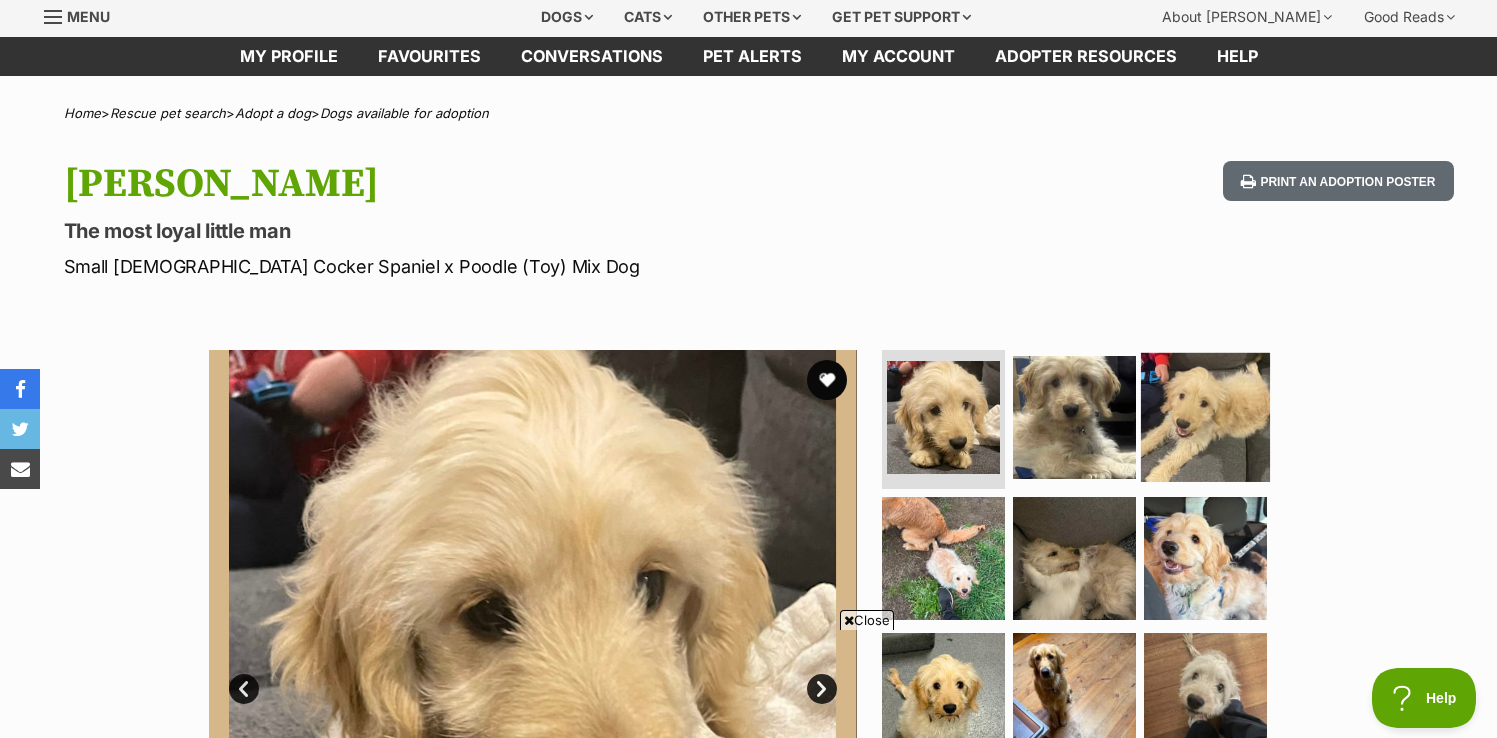 click at bounding box center [1205, 416] 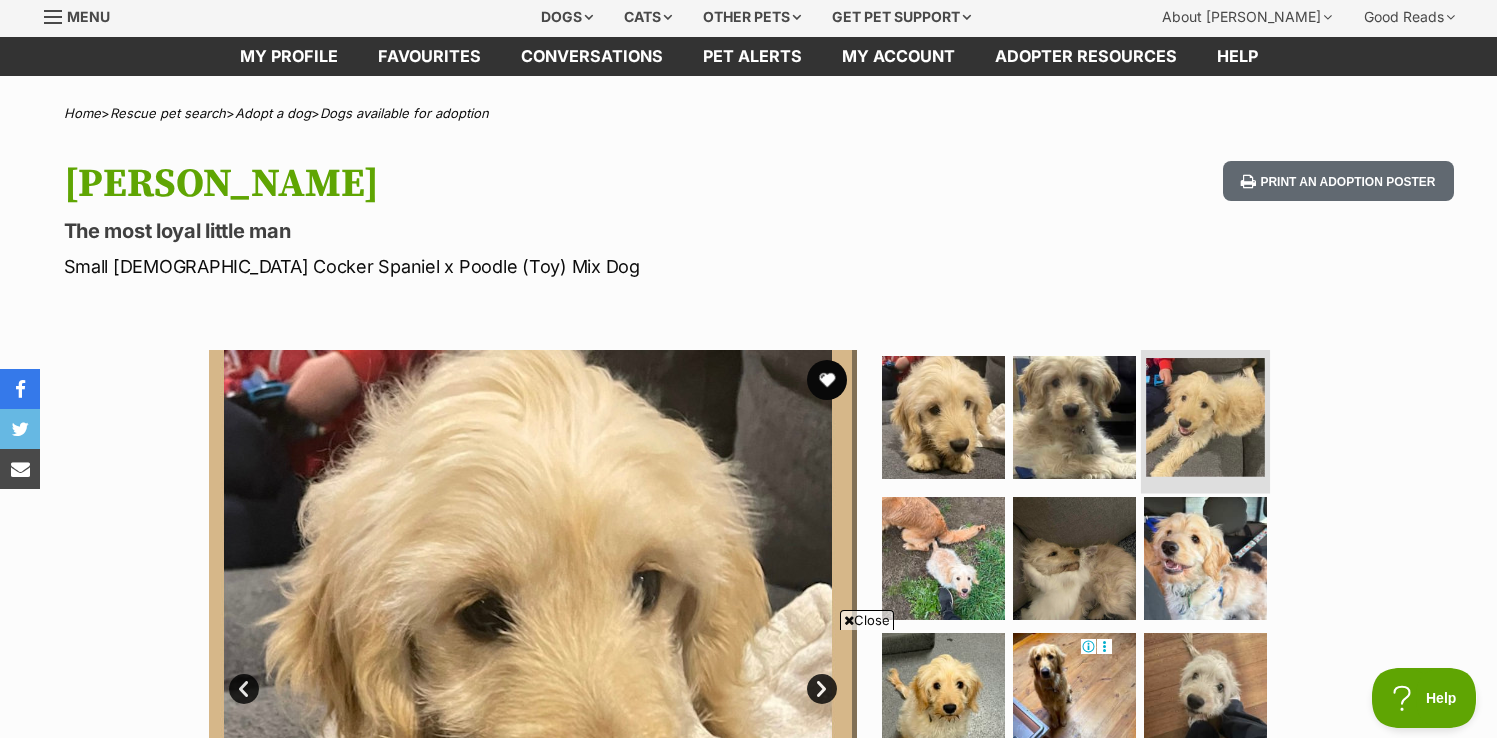 scroll, scrollTop: 0, scrollLeft: 0, axis: both 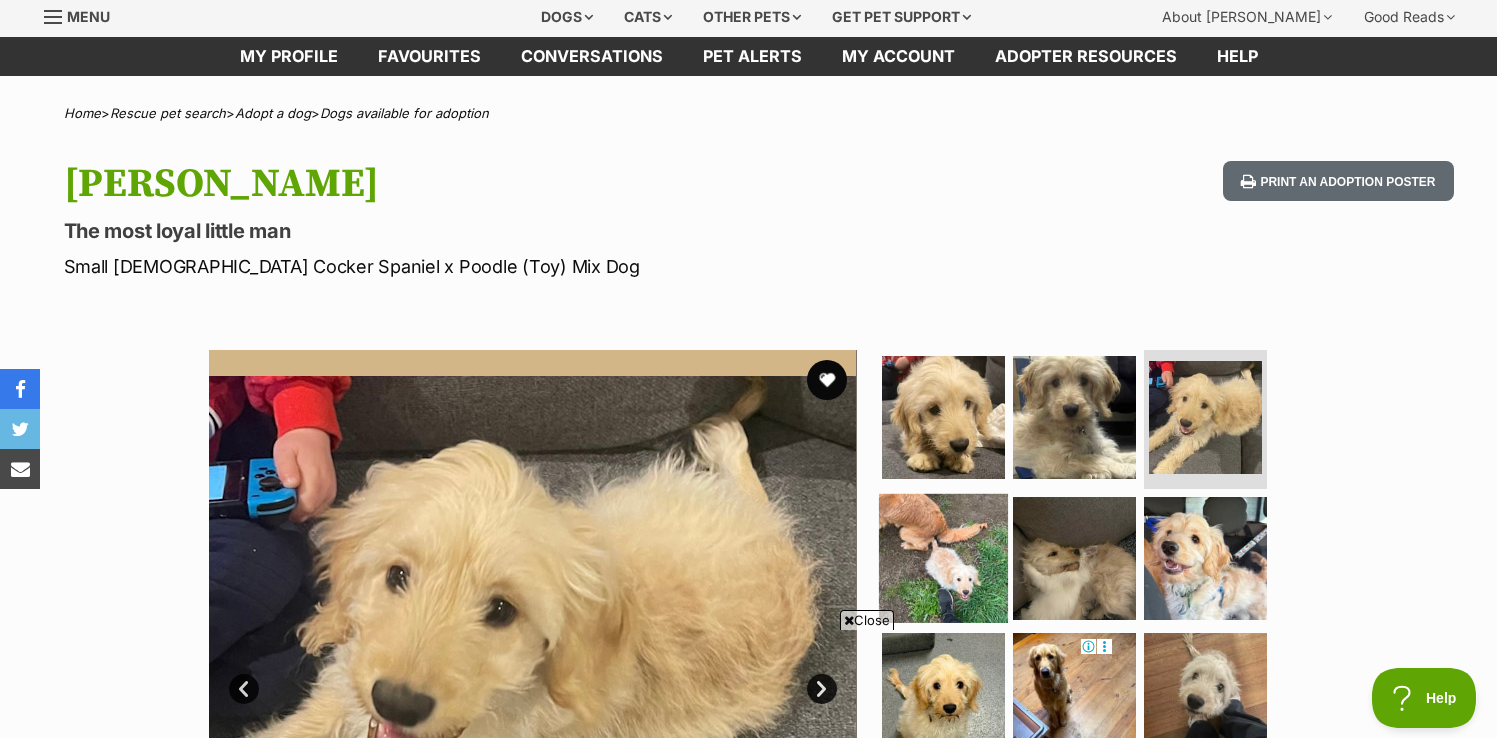 click at bounding box center [943, 558] 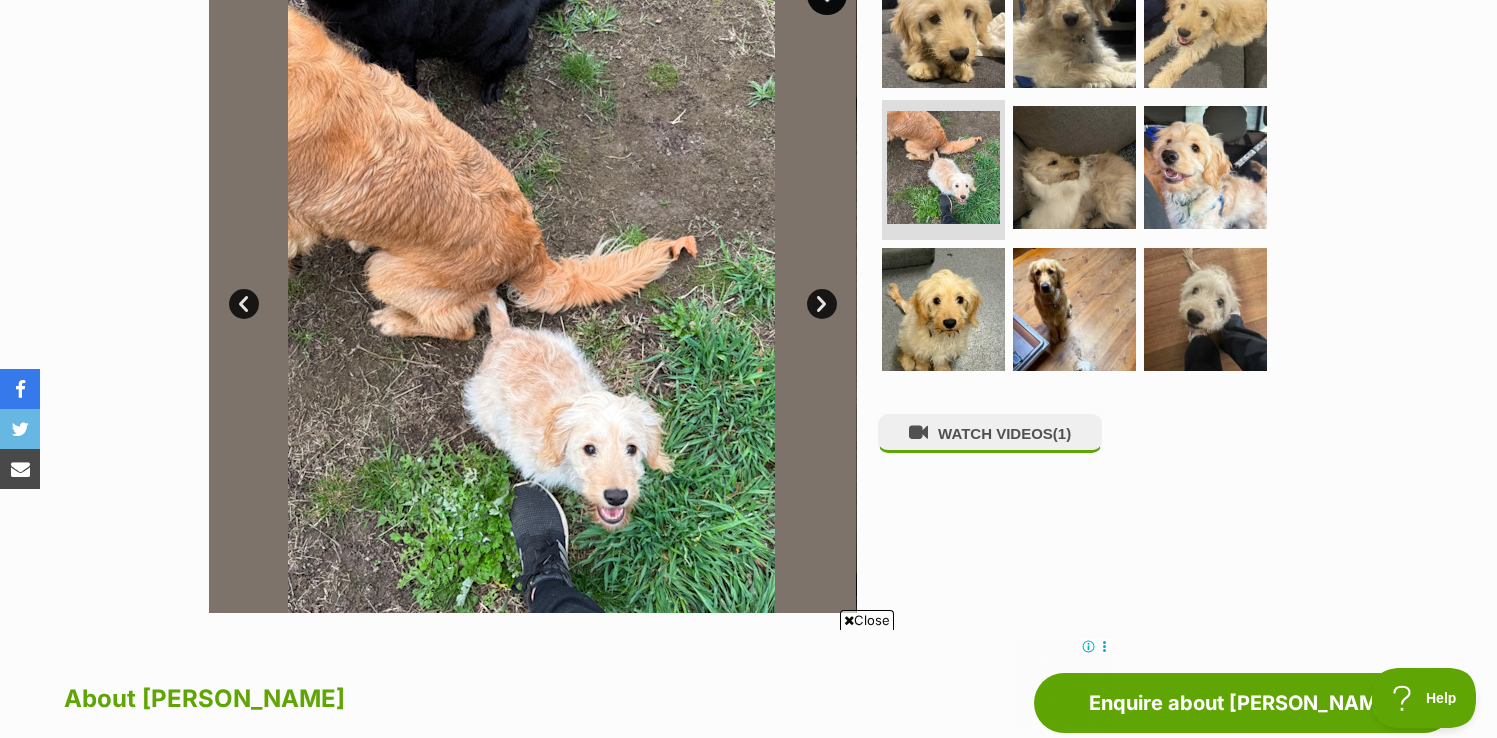scroll, scrollTop: 452, scrollLeft: 0, axis: vertical 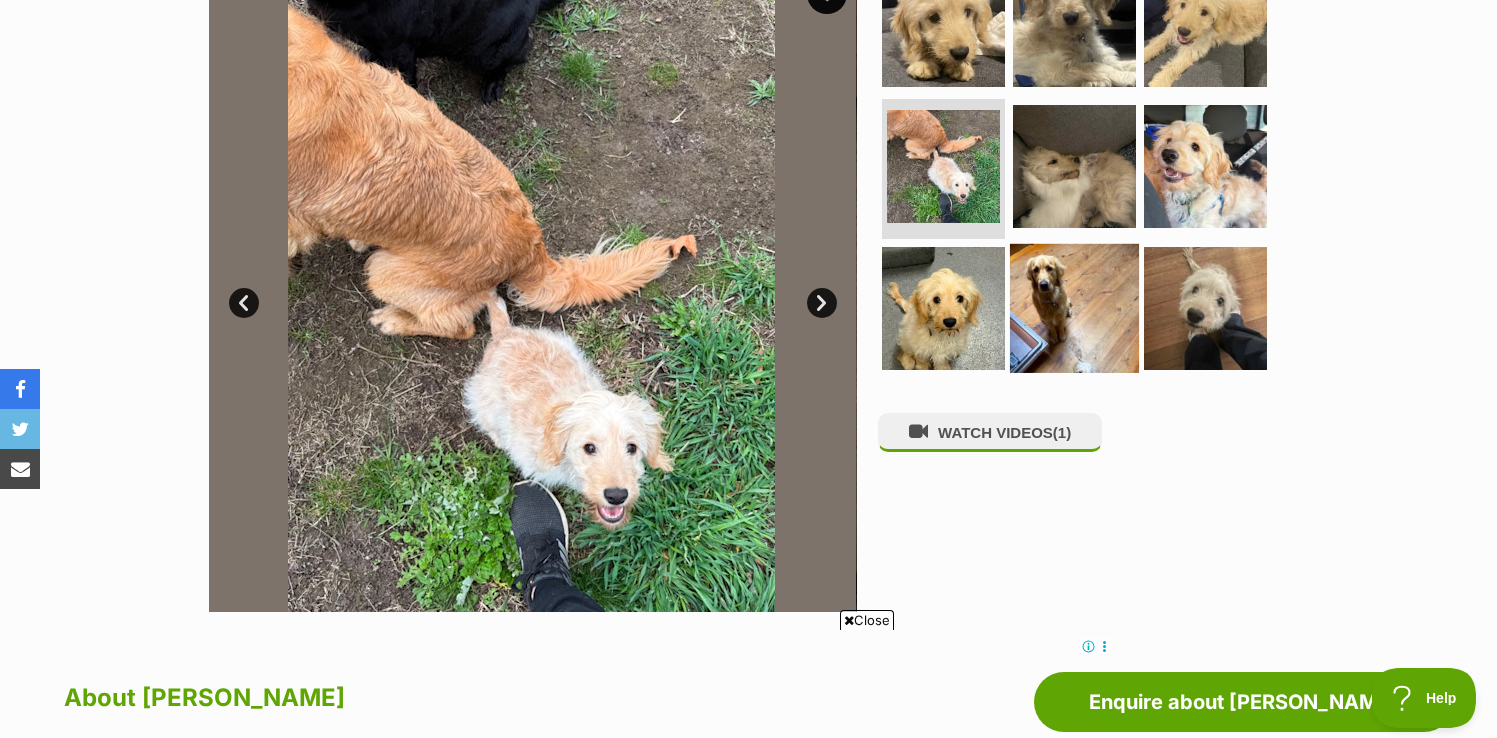 click at bounding box center (1074, 308) 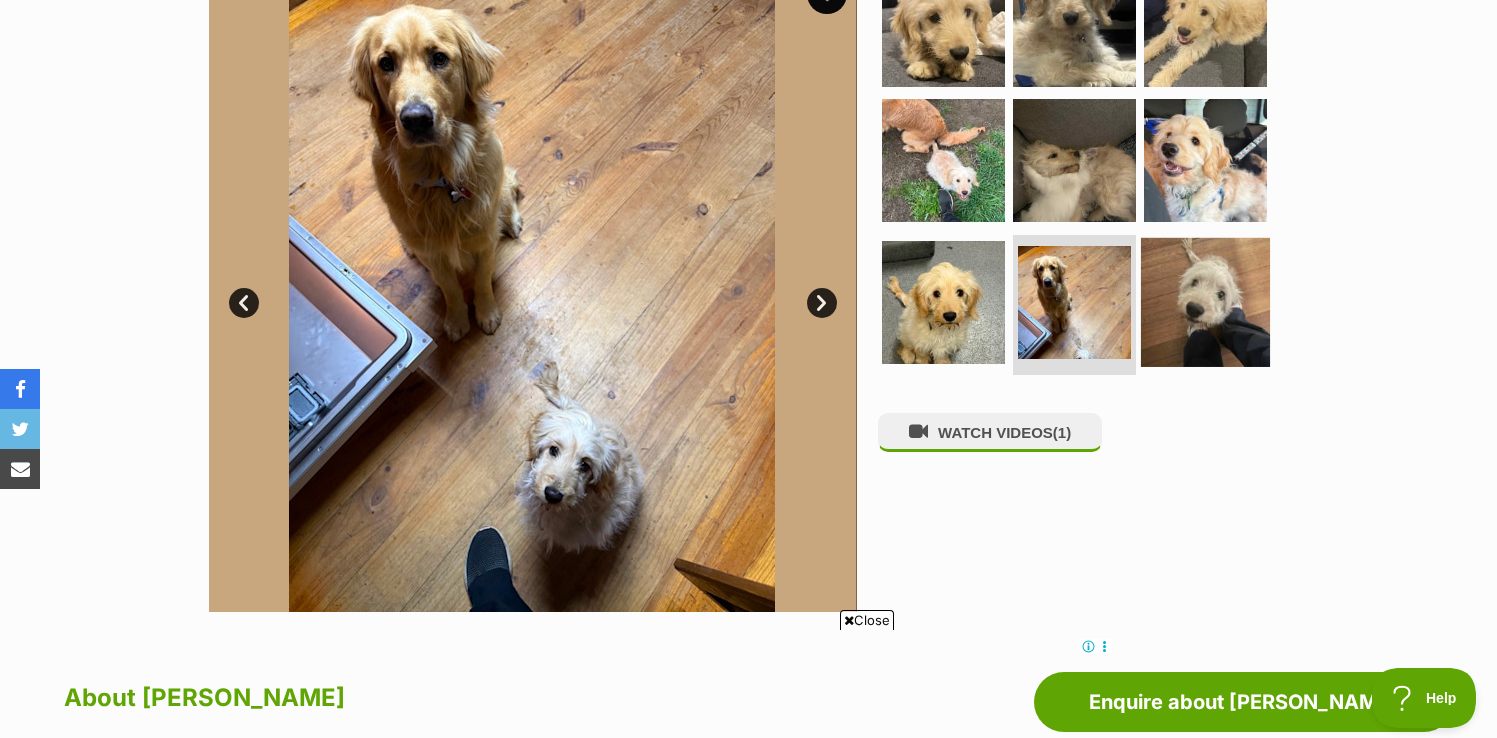 click at bounding box center (1205, 302) 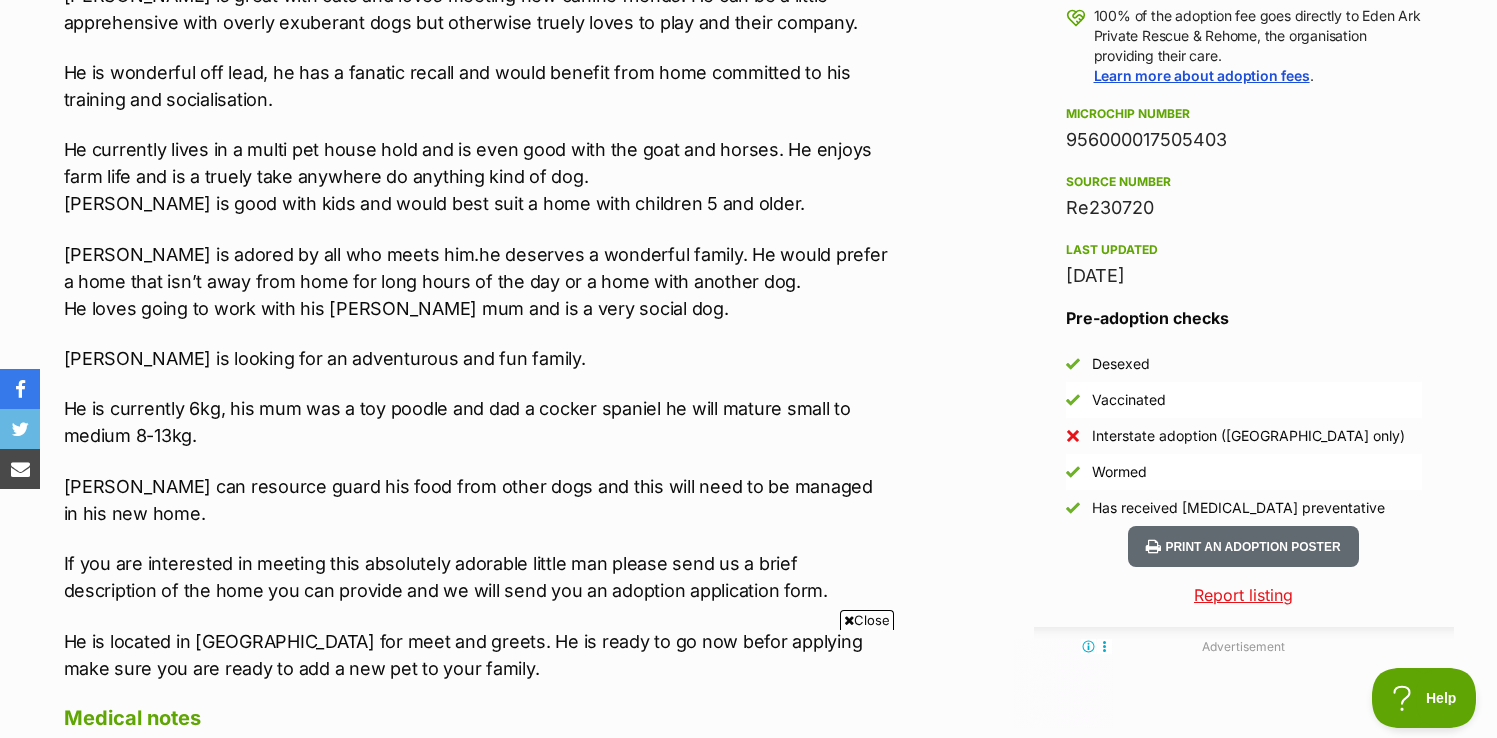 scroll, scrollTop: 1522, scrollLeft: 0, axis: vertical 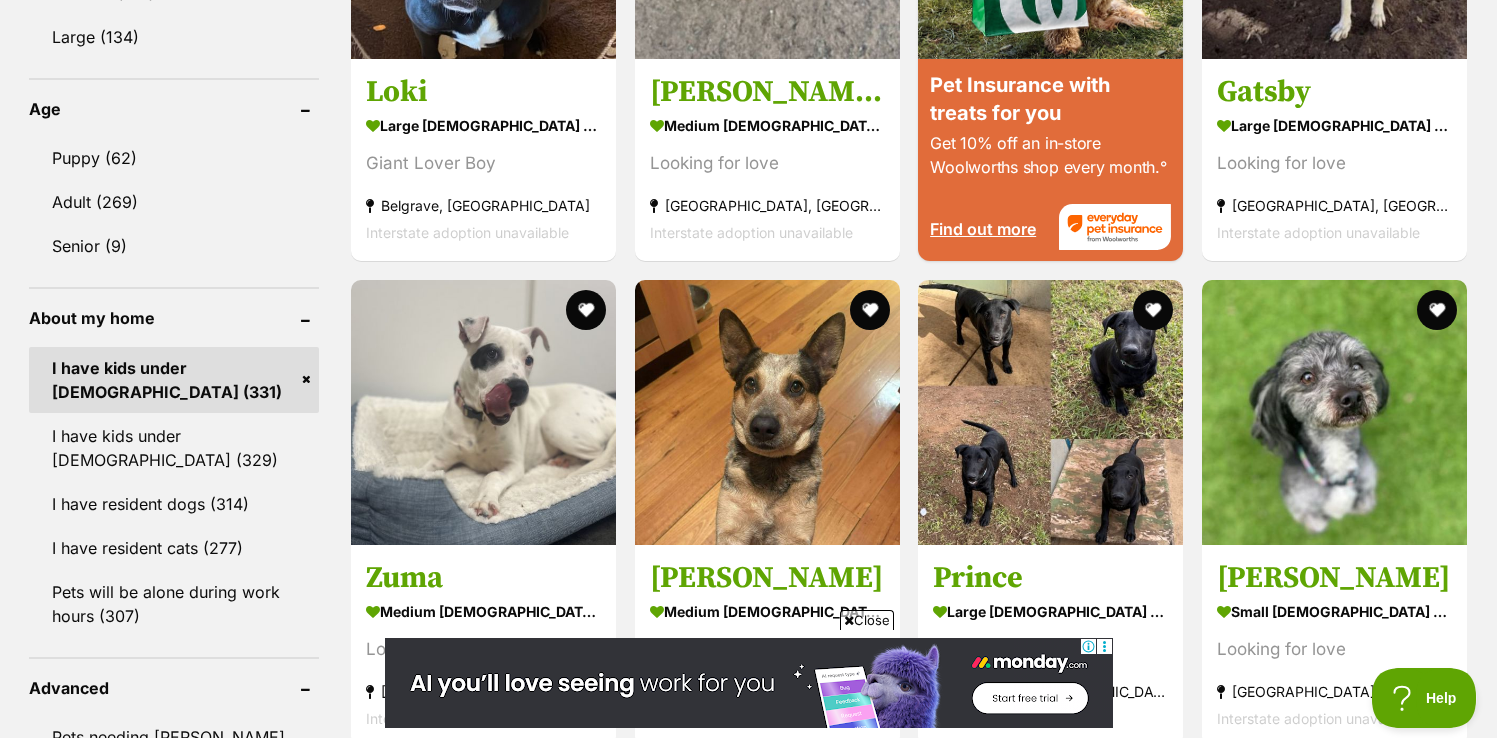 click on "I have kids under 5 years old (331)" at bounding box center [174, 380] 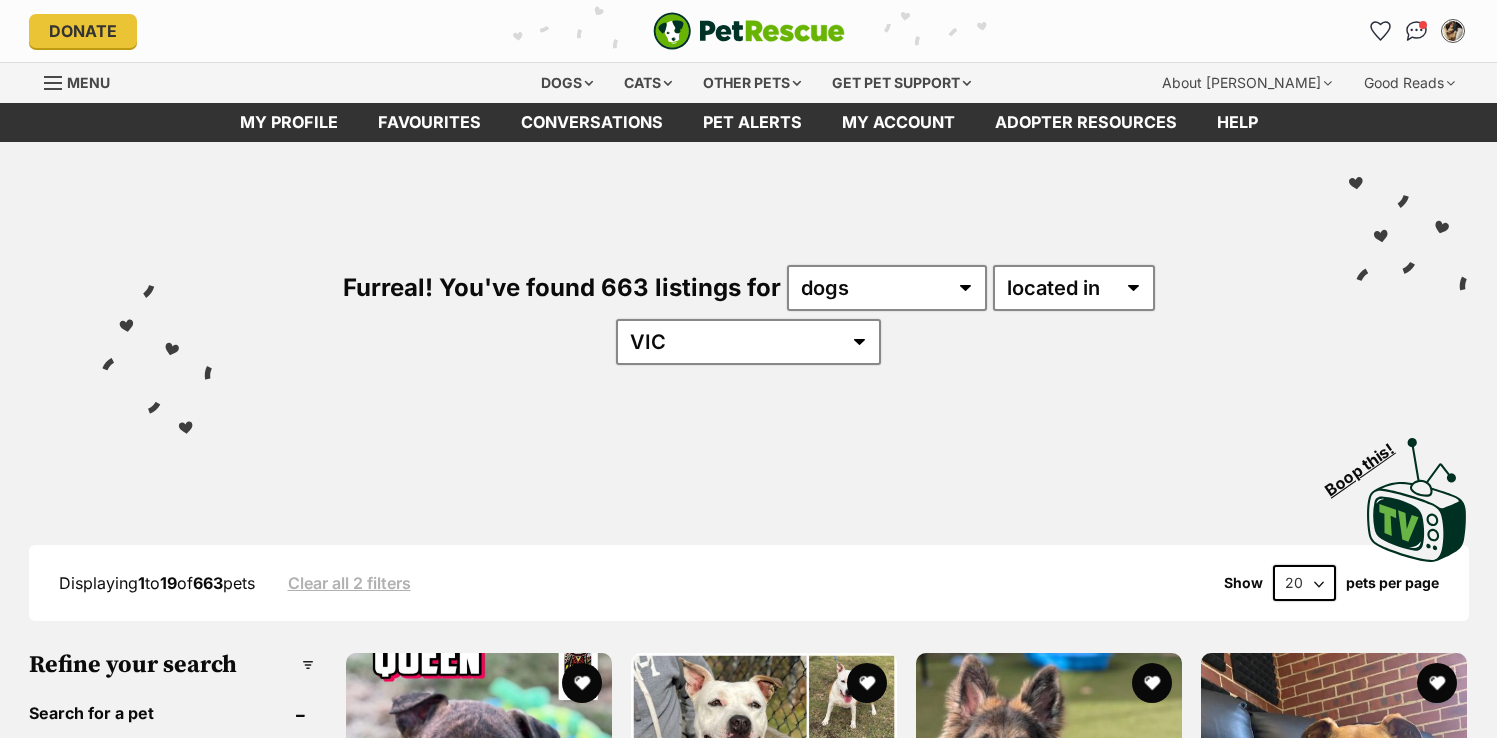 scroll, scrollTop: 0, scrollLeft: 0, axis: both 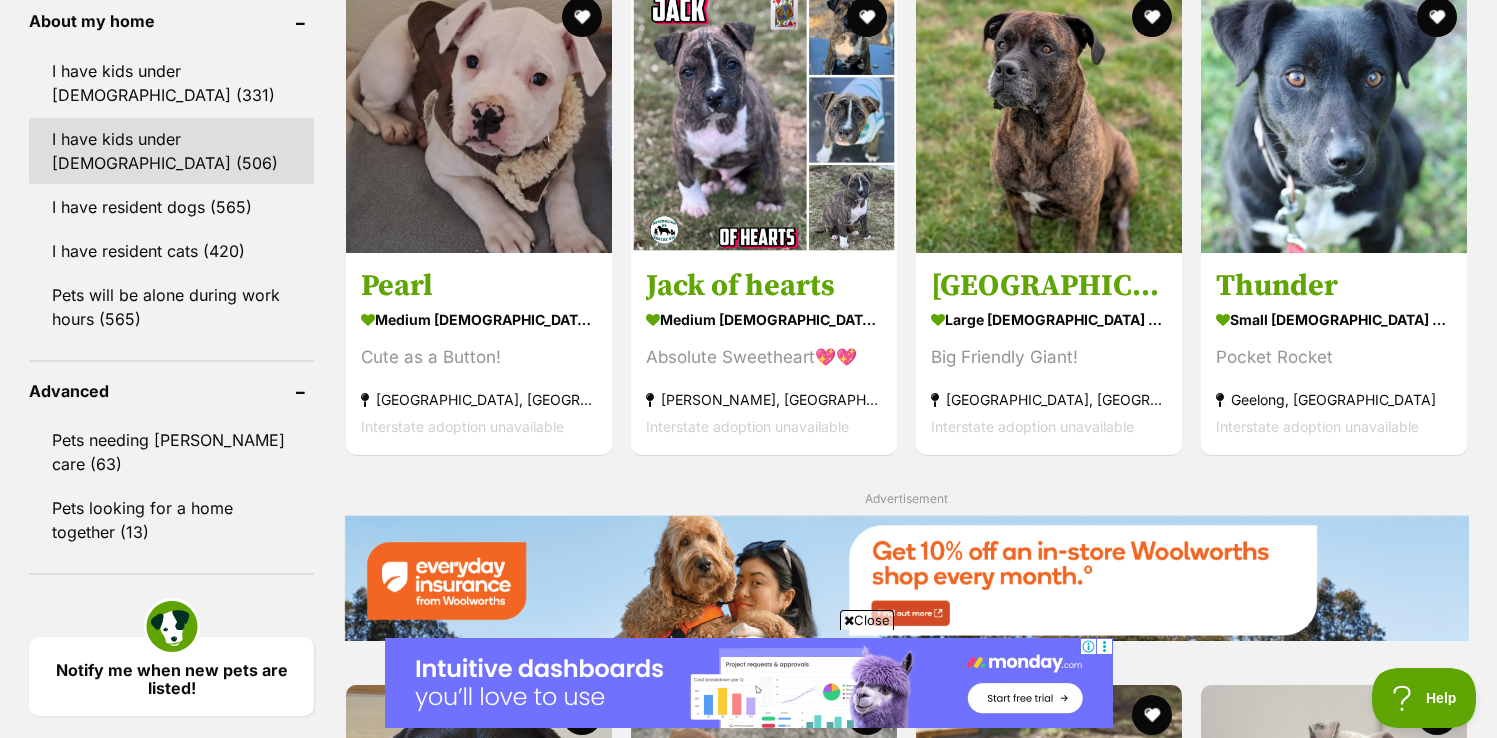 click on "I have kids under 12 years old (506)" at bounding box center (171, 151) 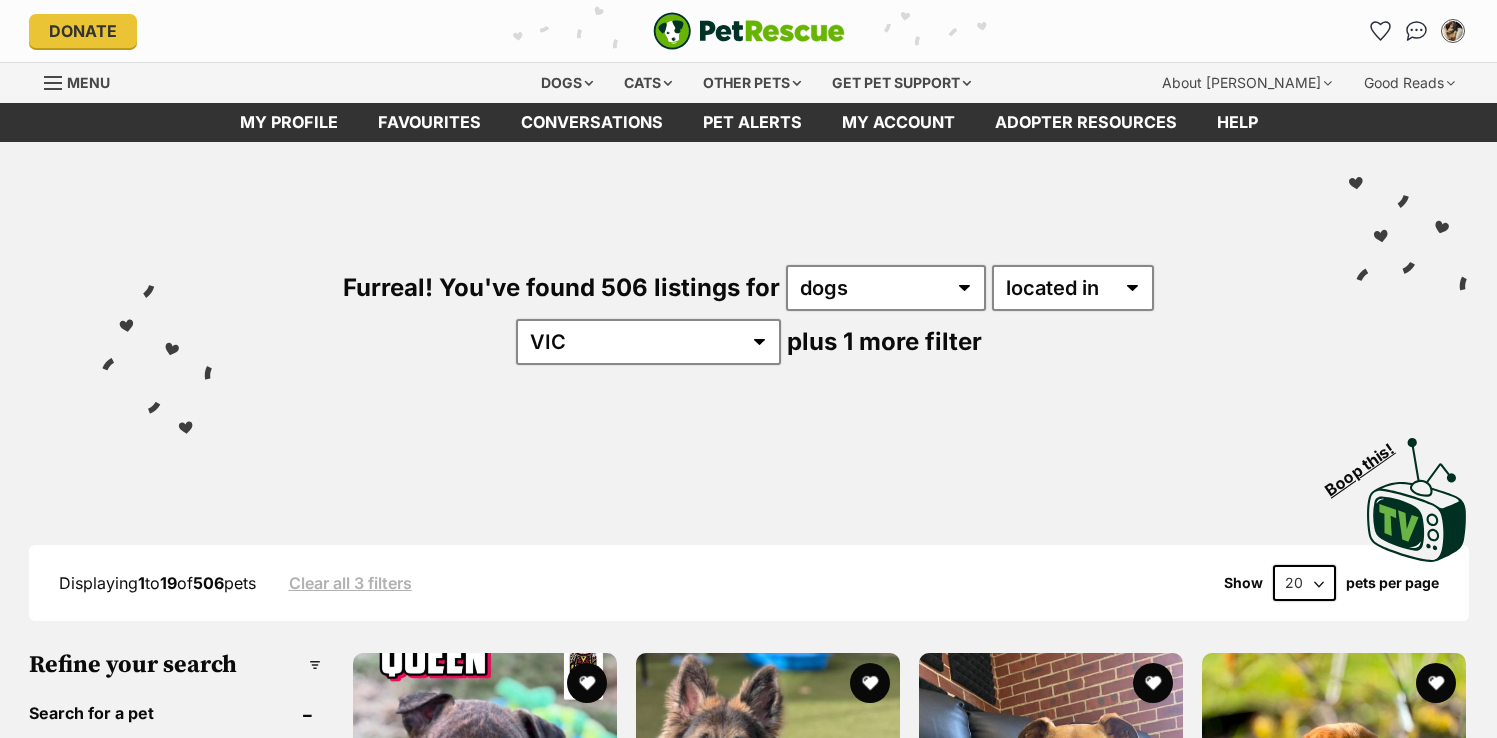 scroll, scrollTop: 0, scrollLeft: 0, axis: both 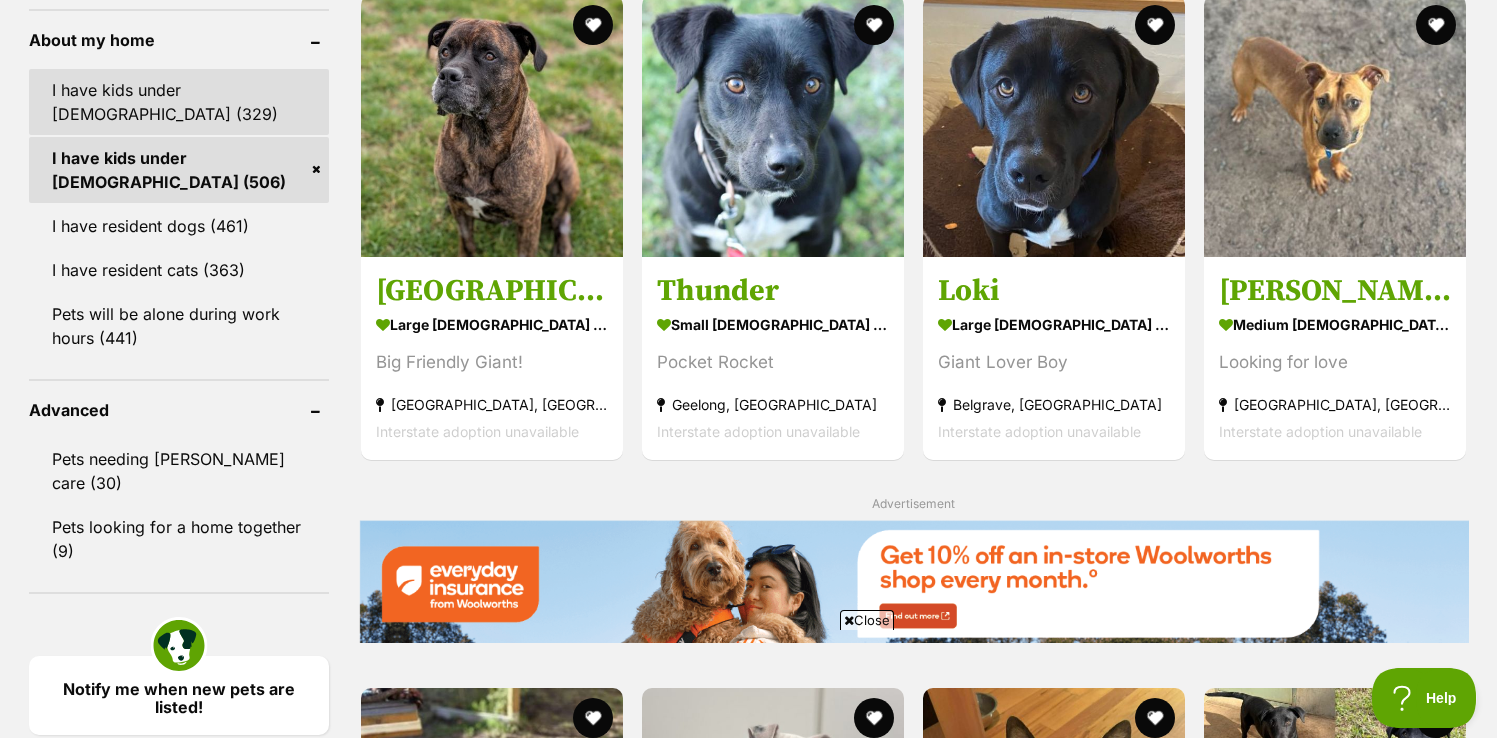click on "I have kids under 5 years old (329)" at bounding box center (179, 102) 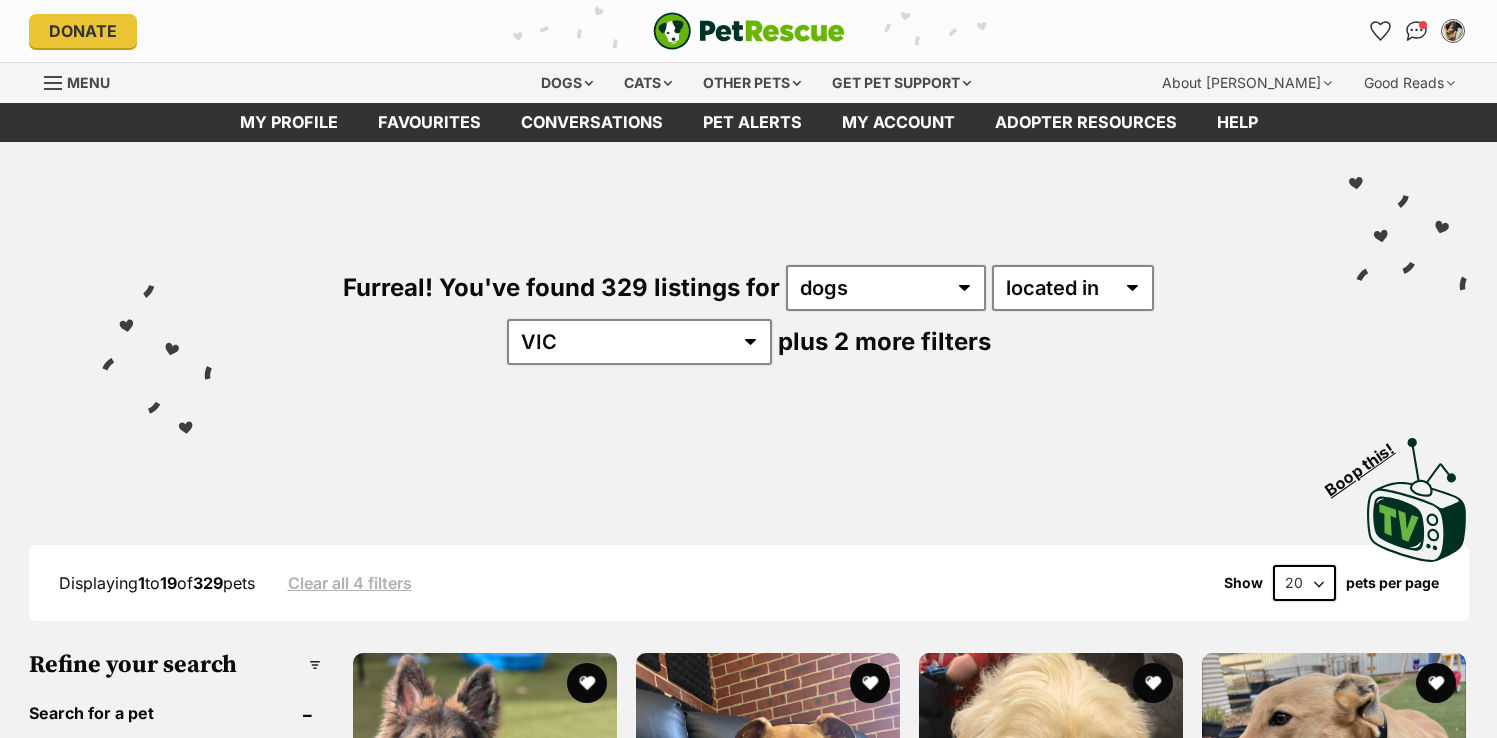 scroll, scrollTop: 0, scrollLeft: 0, axis: both 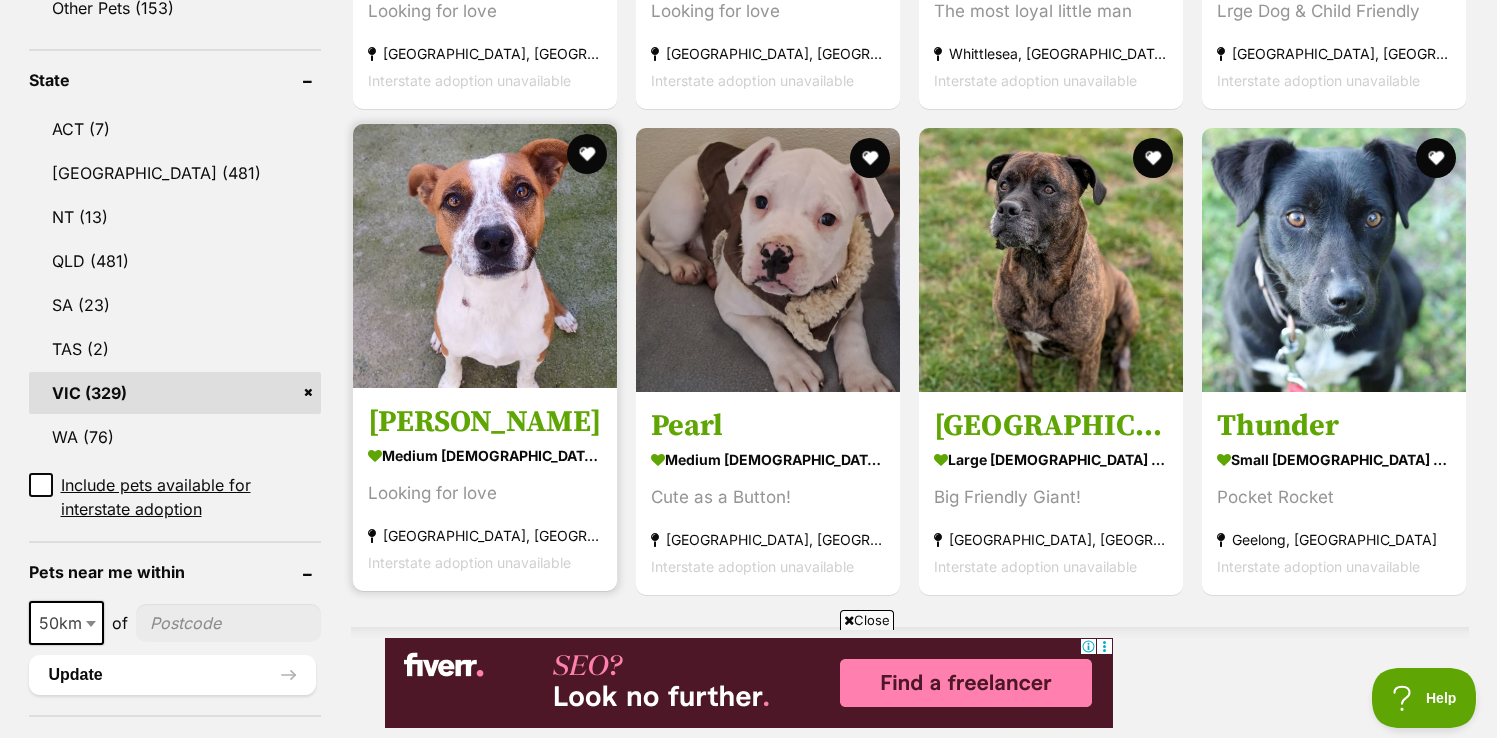 click at bounding box center [485, 256] 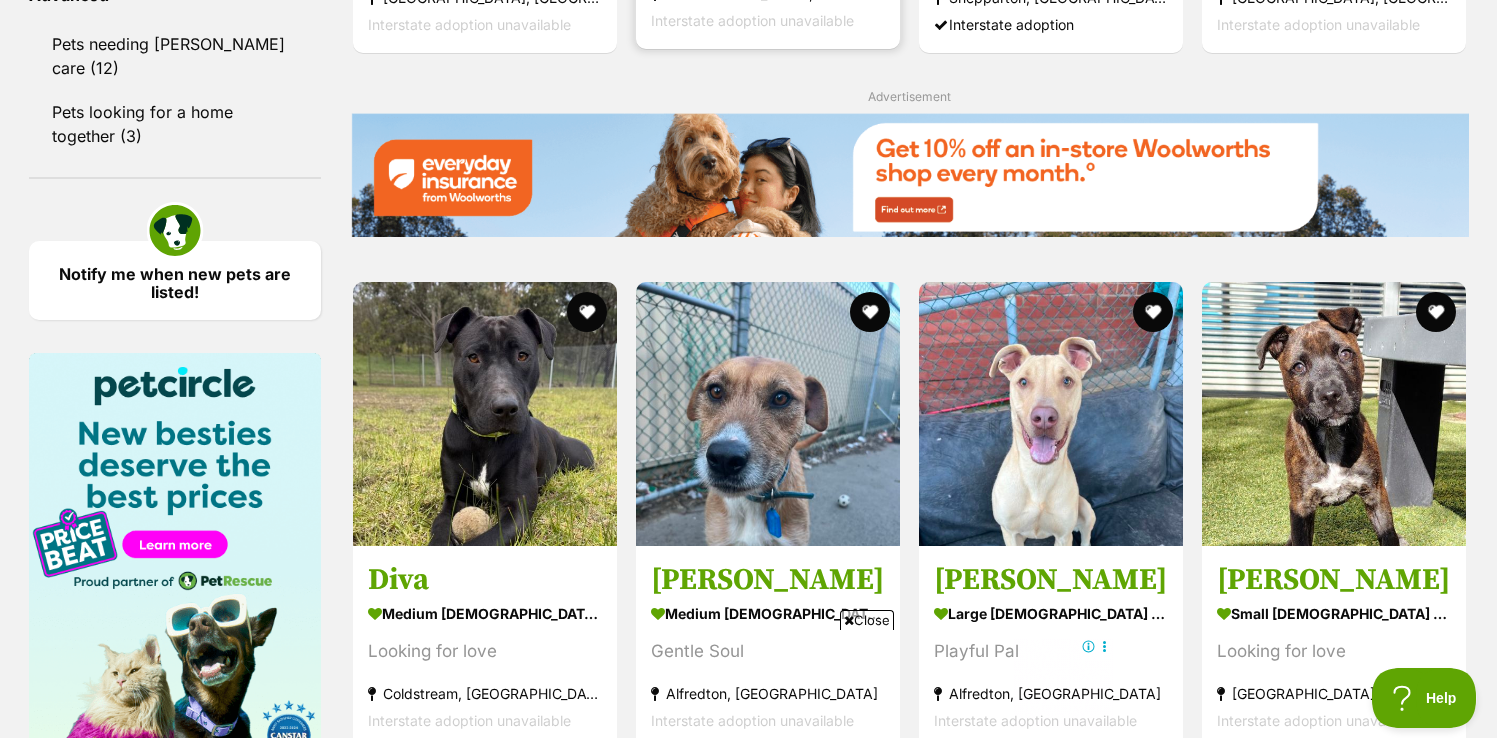 scroll, scrollTop: 2966, scrollLeft: 0, axis: vertical 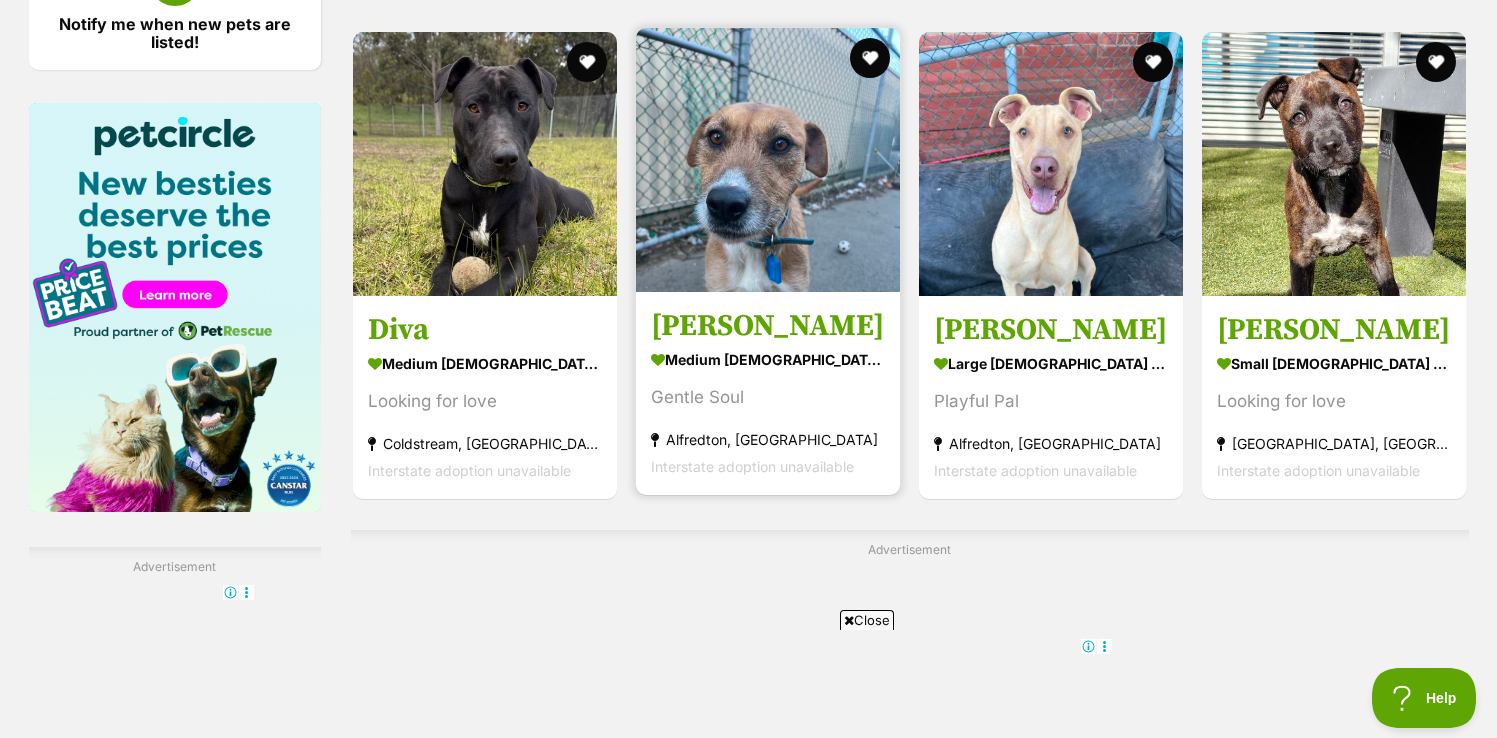 click at bounding box center (768, 160) 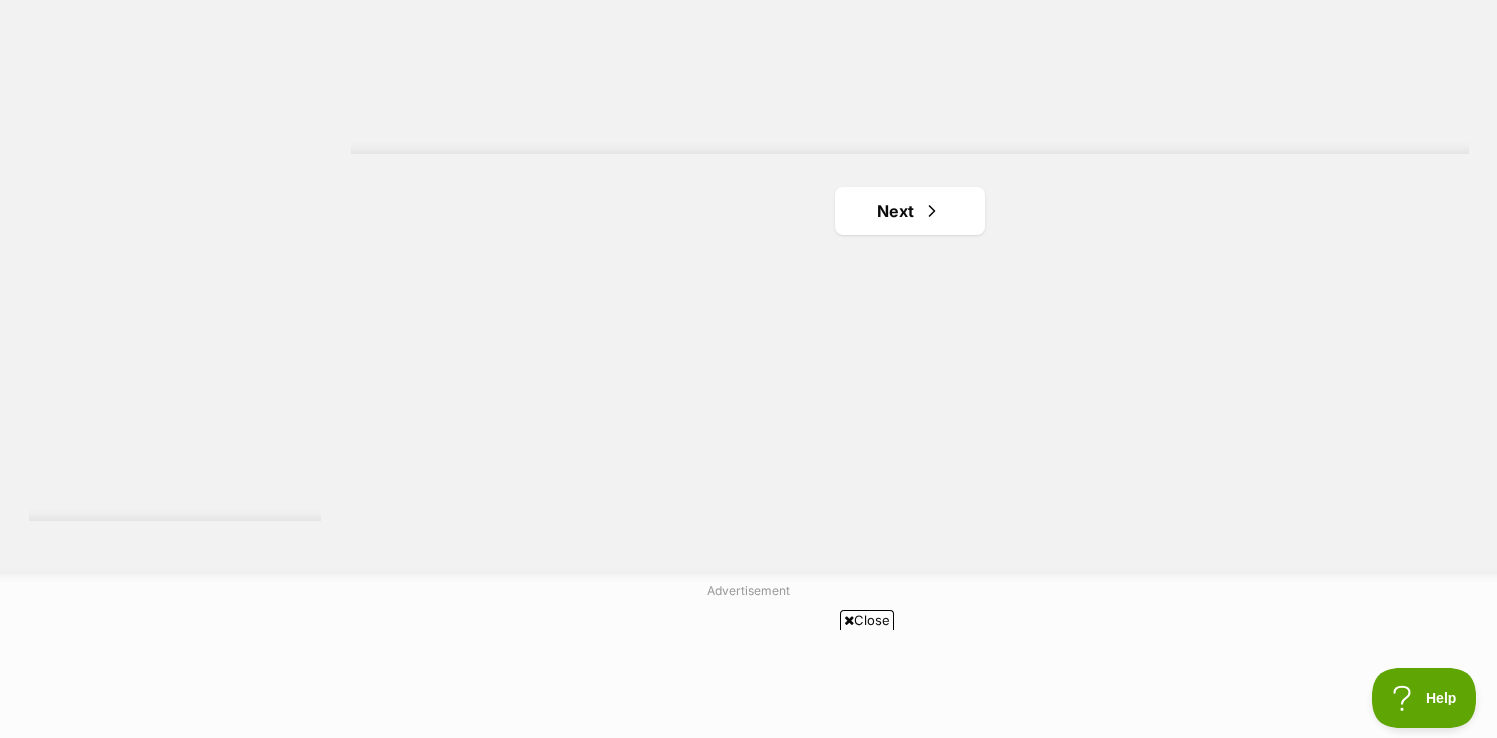 scroll, scrollTop: 3663, scrollLeft: 0, axis: vertical 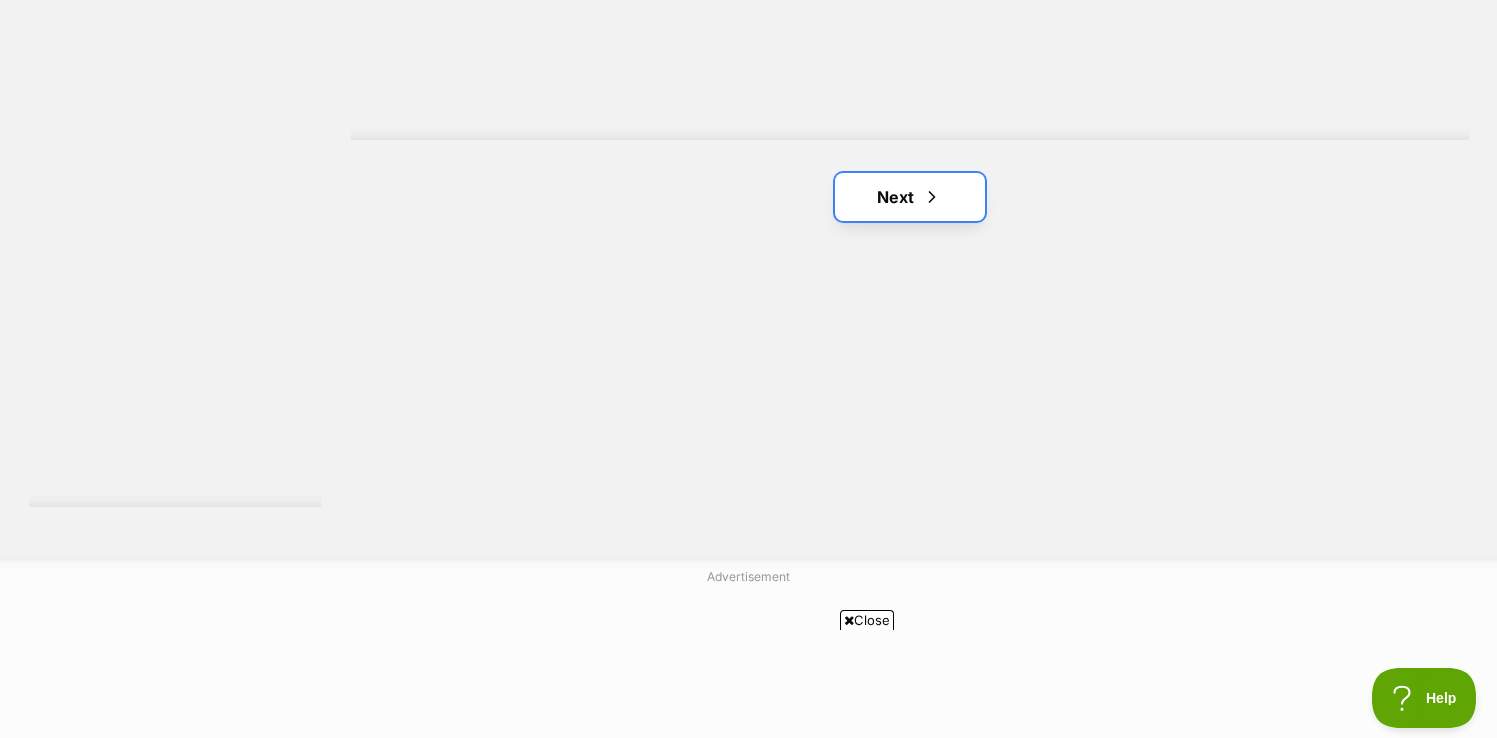 click on "Next" at bounding box center [910, 197] 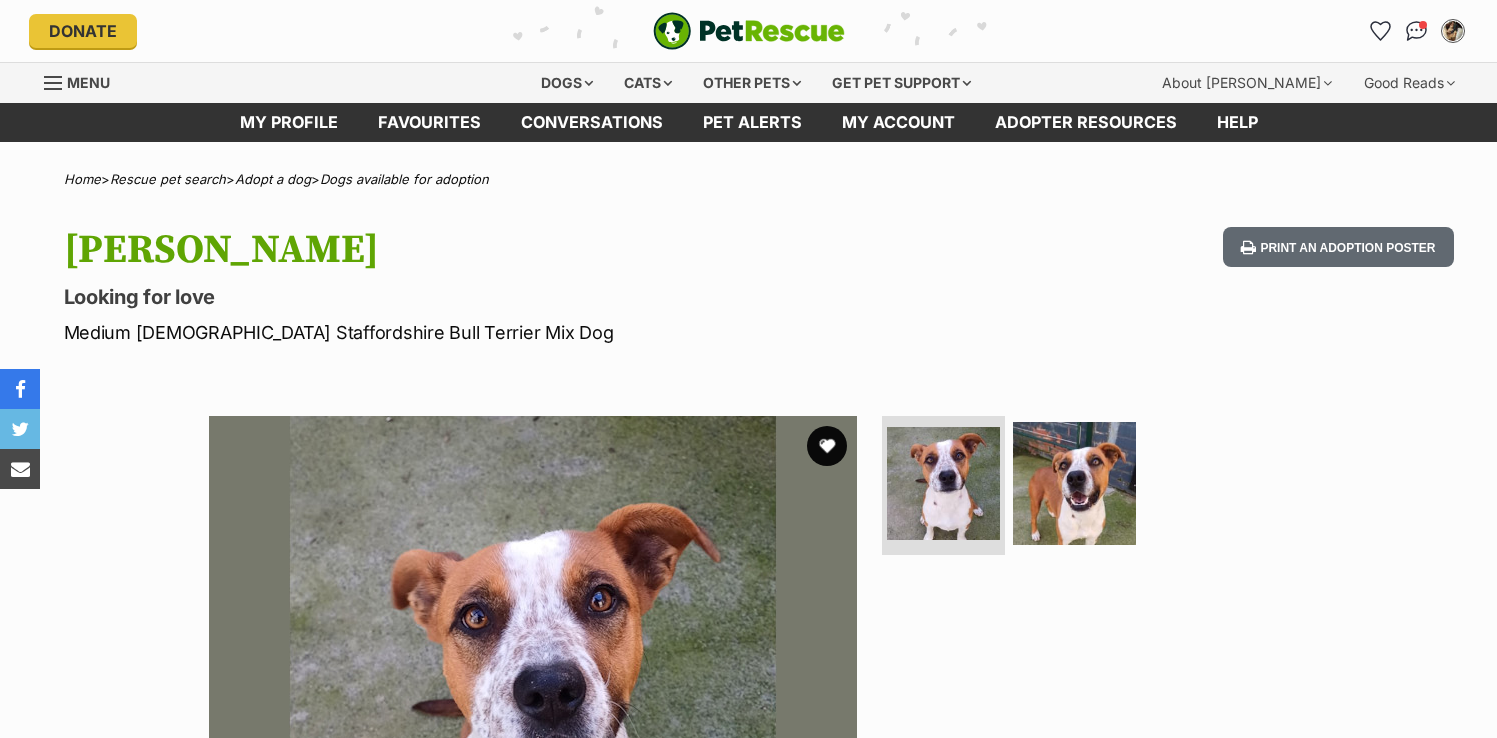 scroll, scrollTop: 0, scrollLeft: 0, axis: both 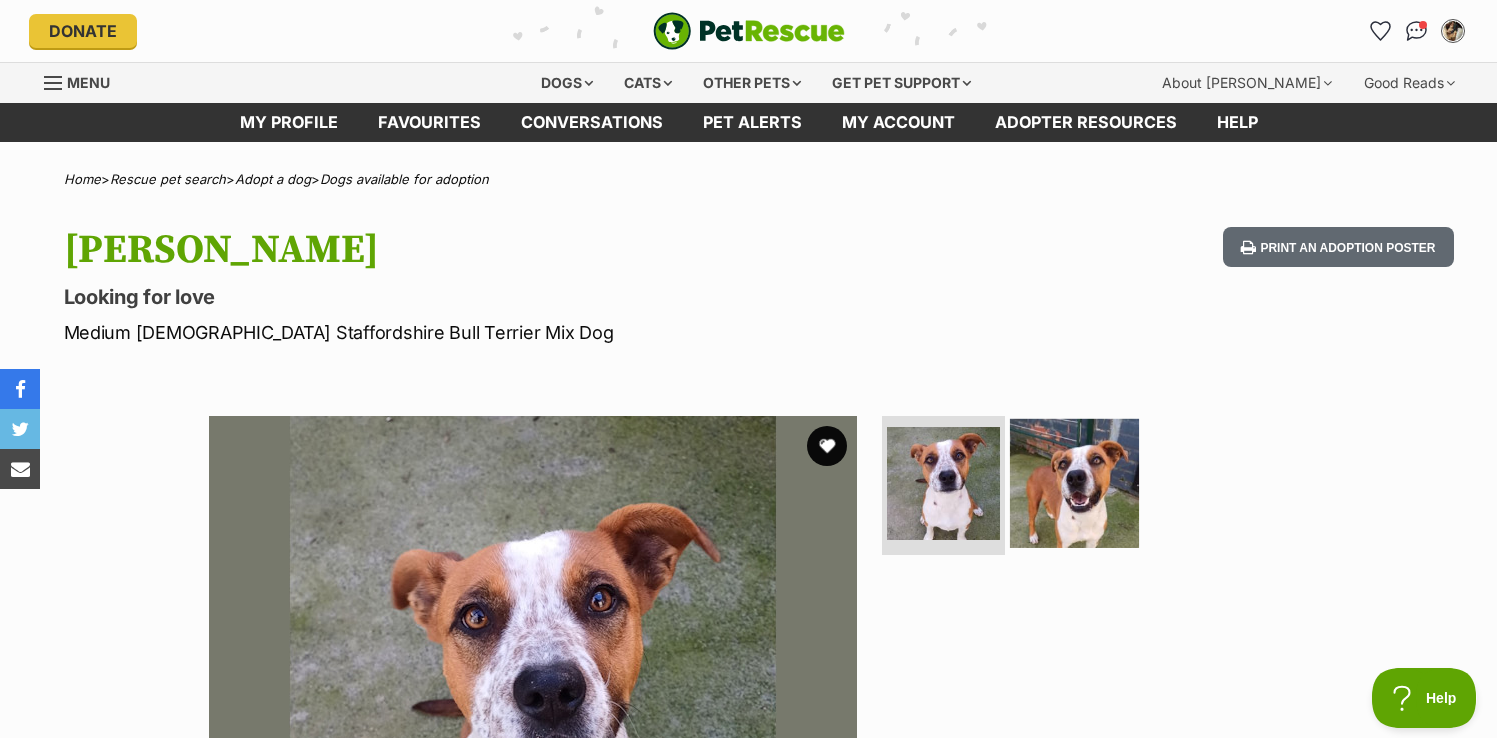 click at bounding box center [1074, 482] 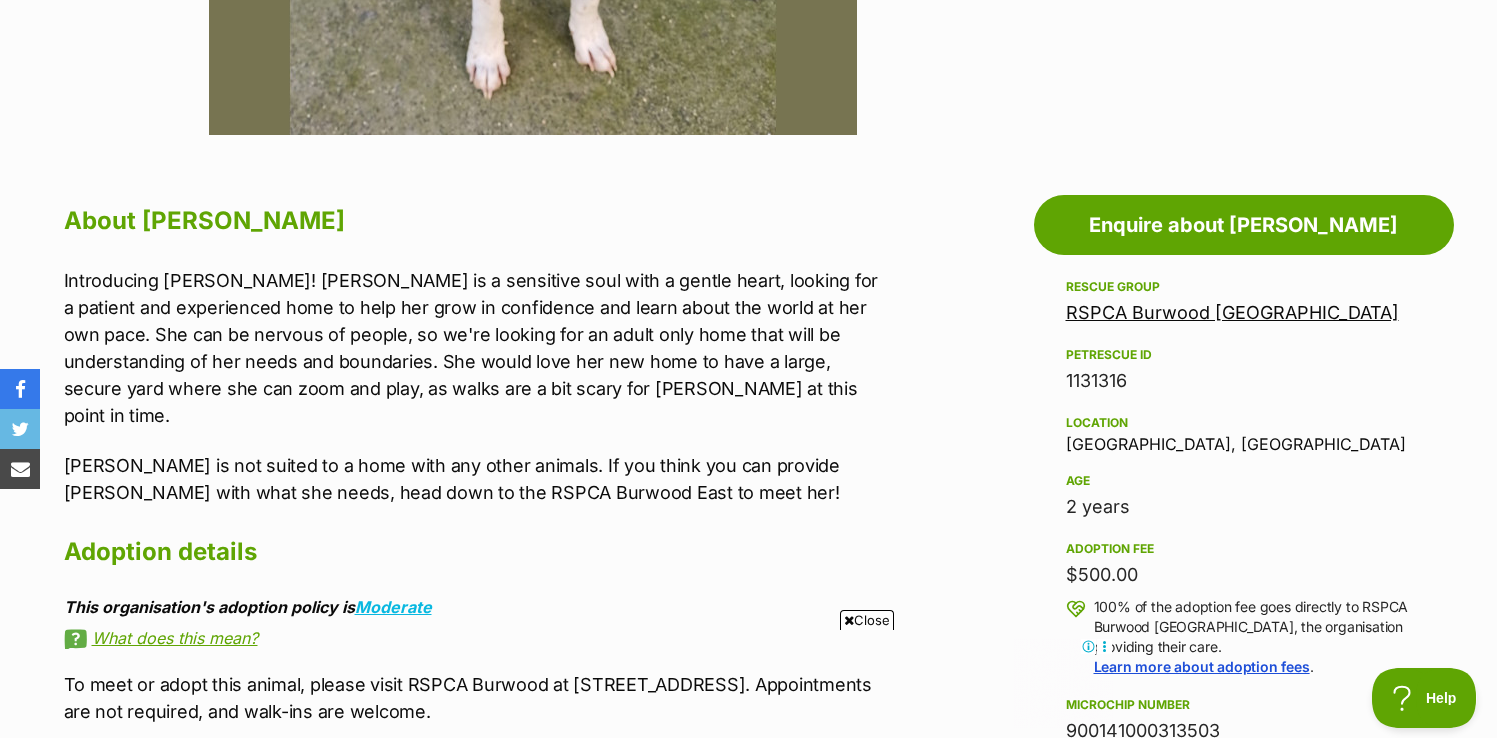 scroll, scrollTop: 933, scrollLeft: 0, axis: vertical 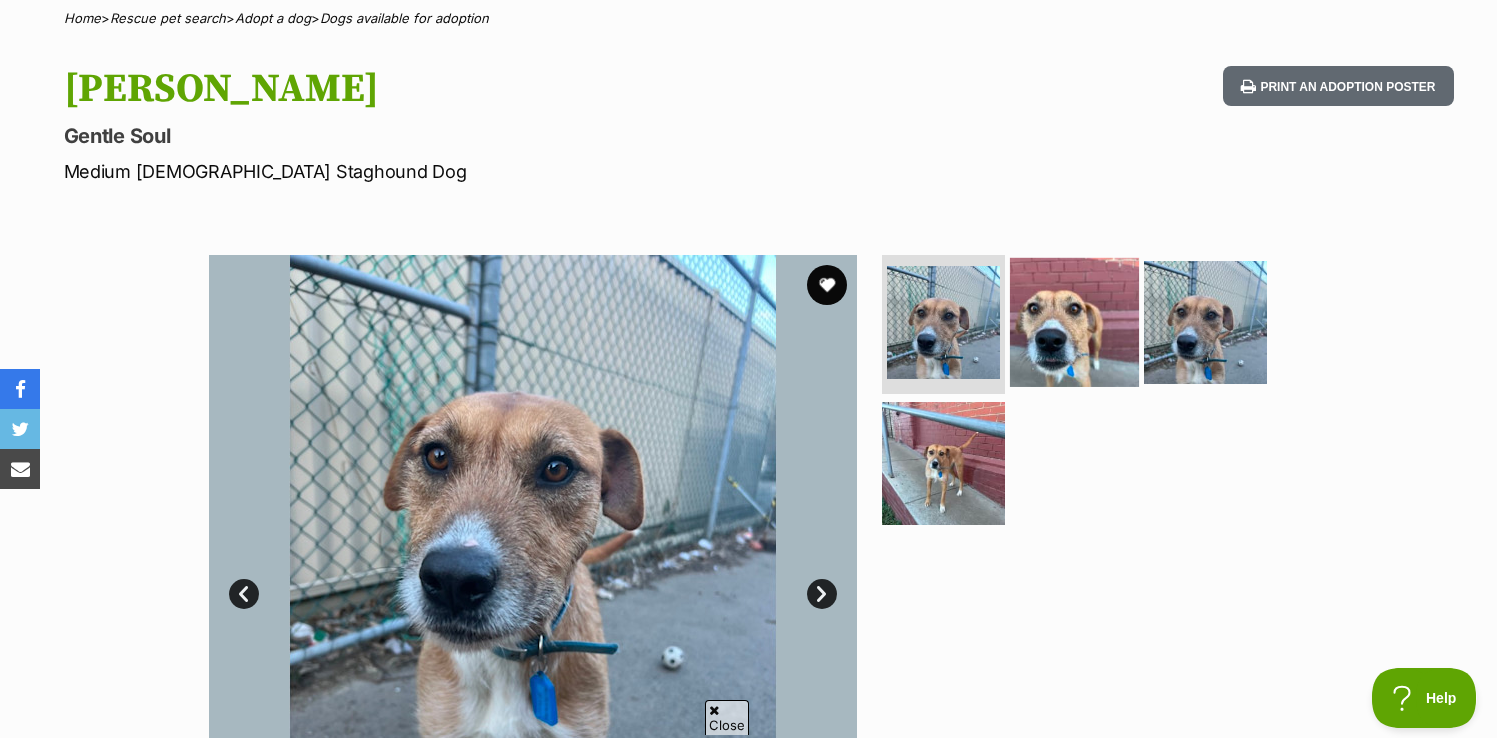 click at bounding box center [1074, 321] 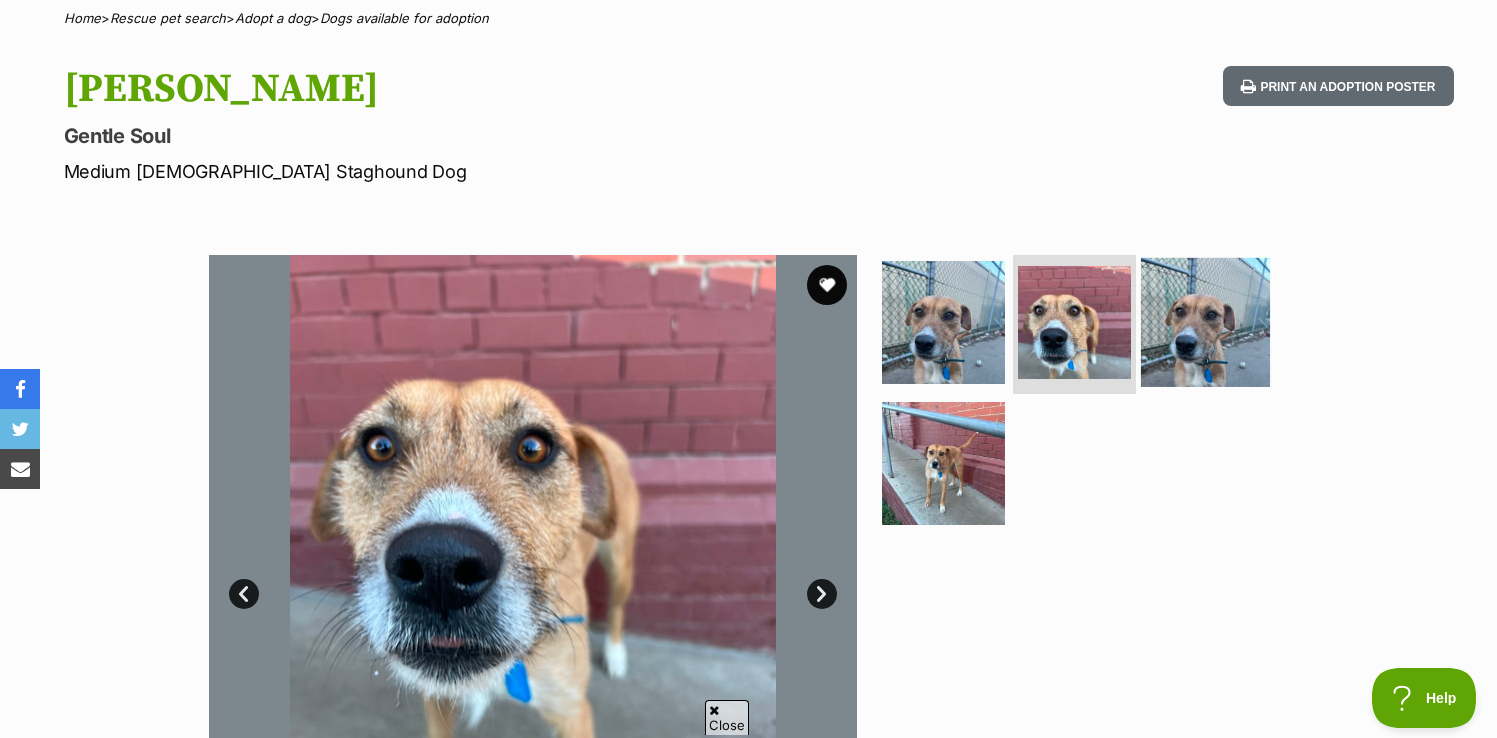 scroll, scrollTop: 0, scrollLeft: 0, axis: both 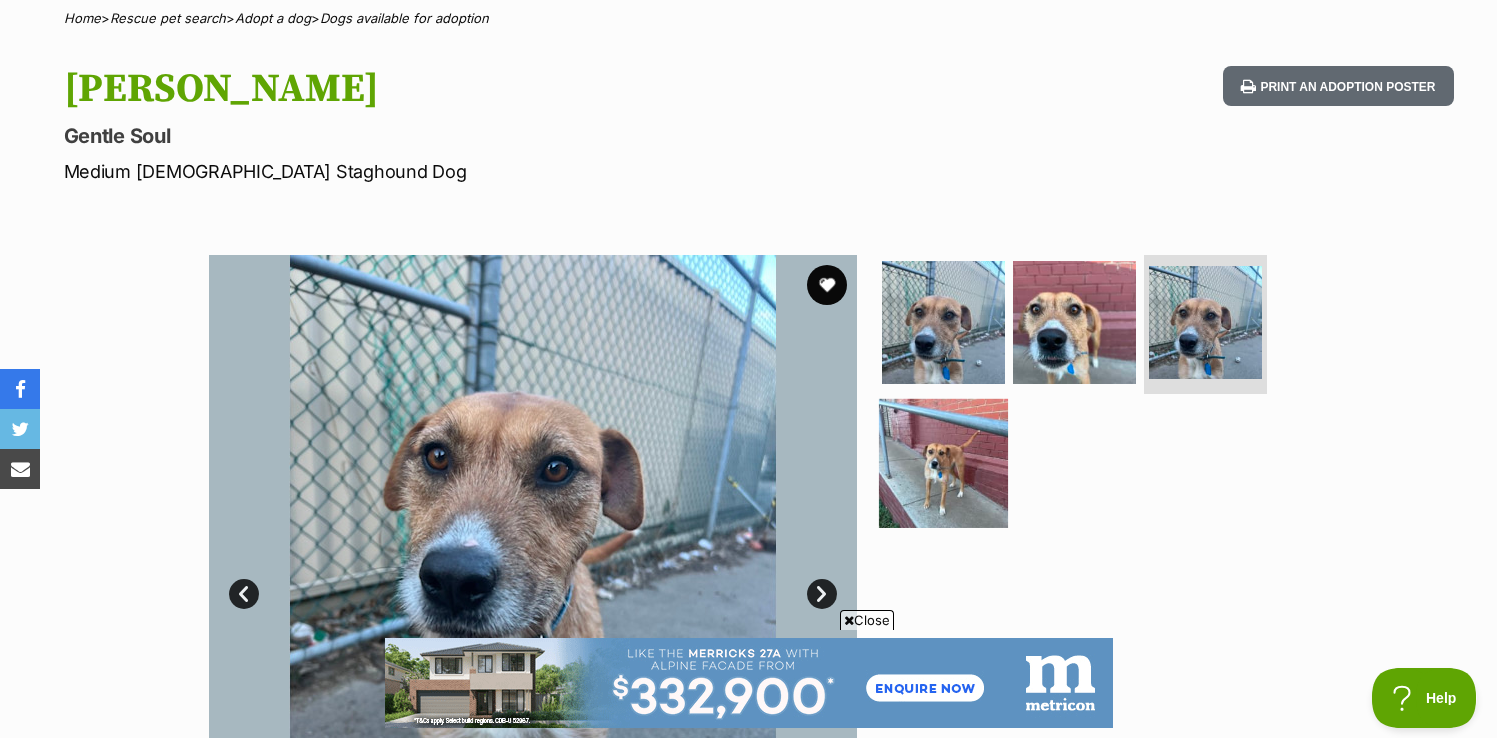 click at bounding box center [943, 463] 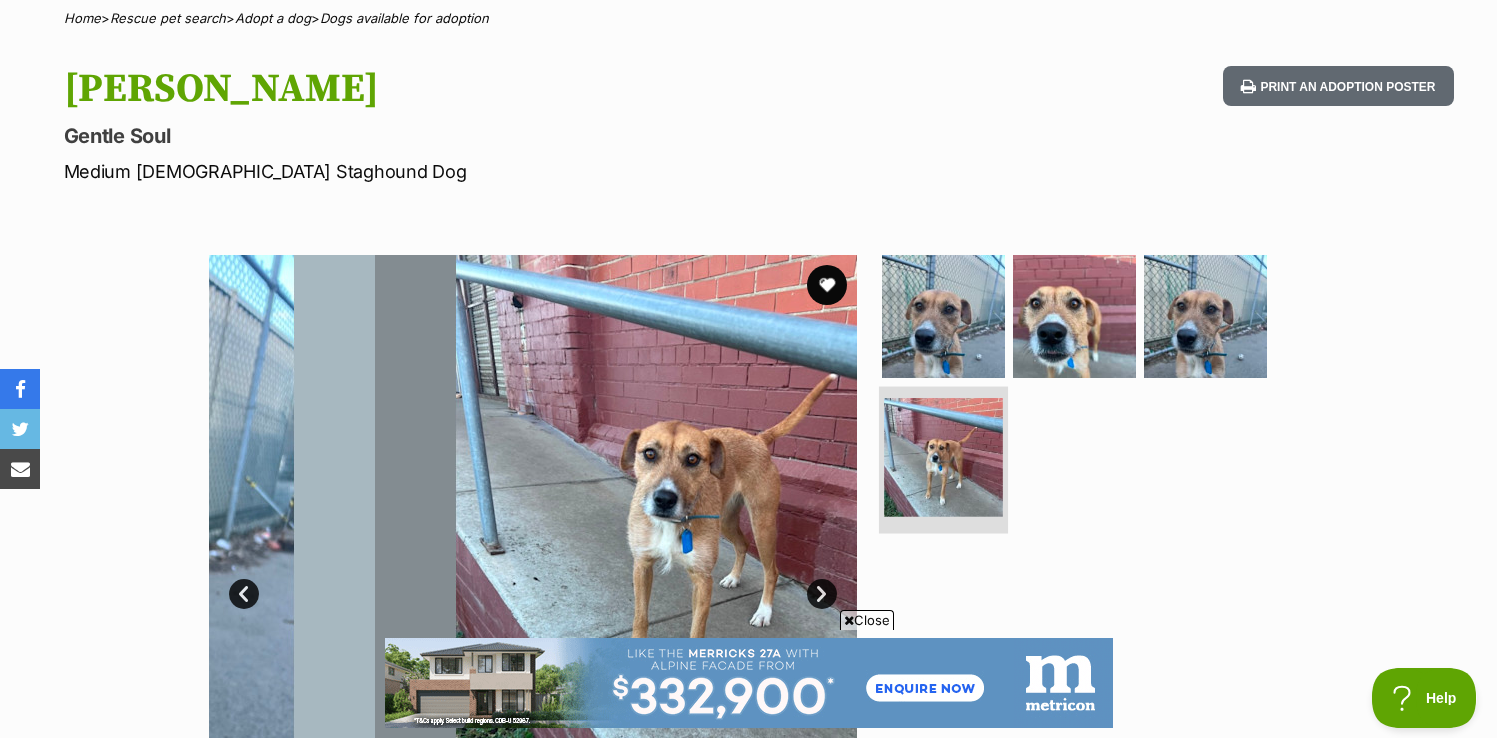 scroll, scrollTop: 0, scrollLeft: 0, axis: both 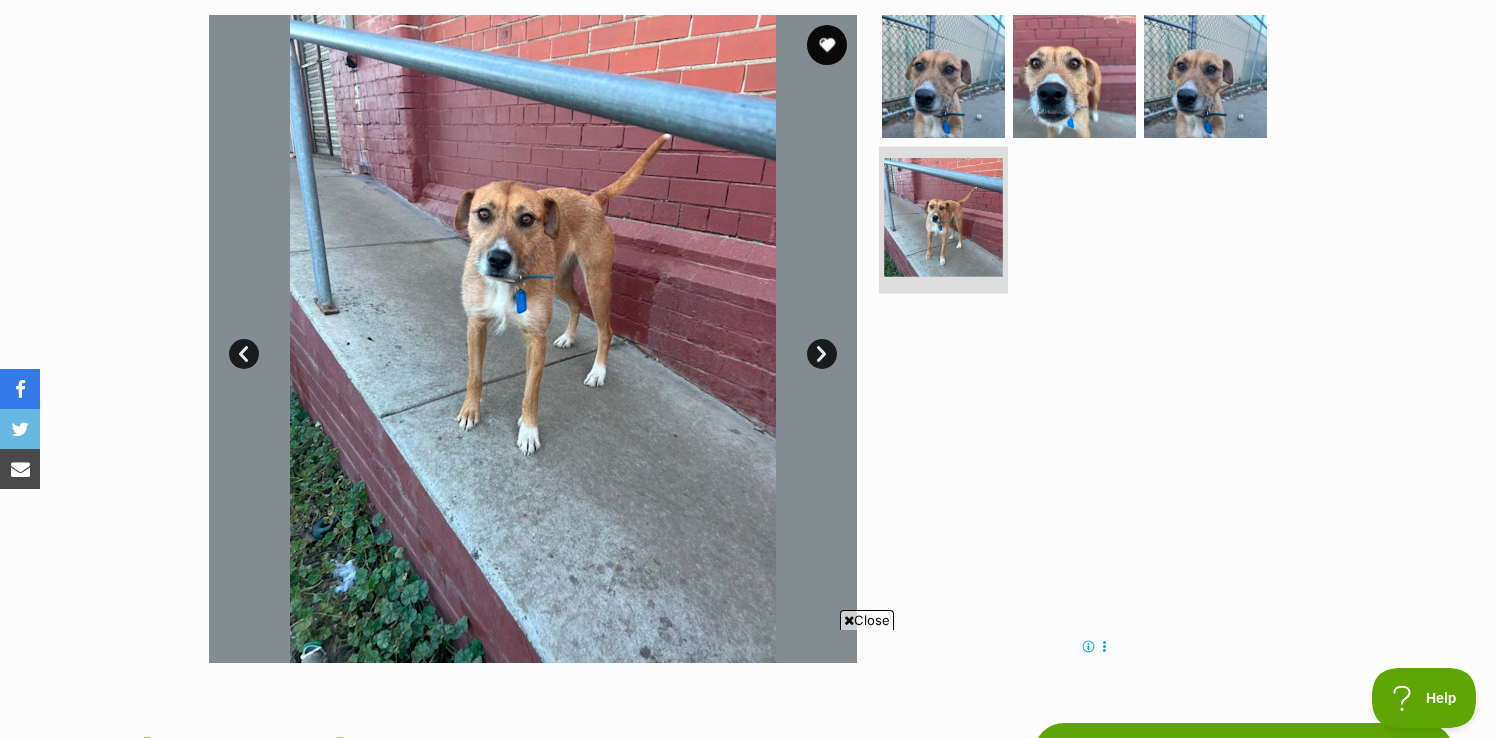 click at bounding box center (943, 217) 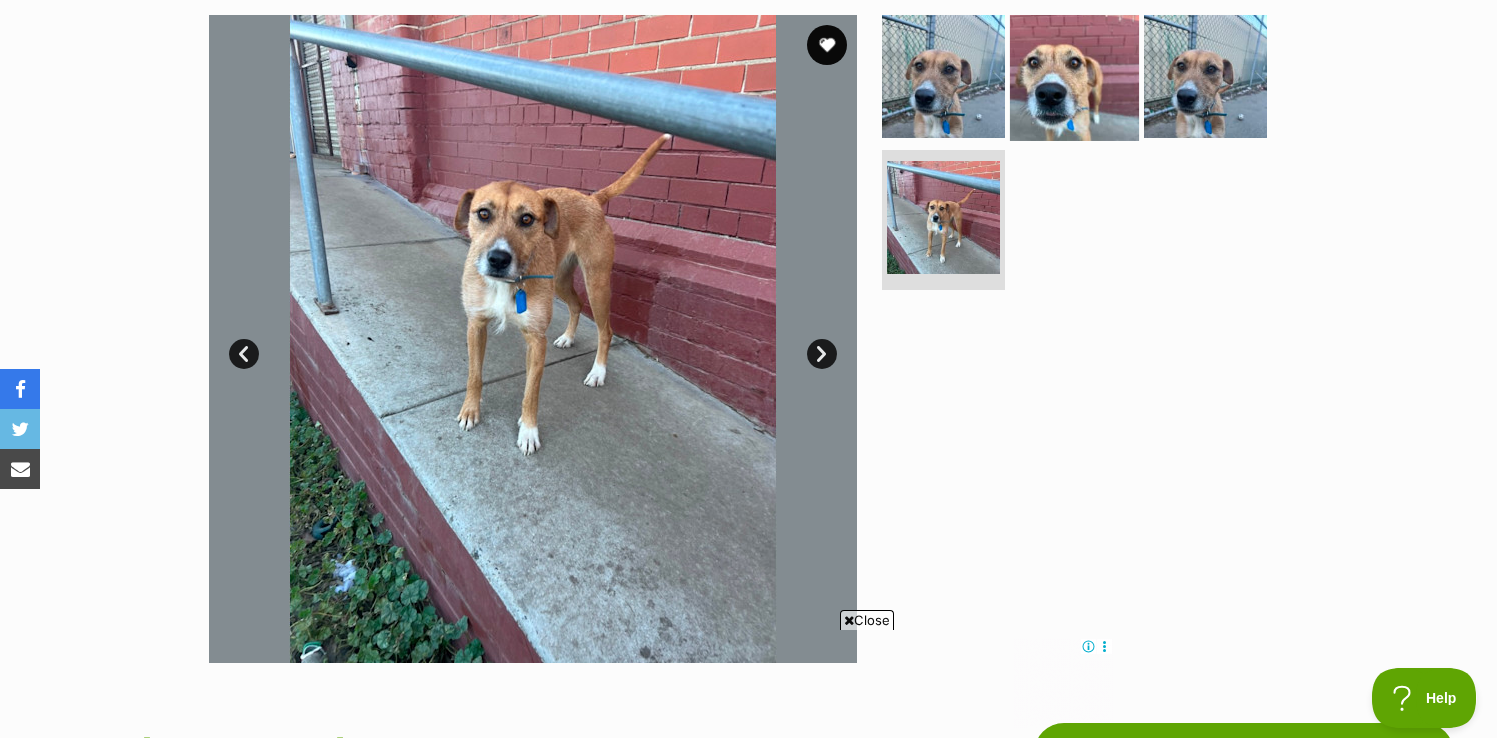 click at bounding box center (1074, 75) 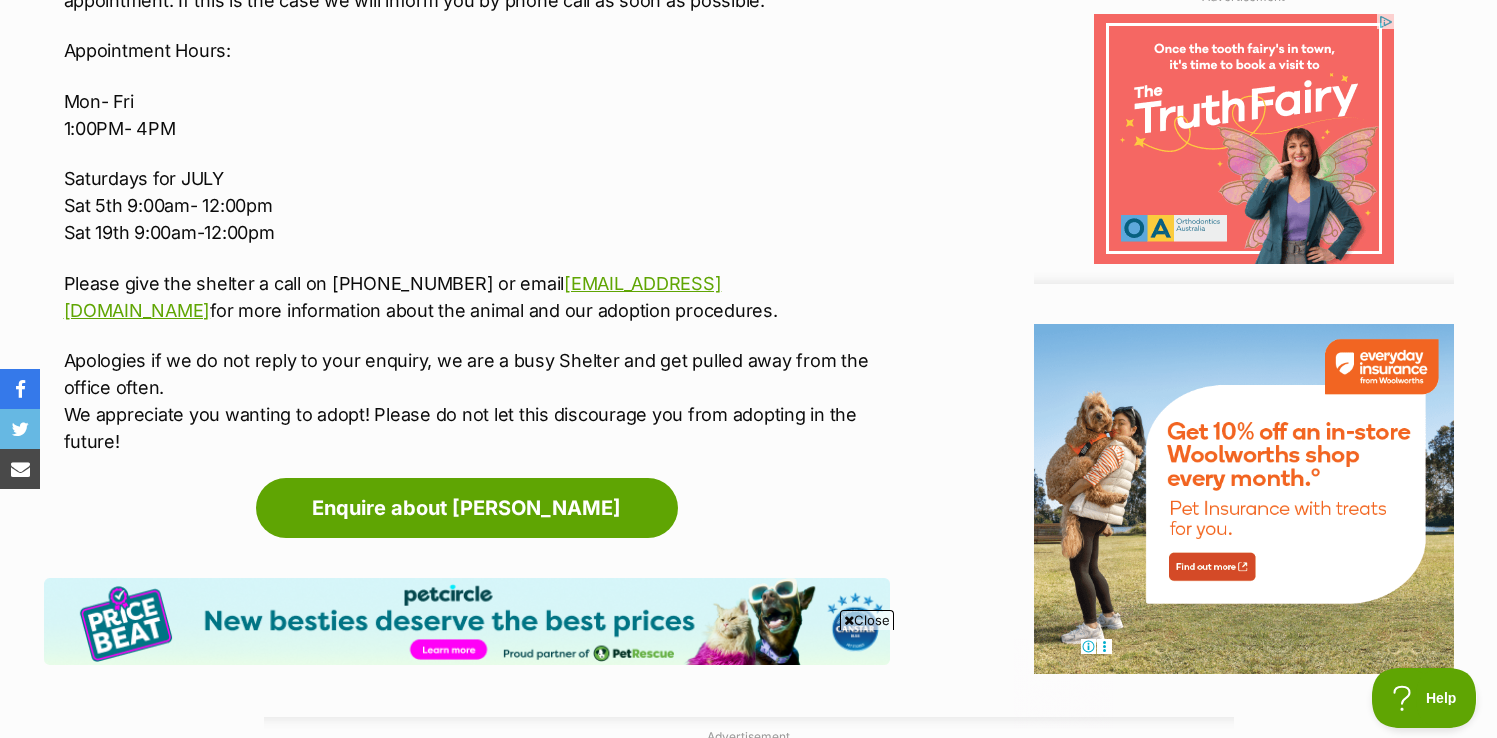scroll, scrollTop: 2332, scrollLeft: 0, axis: vertical 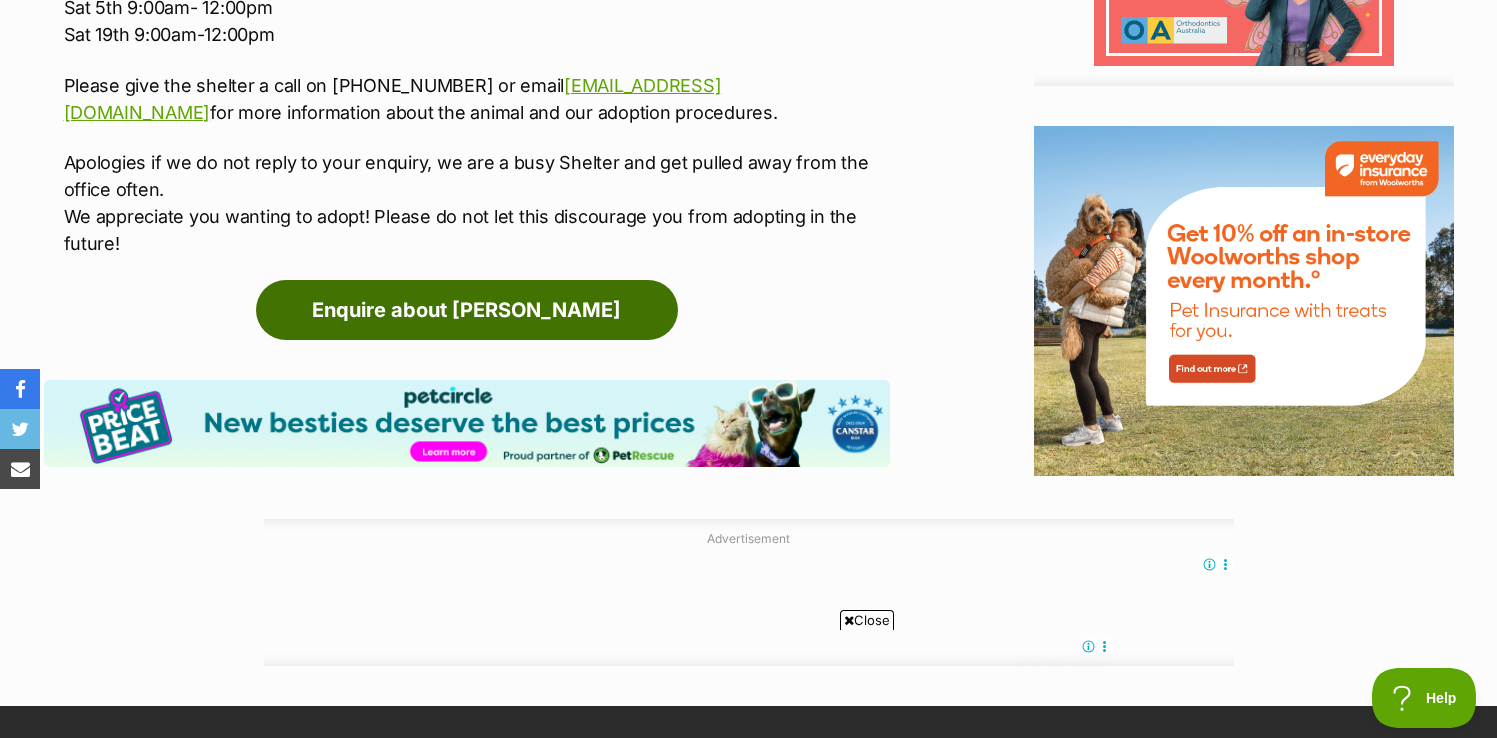 click on "Enquire about Maxie" at bounding box center [467, 310] 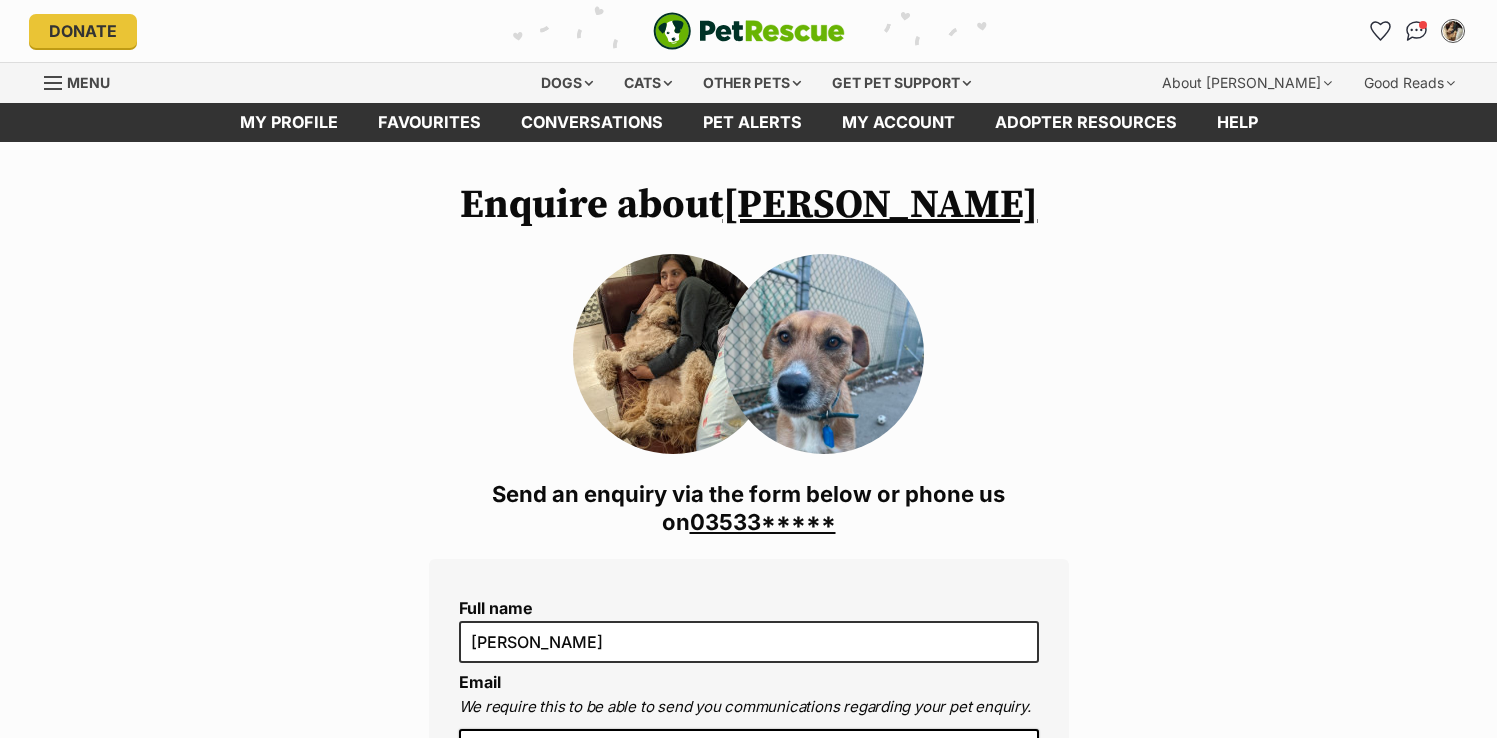 scroll, scrollTop: 0, scrollLeft: 0, axis: both 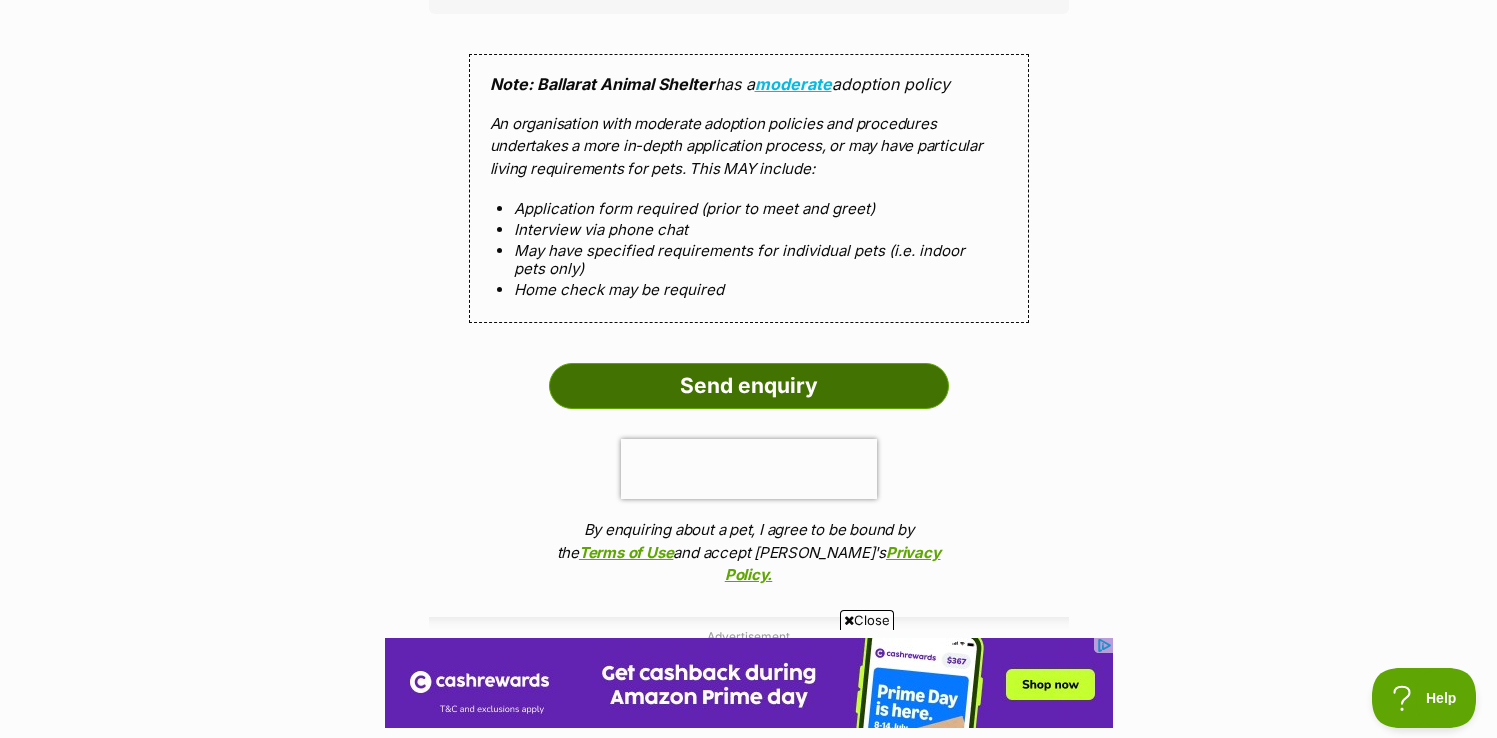 click on "Send enquiry" at bounding box center (749, 386) 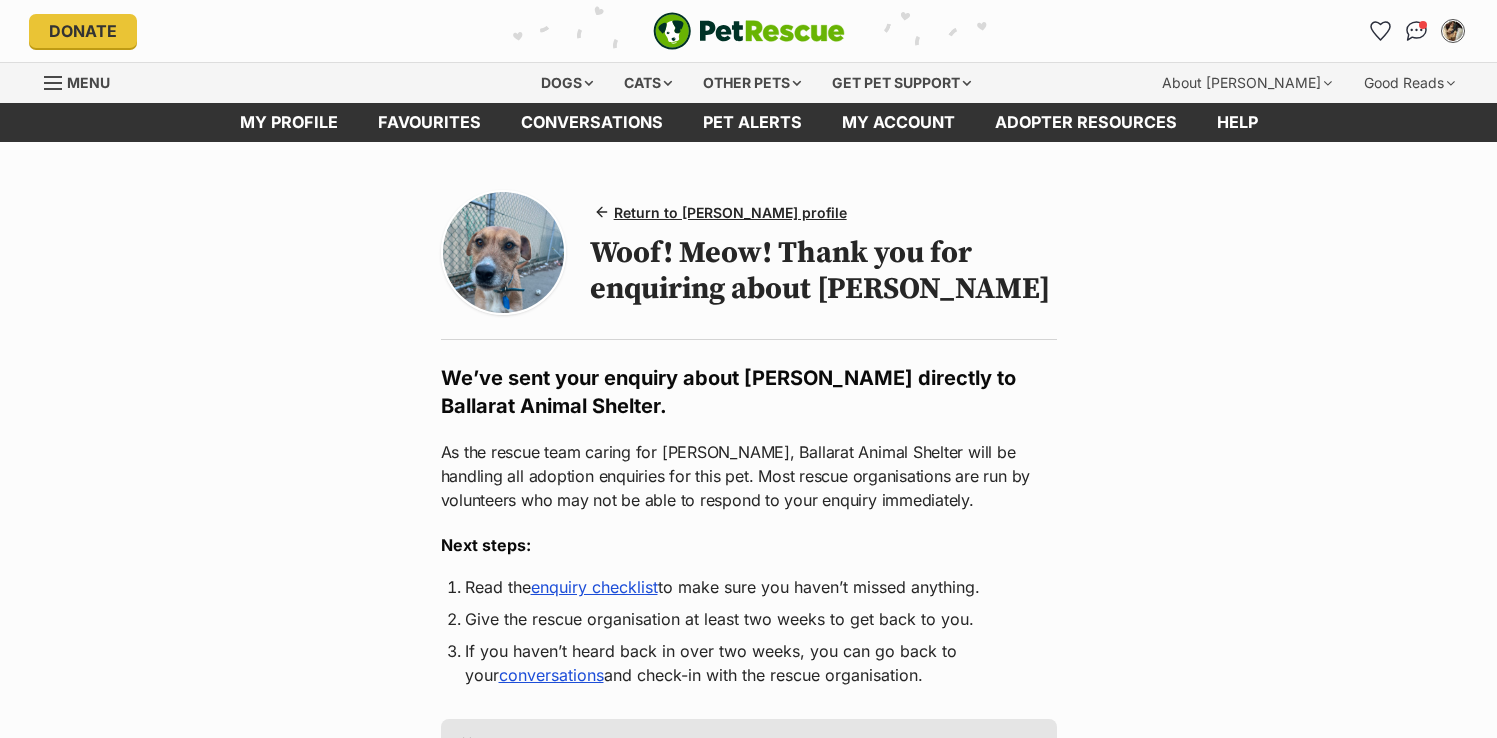 scroll, scrollTop: 0, scrollLeft: 0, axis: both 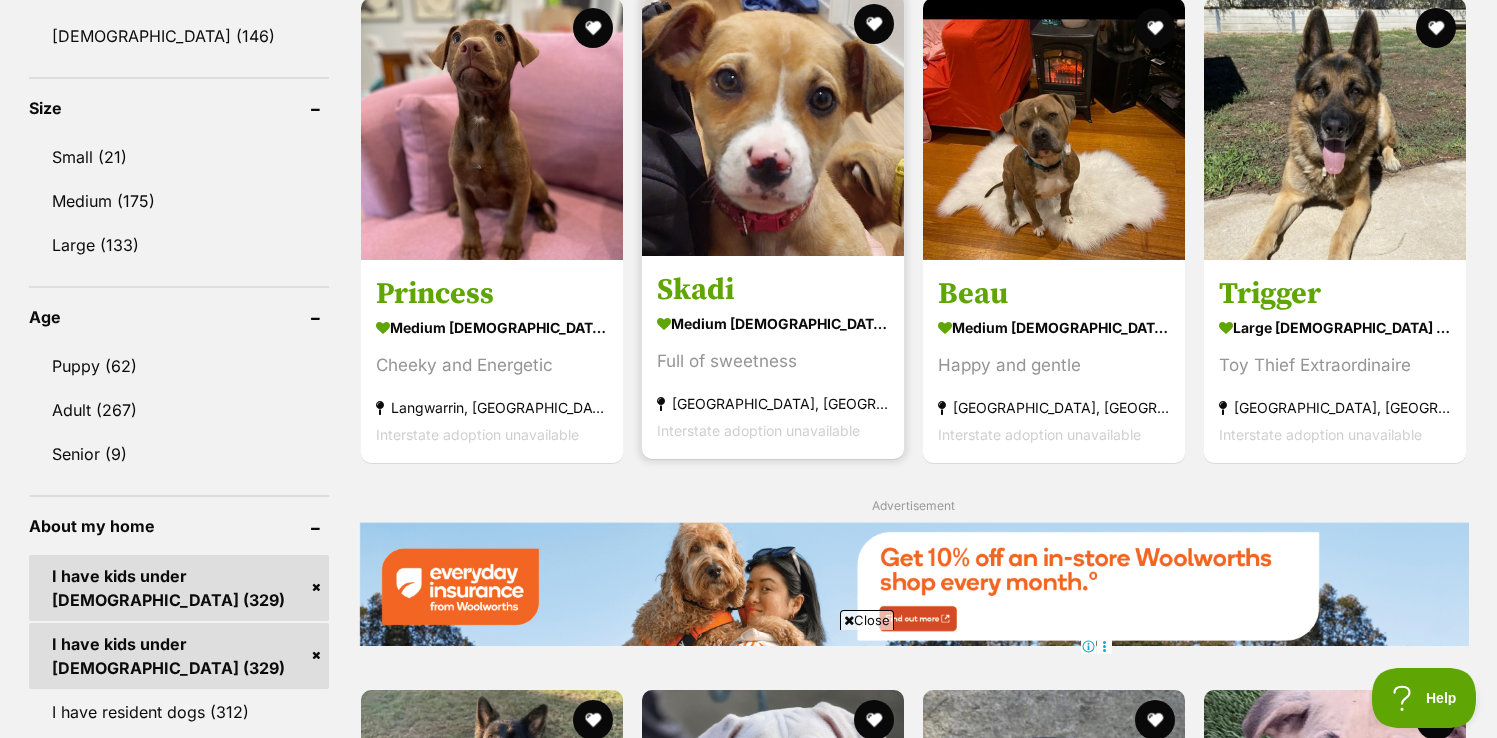 click at bounding box center (773, 125) 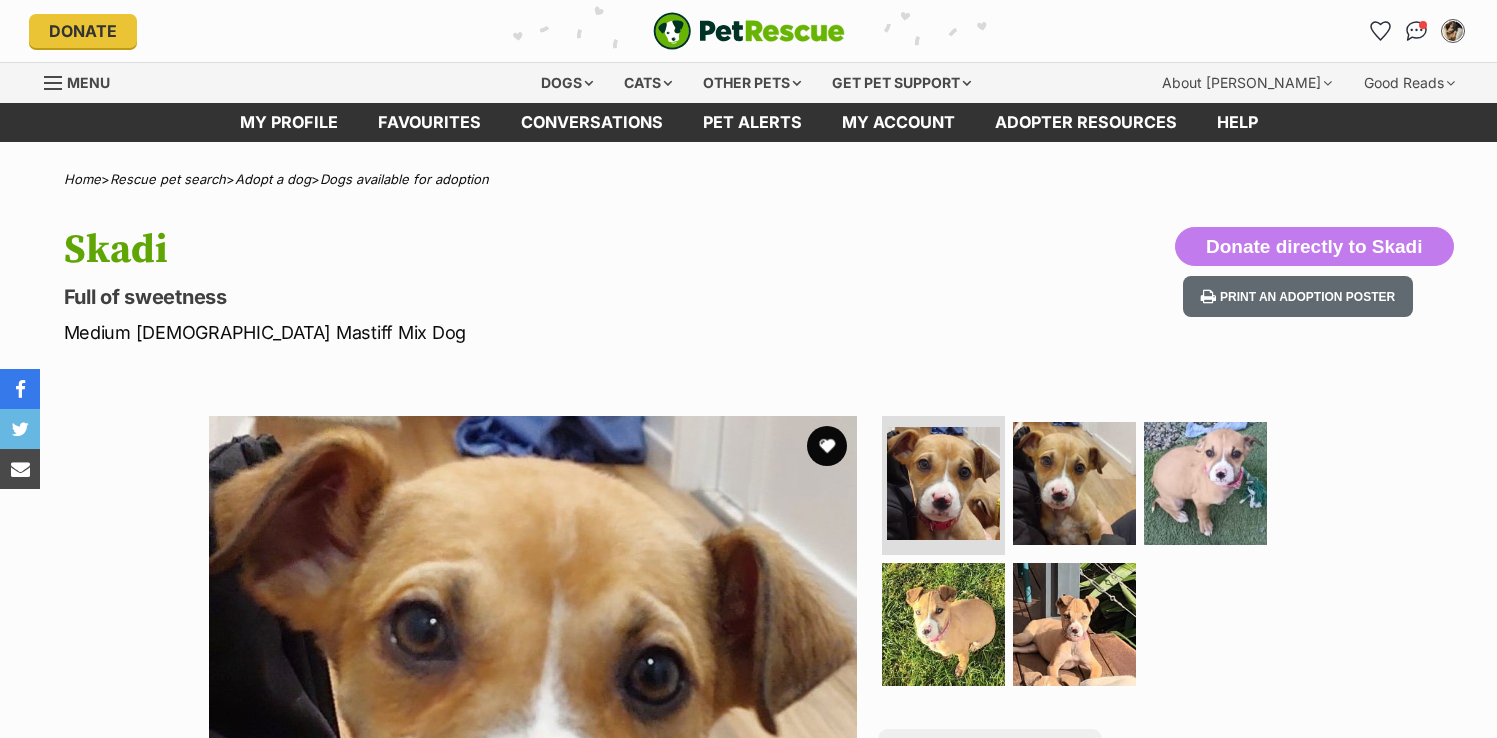 scroll, scrollTop: 0, scrollLeft: 0, axis: both 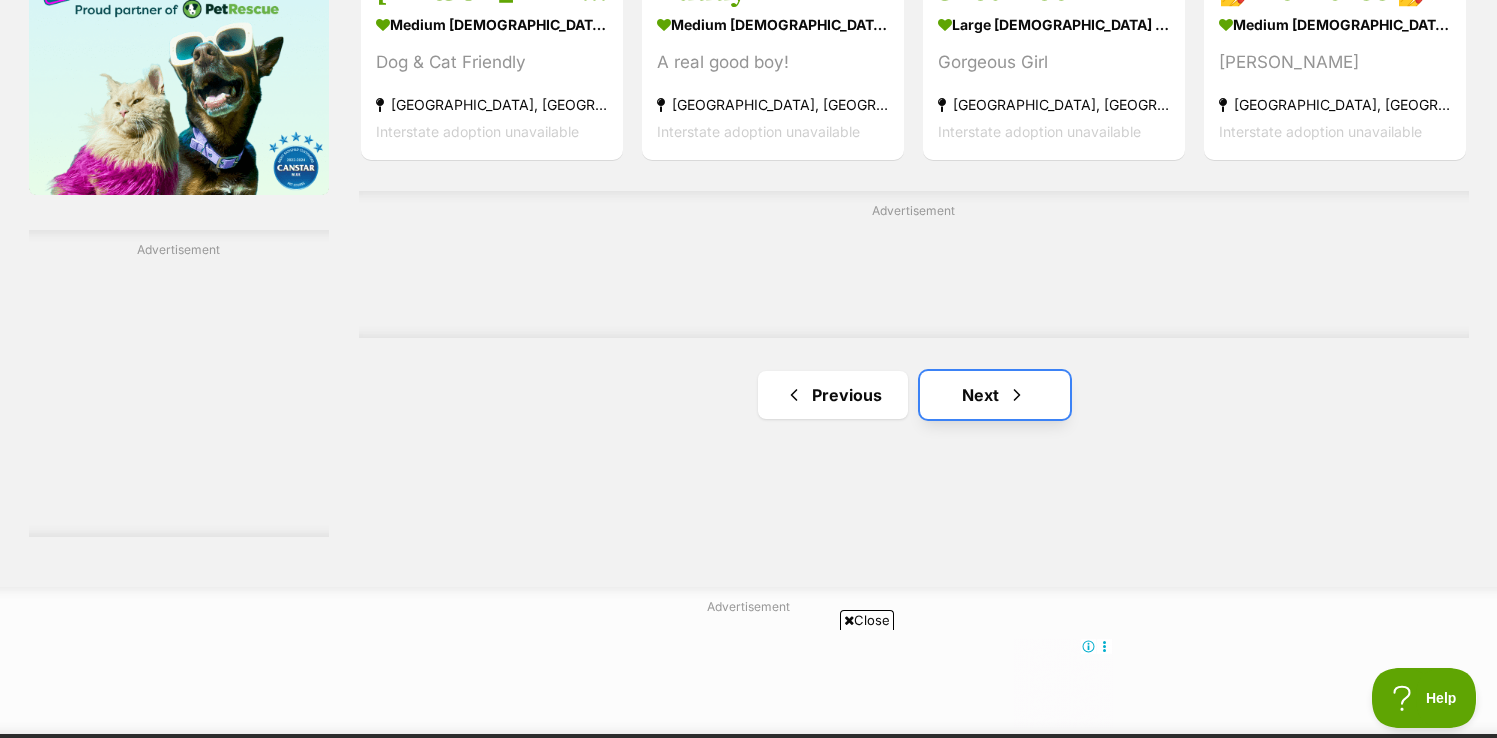 click on "Next" at bounding box center (995, 395) 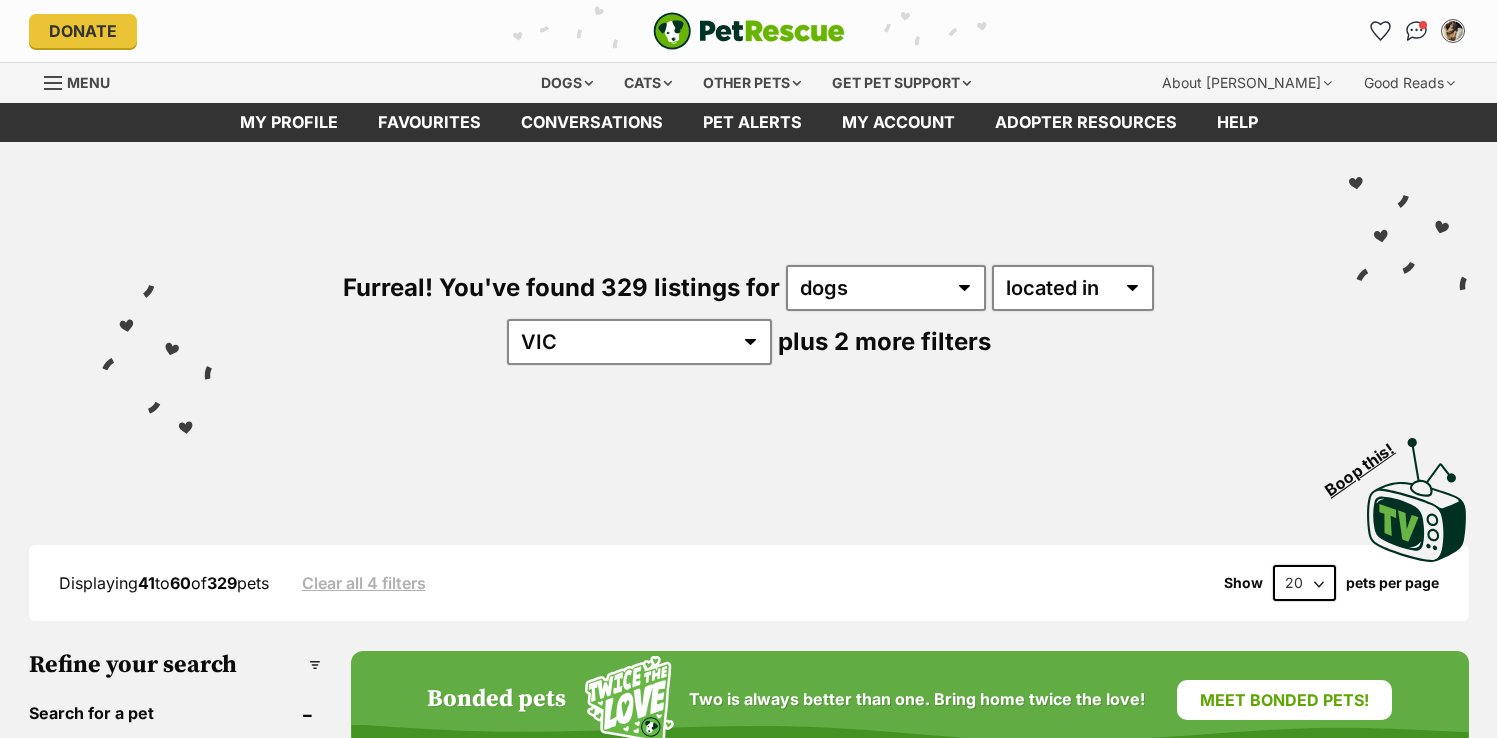 scroll, scrollTop: 0, scrollLeft: 0, axis: both 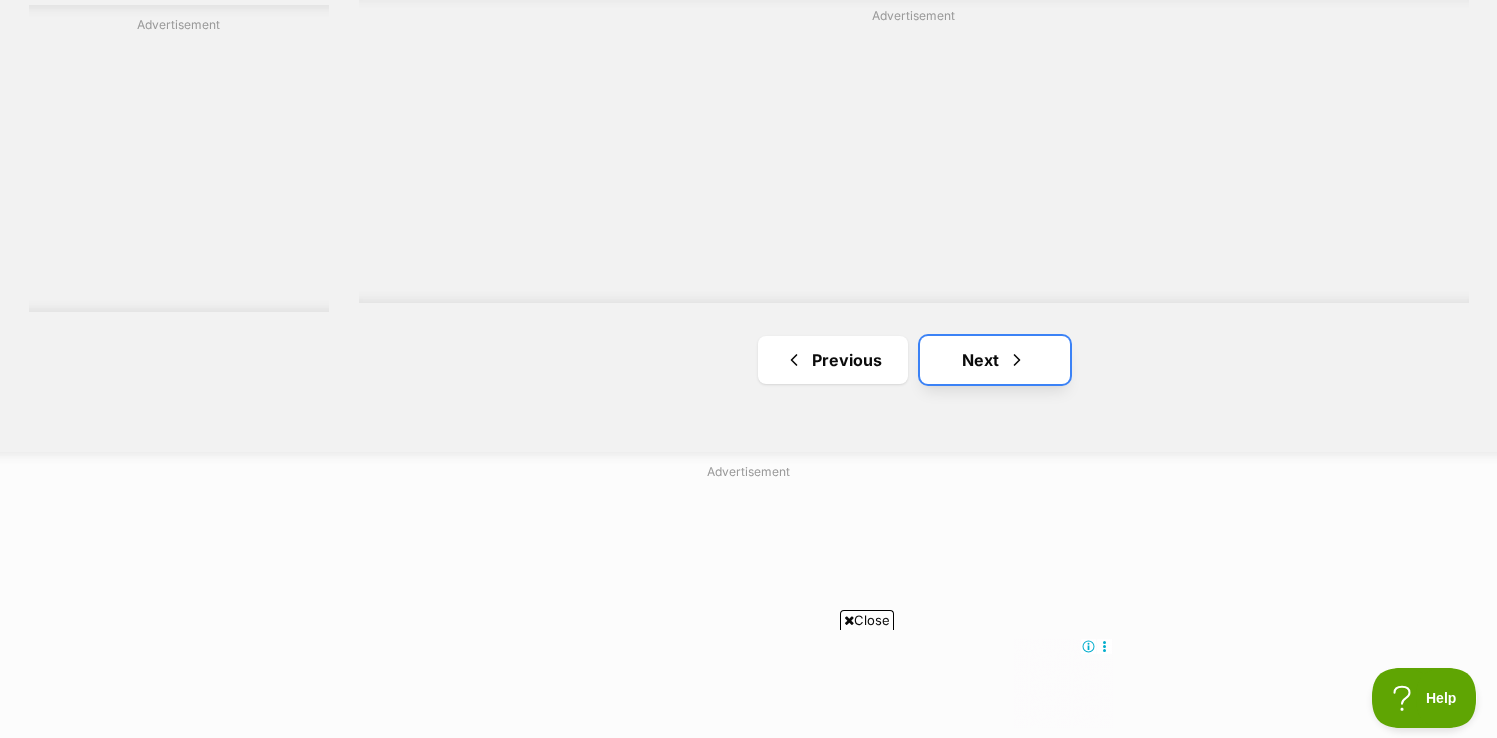 click on "Next" at bounding box center (995, 360) 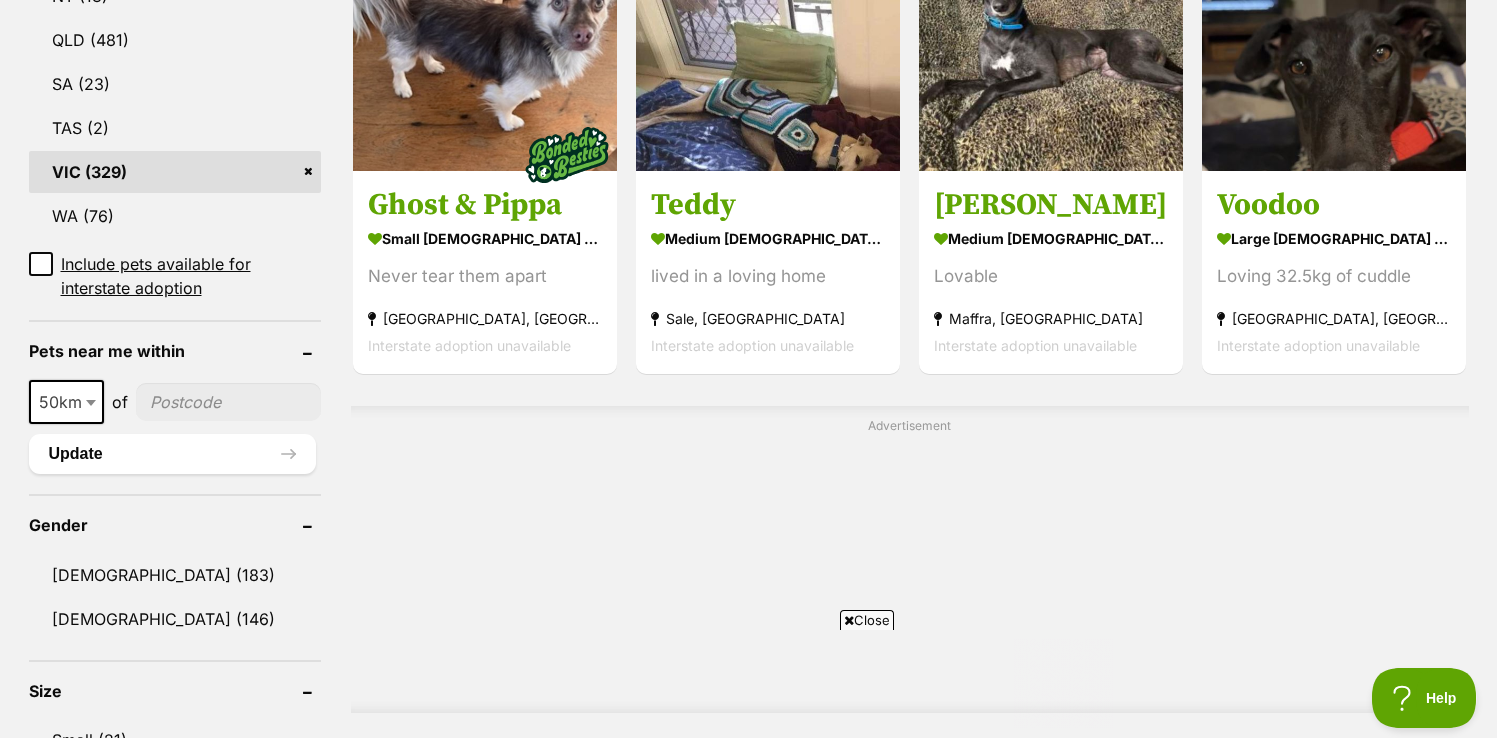 scroll, scrollTop: 0, scrollLeft: 0, axis: both 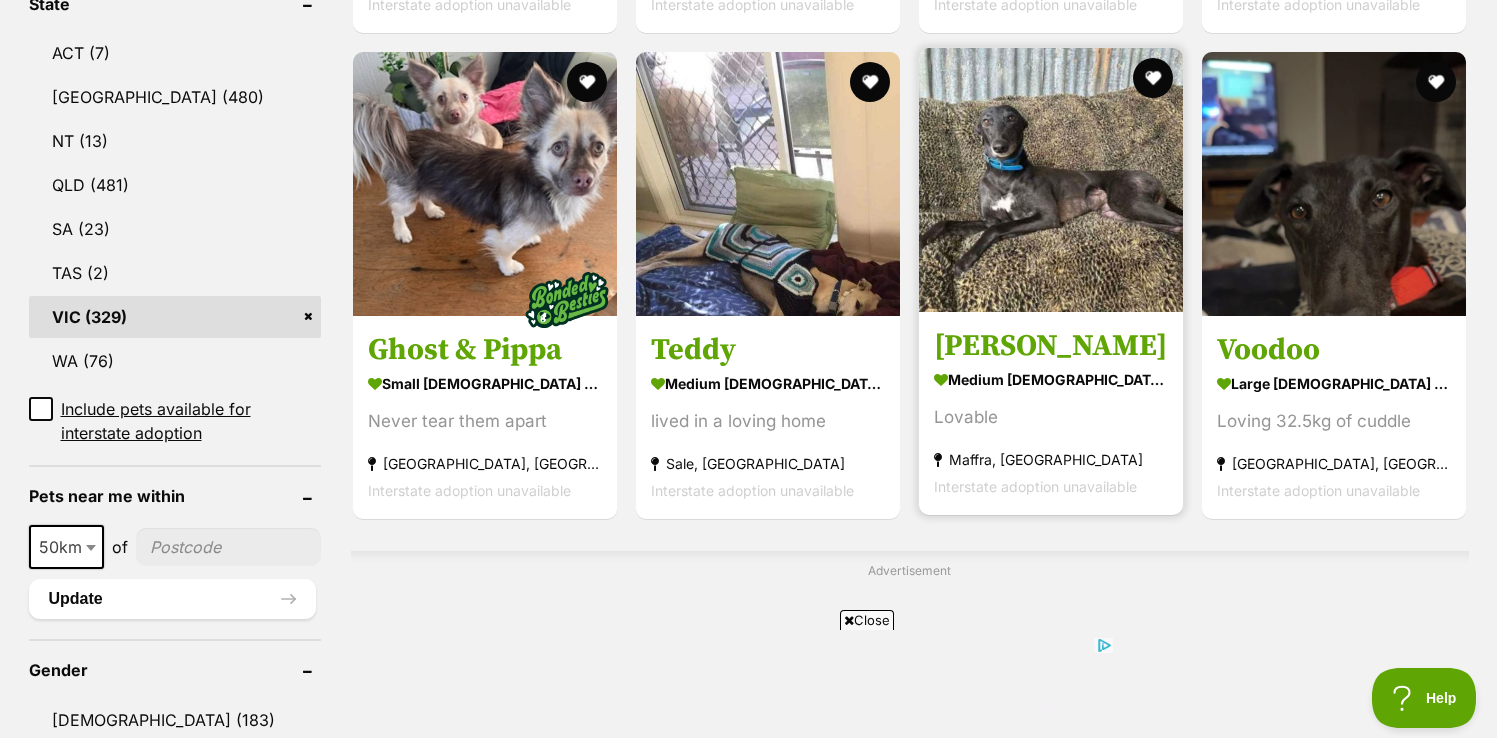 click at bounding box center (1051, 180) 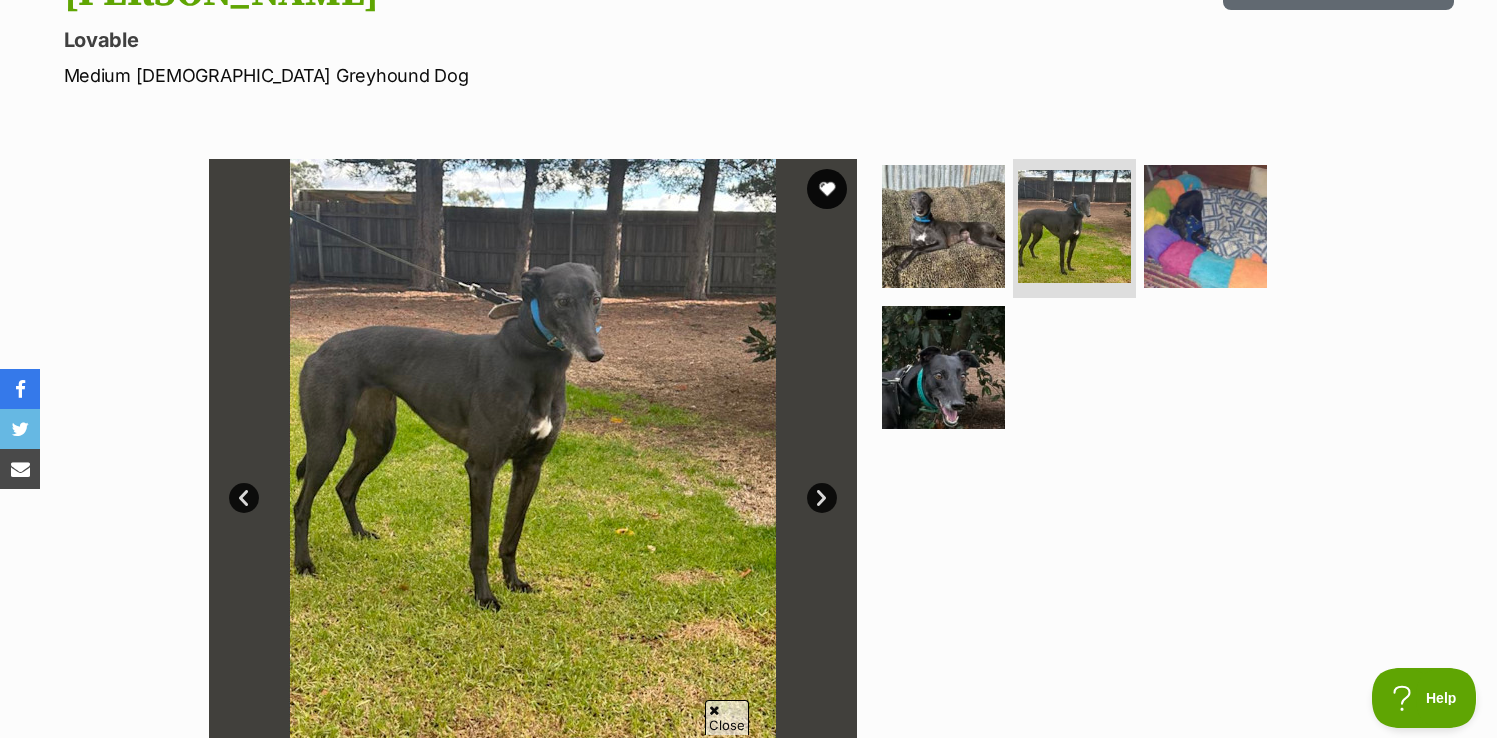 scroll, scrollTop: 0, scrollLeft: 0, axis: both 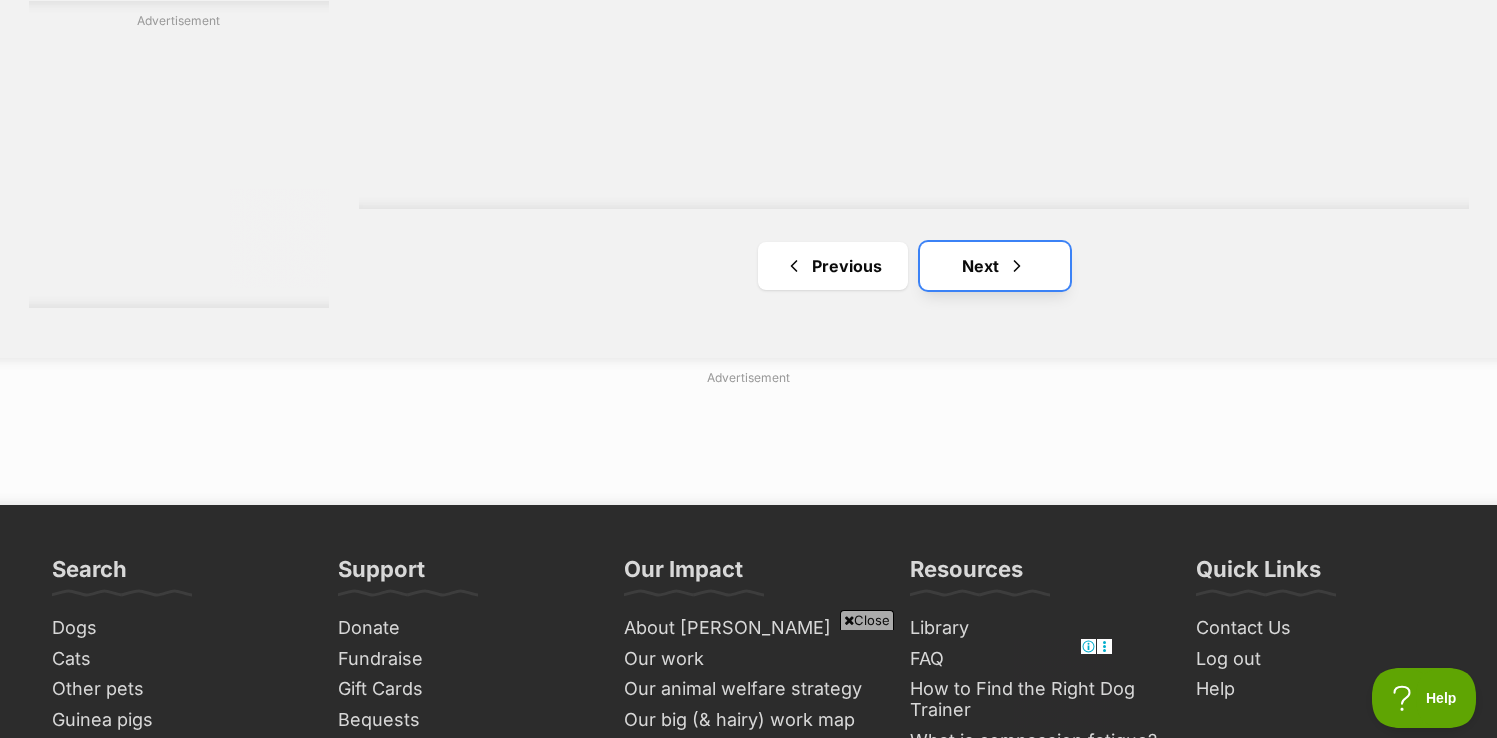 click on "Next" at bounding box center [995, 266] 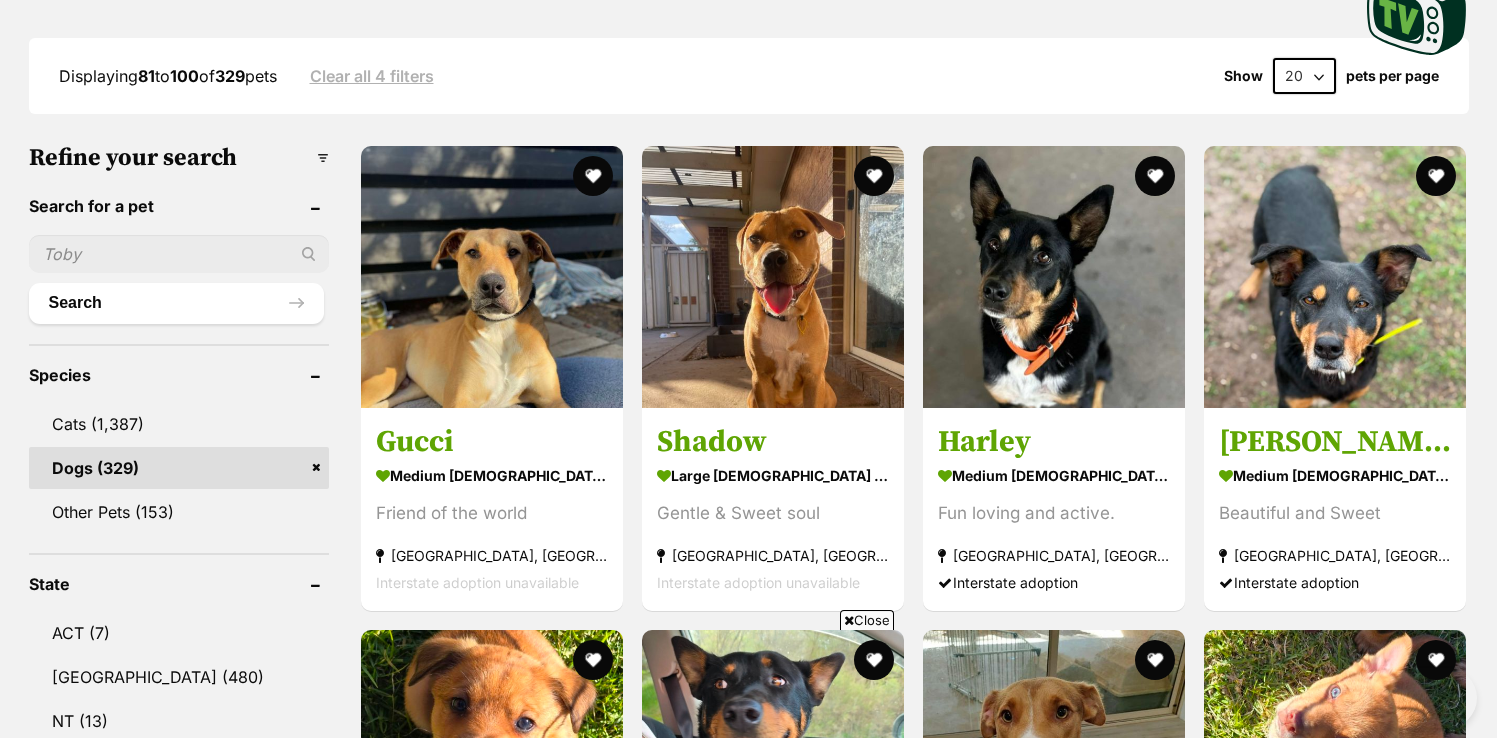 scroll, scrollTop: 0, scrollLeft: 0, axis: both 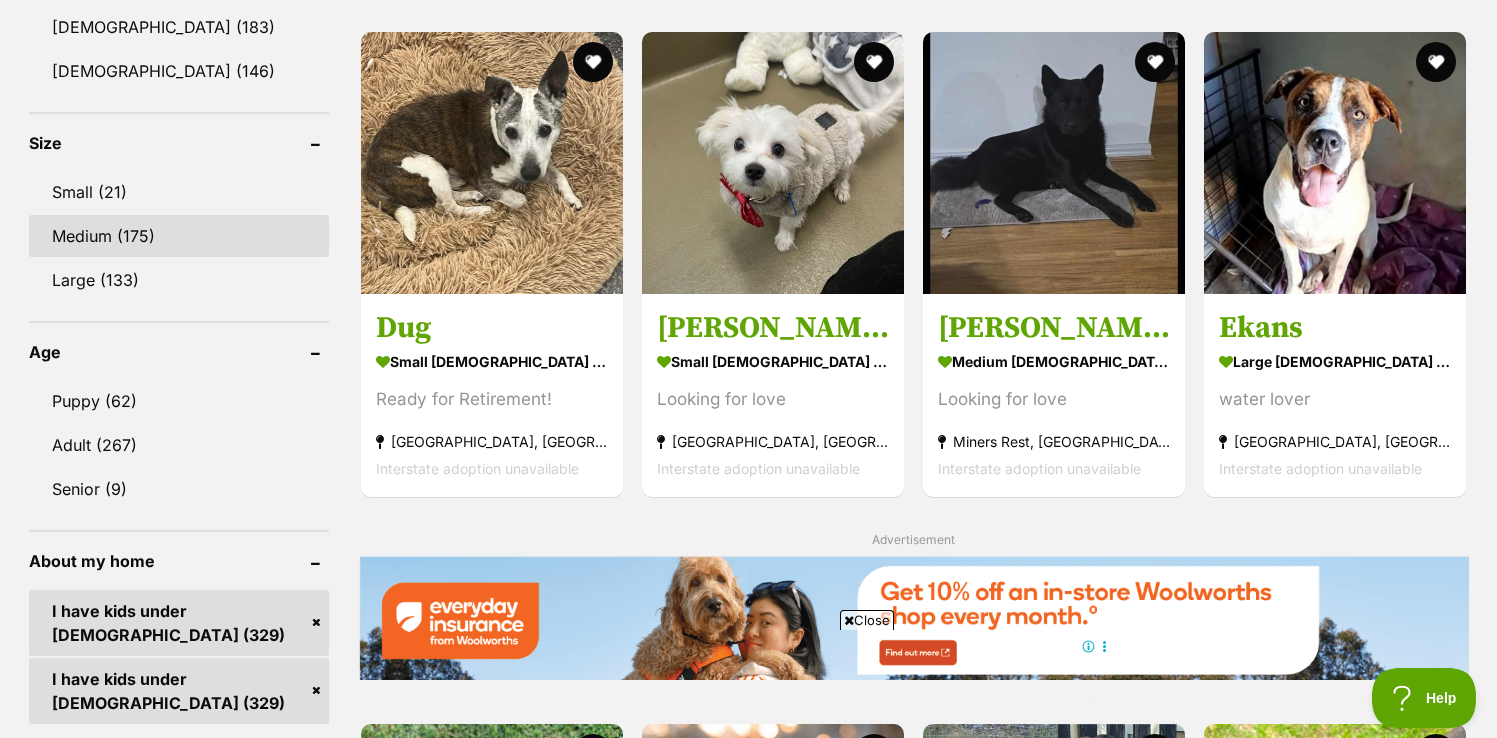 click on "Medium (175)" at bounding box center (179, 236) 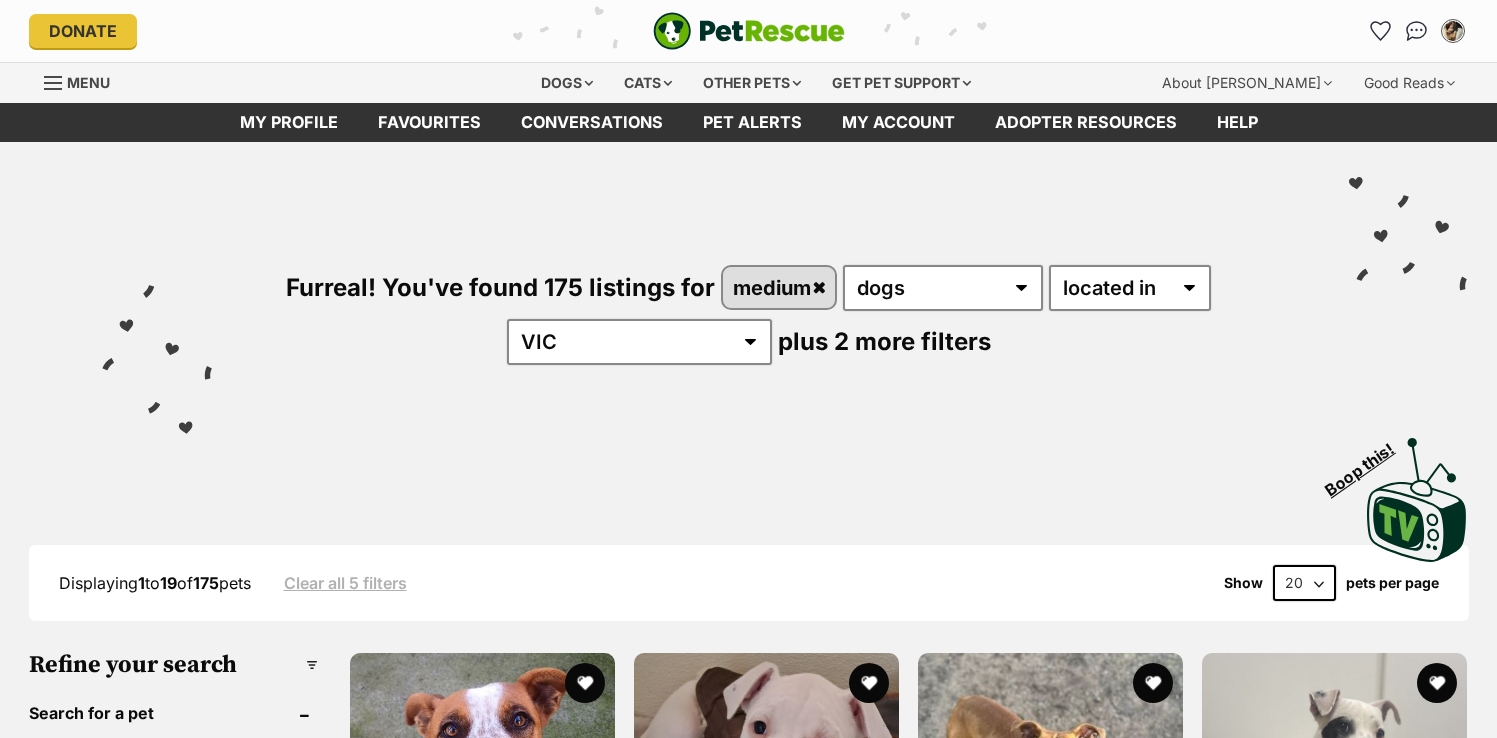 scroll, scrollTop: 0, scrollLeft: 0, axis: both 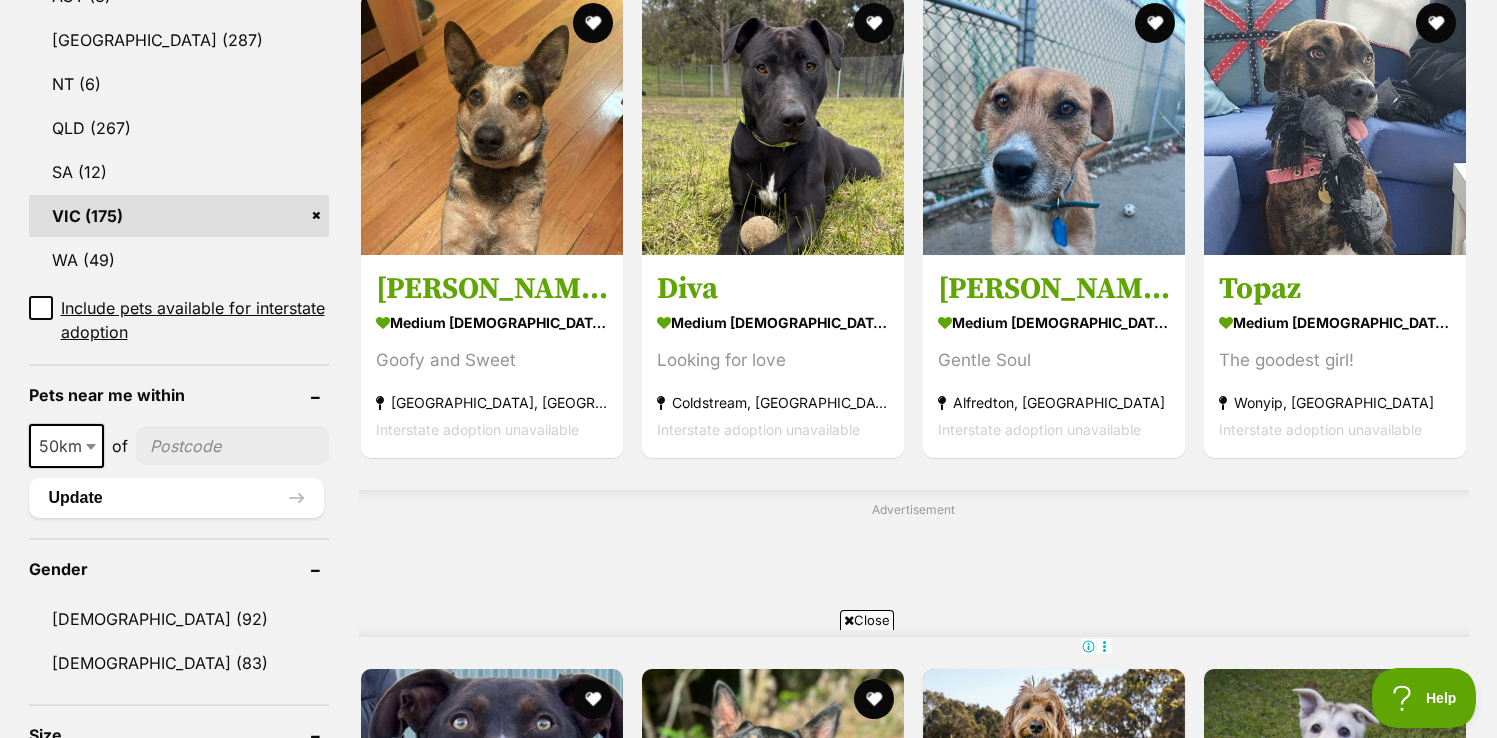 click on "50km" at bounding box center (66, 446) 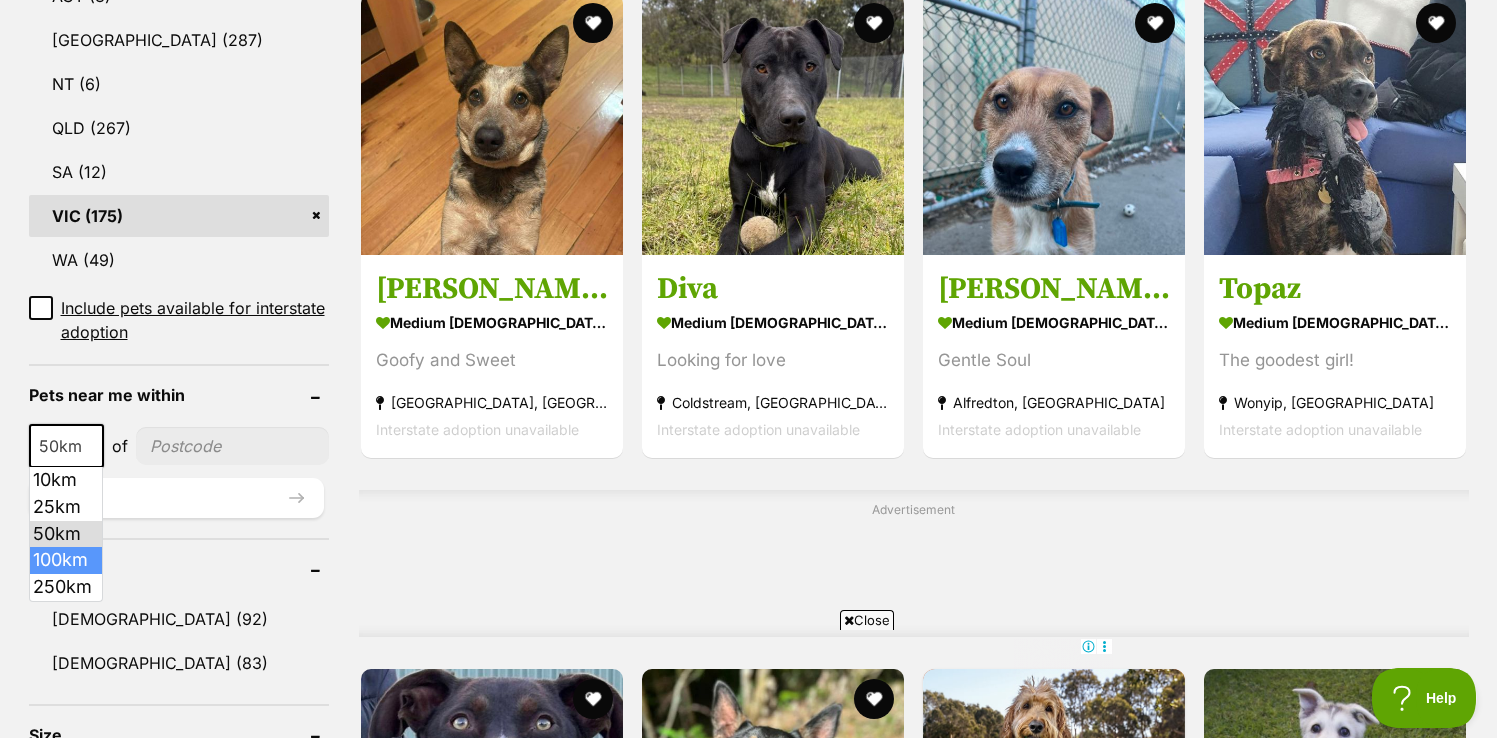 select on "100" 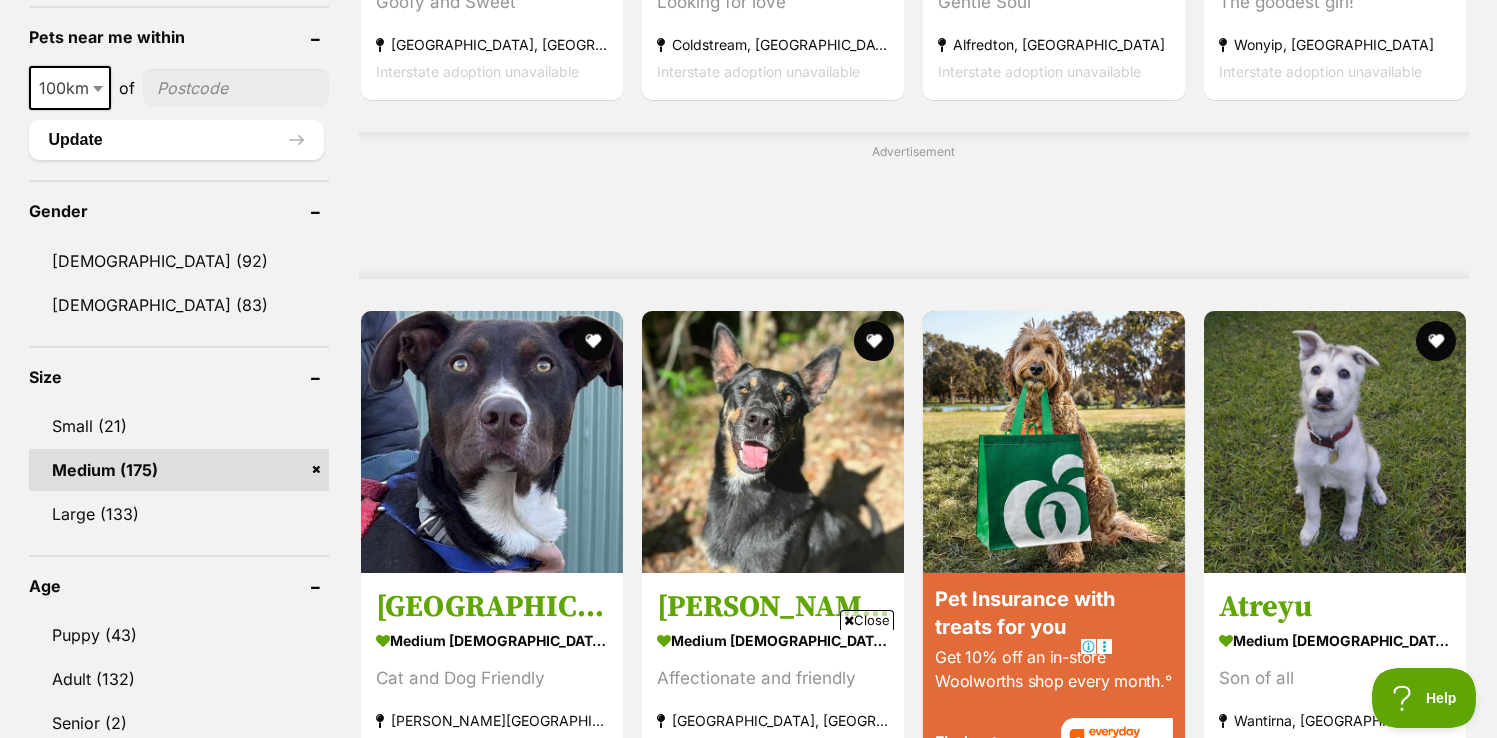 scroll, scrollTop: 1506, scrollLeft: 0, axis: vertical 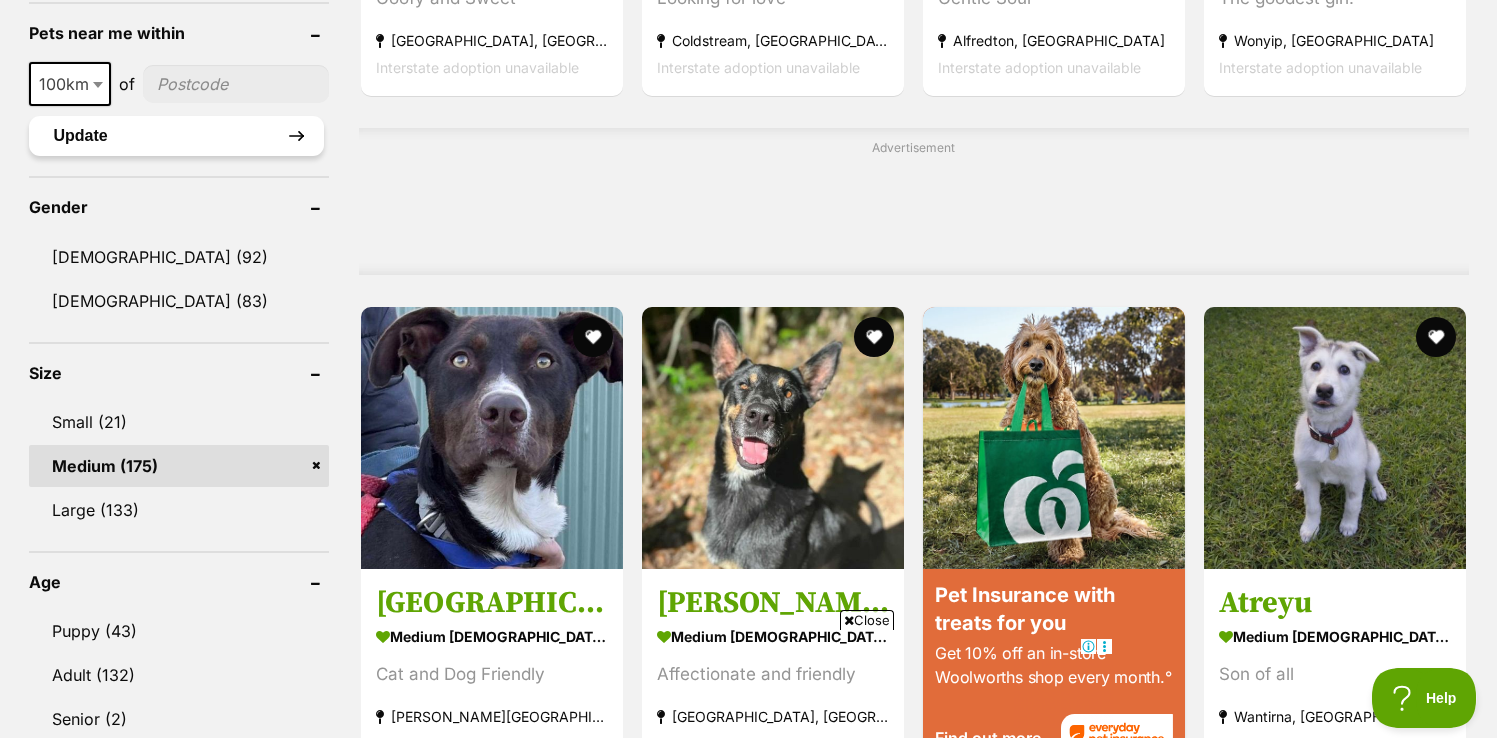 click on "Update" at bounding box center [176, 136] 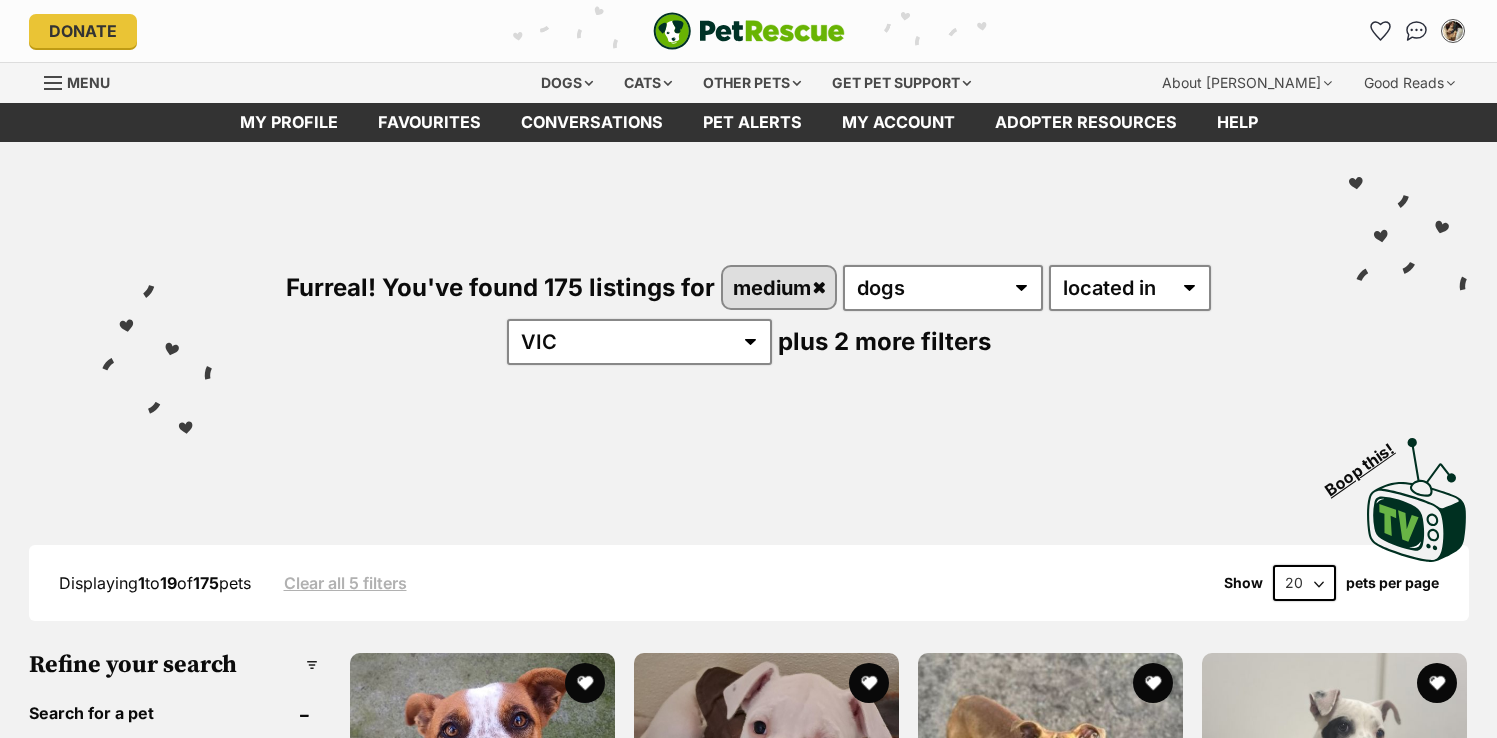 scroll, scrollTop: 0, scrollLeft: 0, axis: both 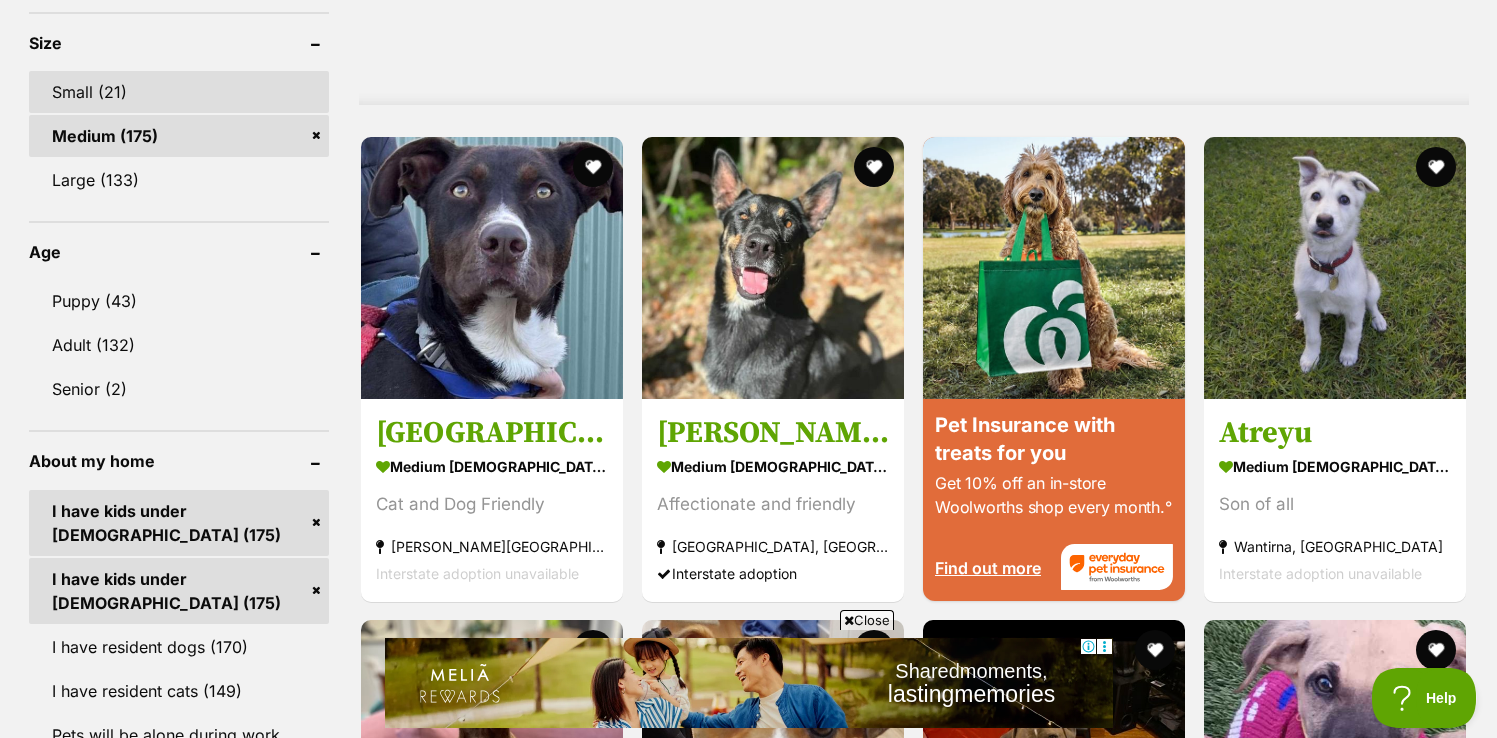 click on "Small (21)" at bounding box center [179, 92] 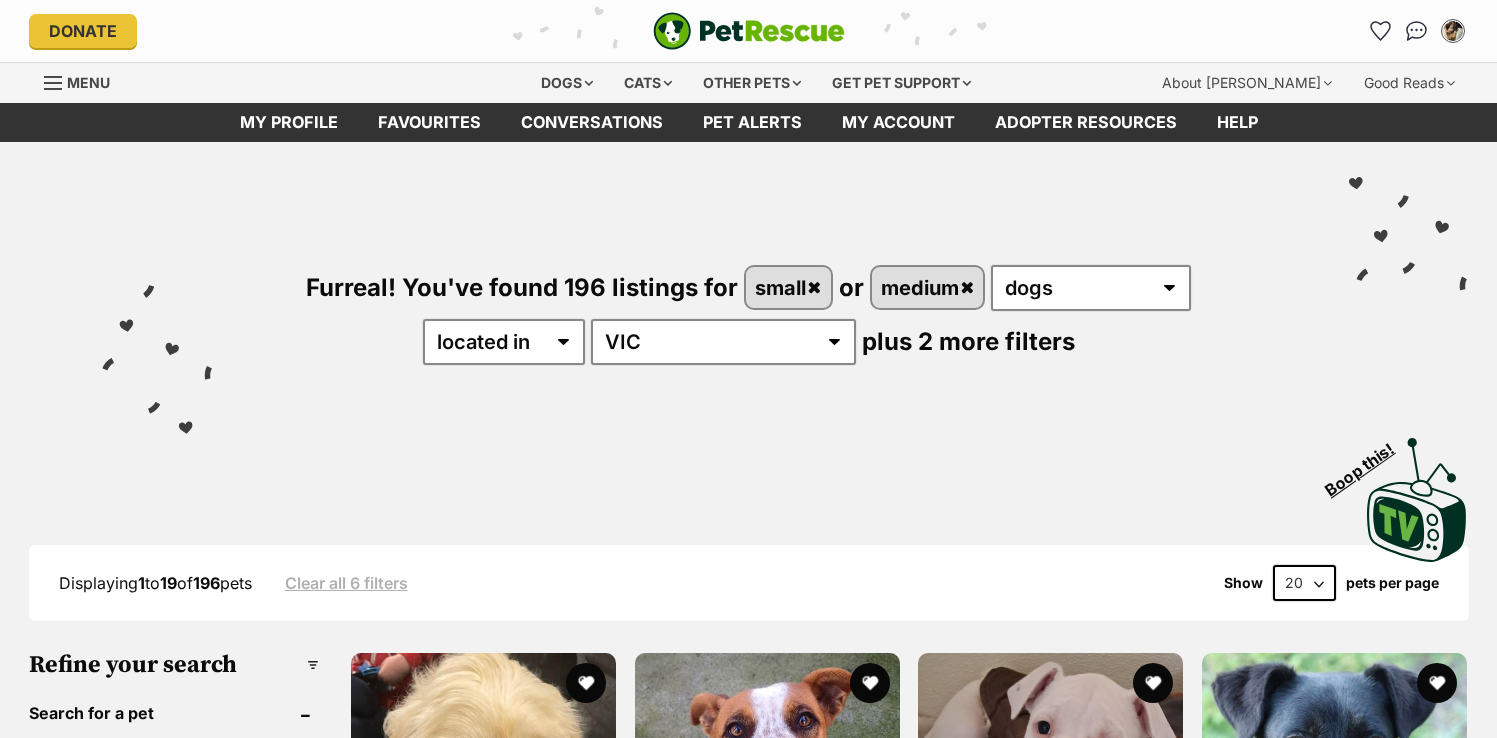 scroll, scrollTop: 0, scrollLeft: 0, axis: both 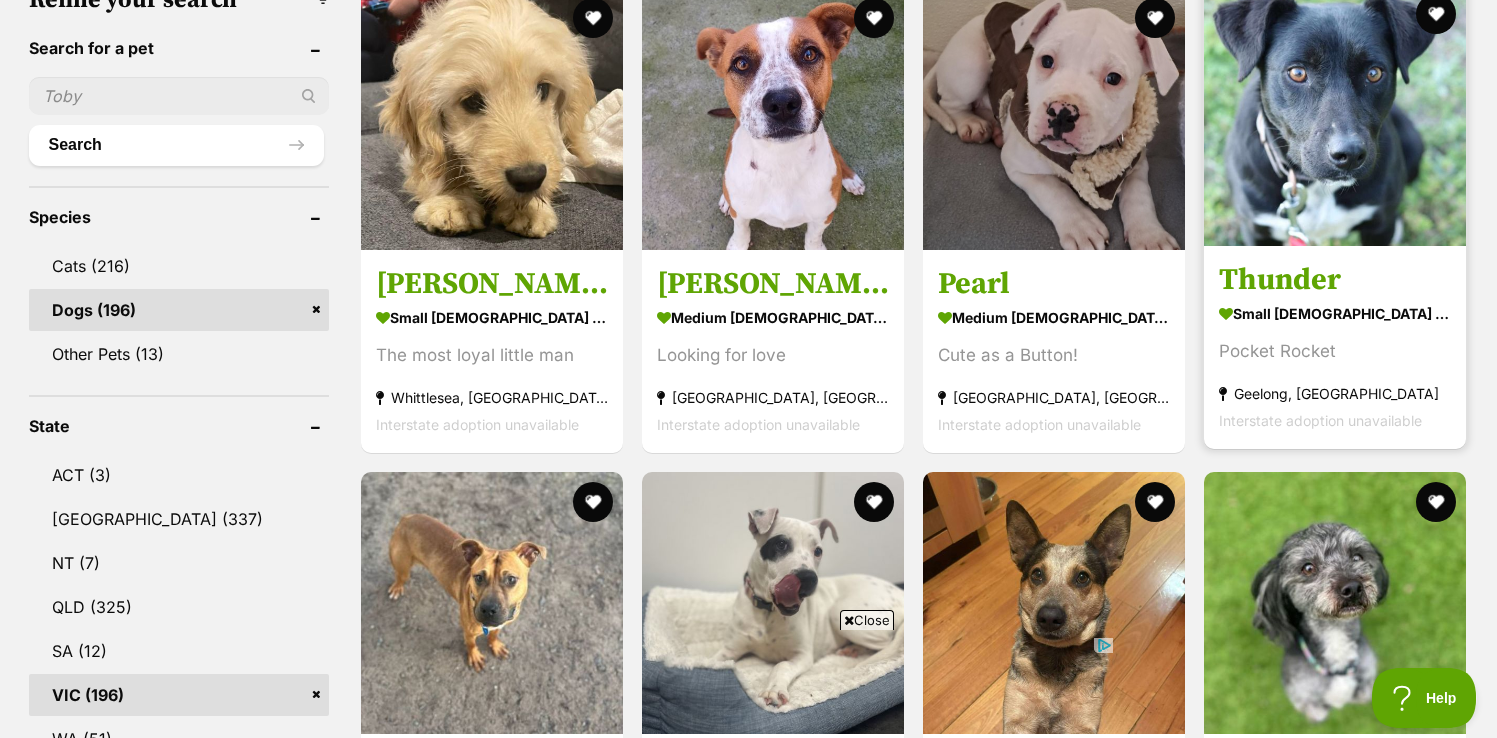 click on "small [DEMOGRAPHIC_DATA] Dog" at bounding box center (1335, 313) 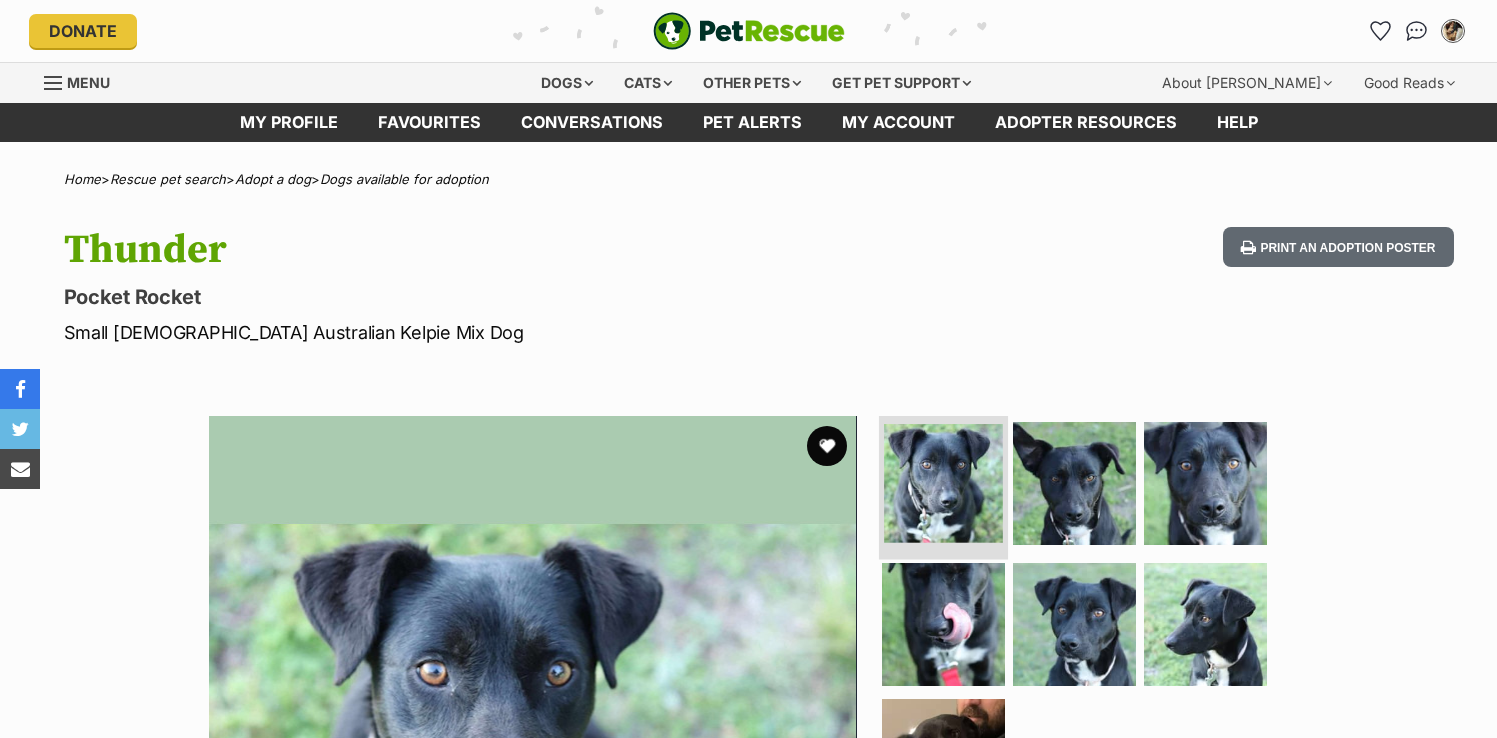 scroll, scrollTop: 0, scrollLeft: 0, axis: both 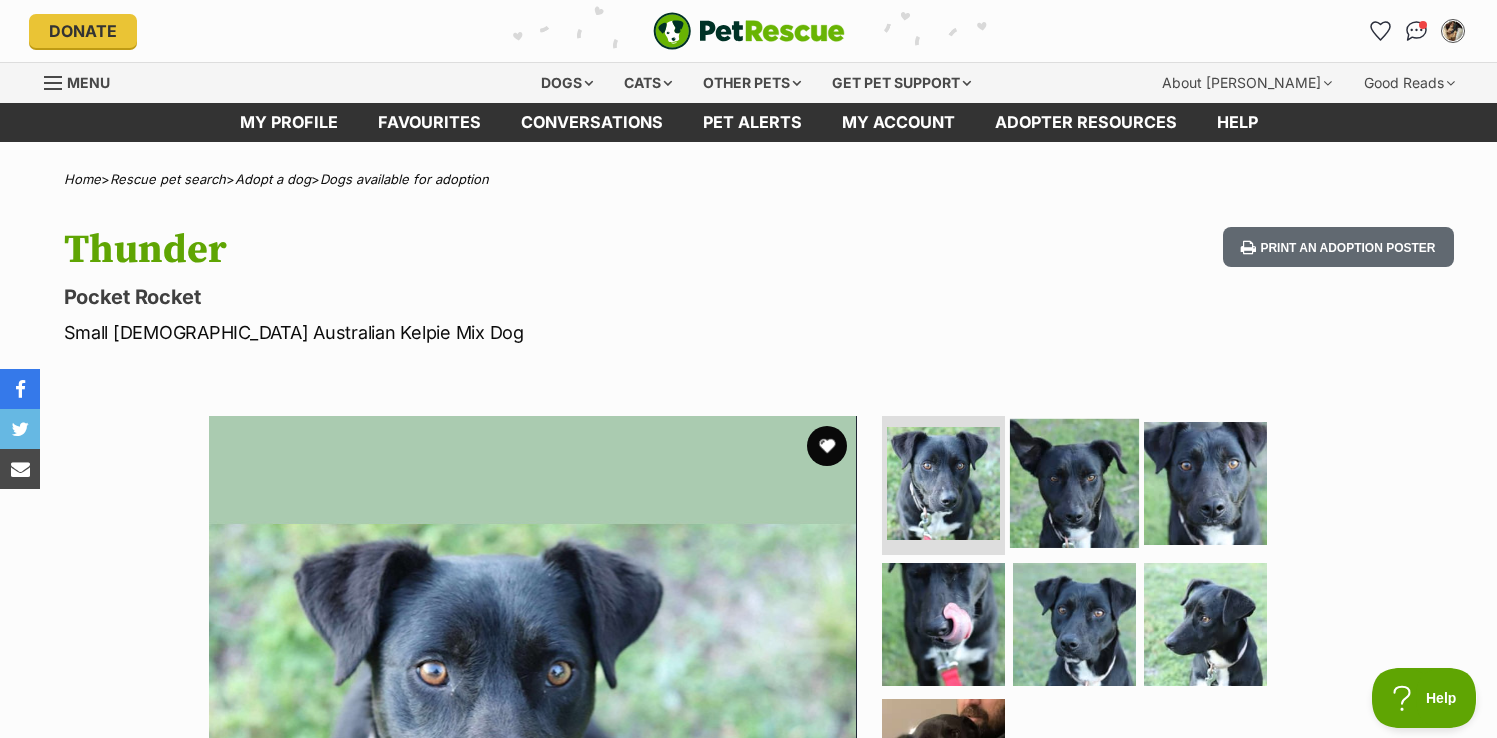 click at bounding box center [1074, 482] 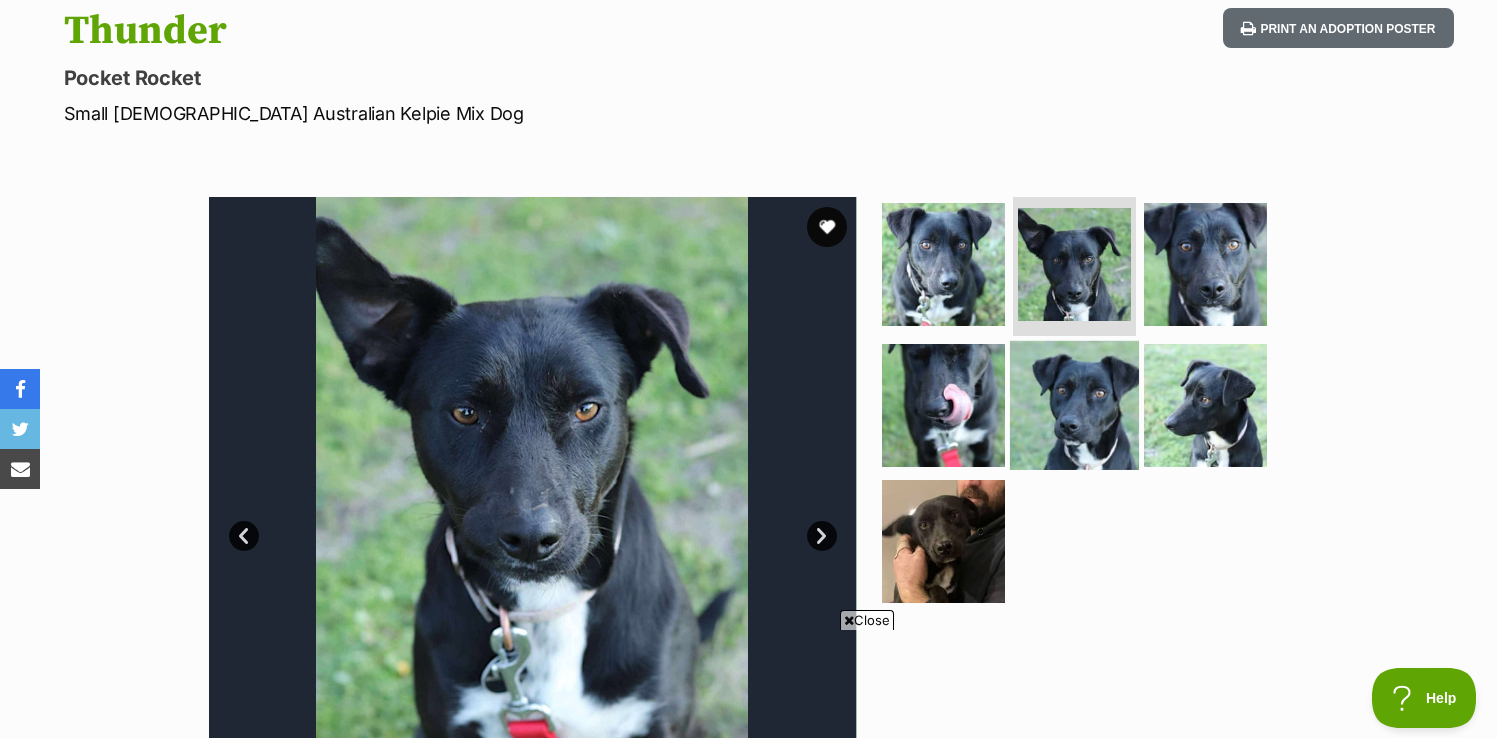 scroll, scrollTop: 0, scrollLeft: 0, axis: both 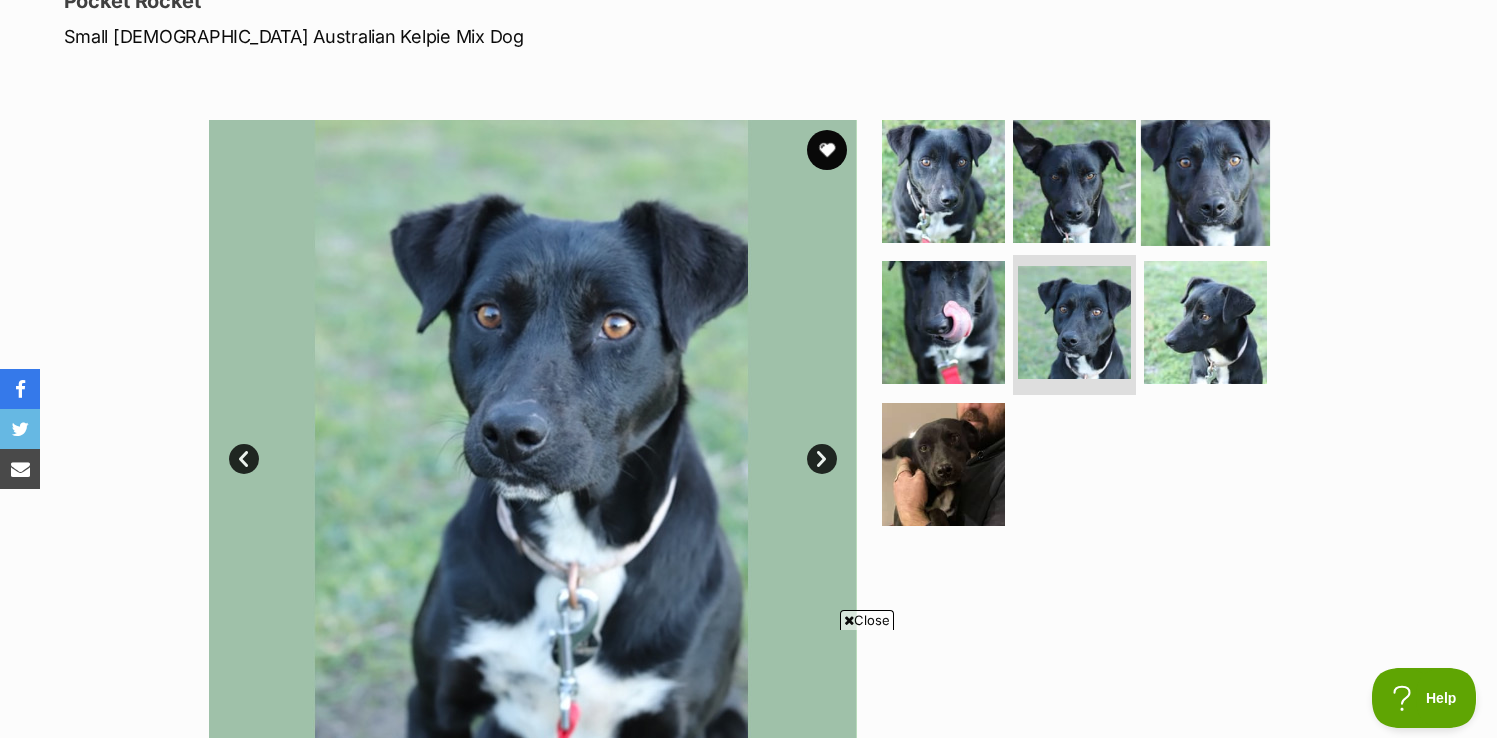click at bounding box center [1205, 180] 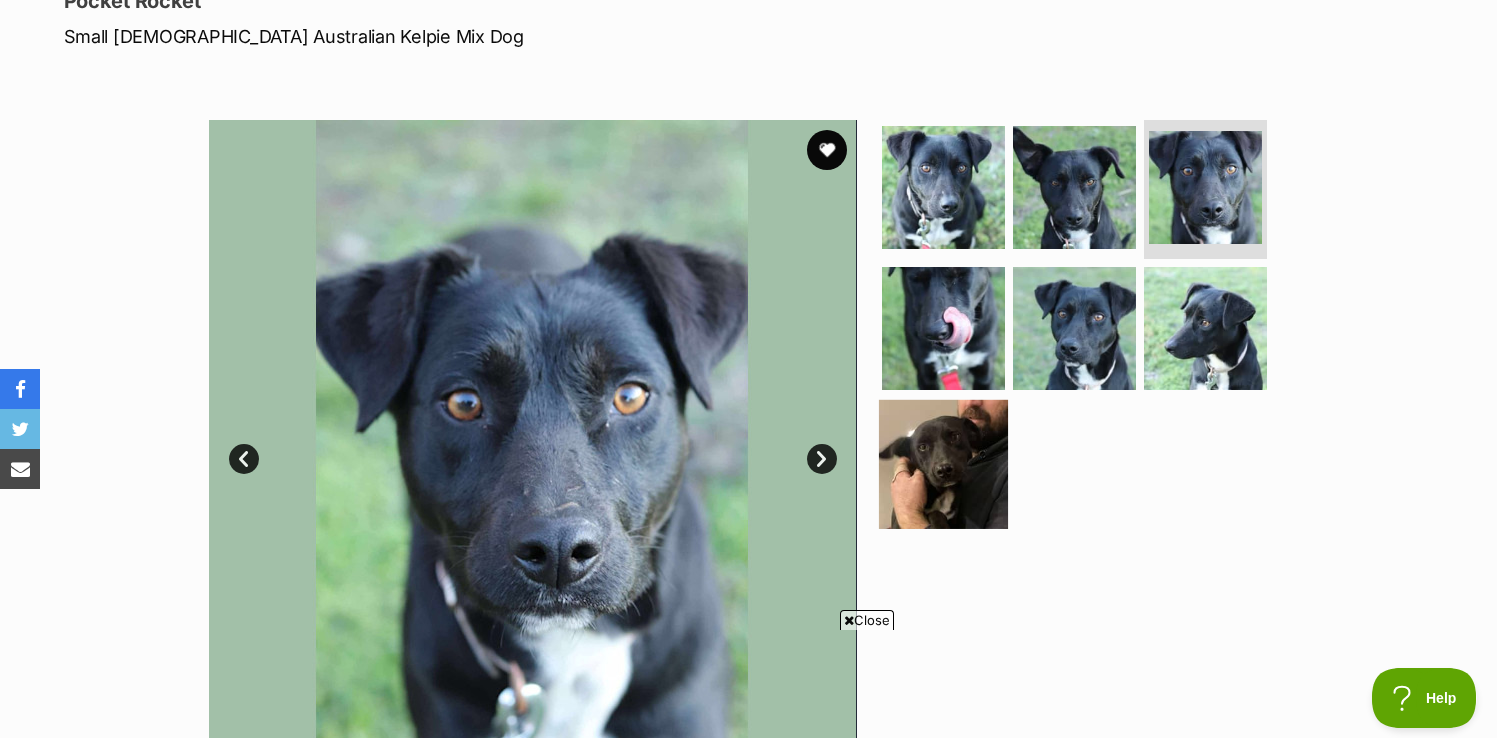 click at bounding box center [943, 464] 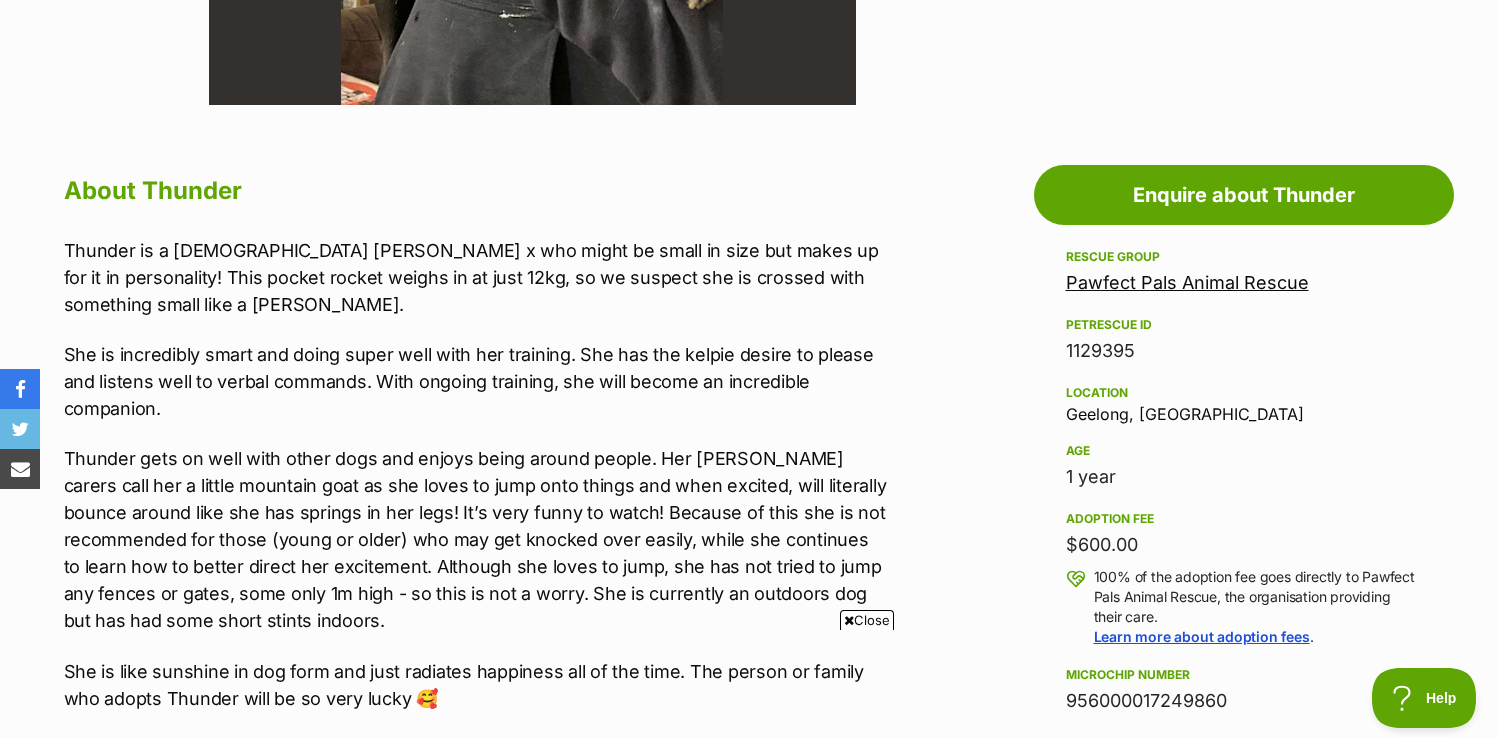 scroll, scrollTop: 961, scrollLeft: 0, axis: vertical 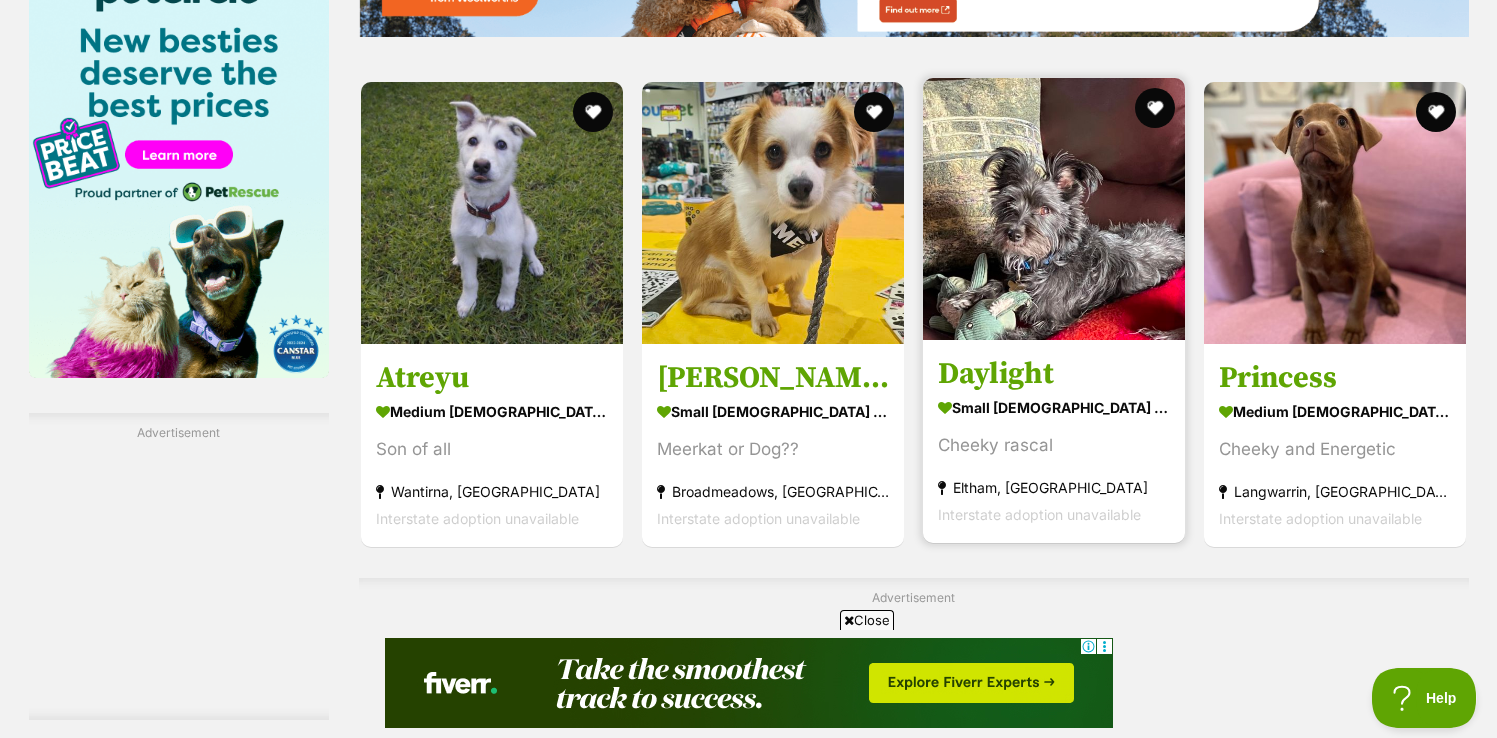 click at bounding box center (1054, 209) 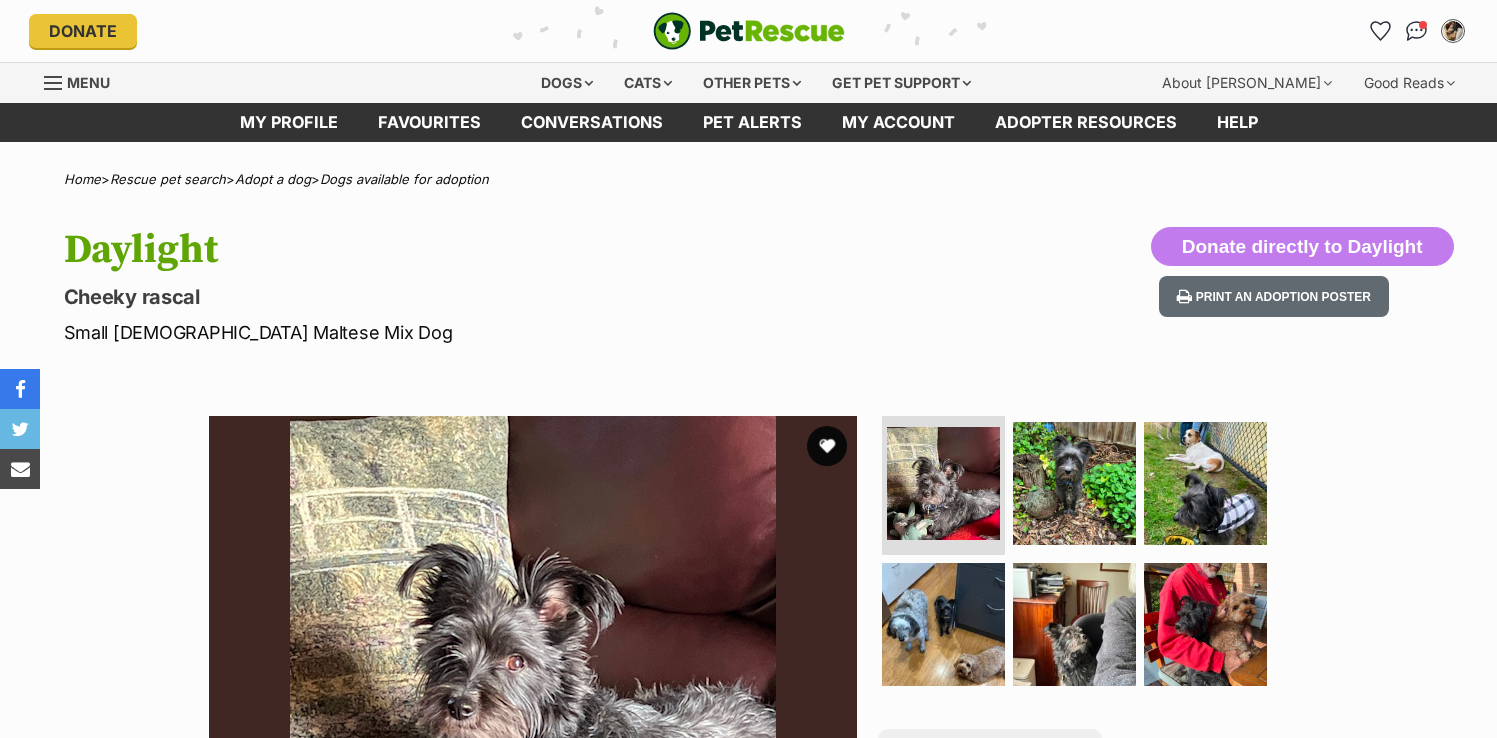 scroll, scrollTop: 0, scrollLeft: 0, axis: both 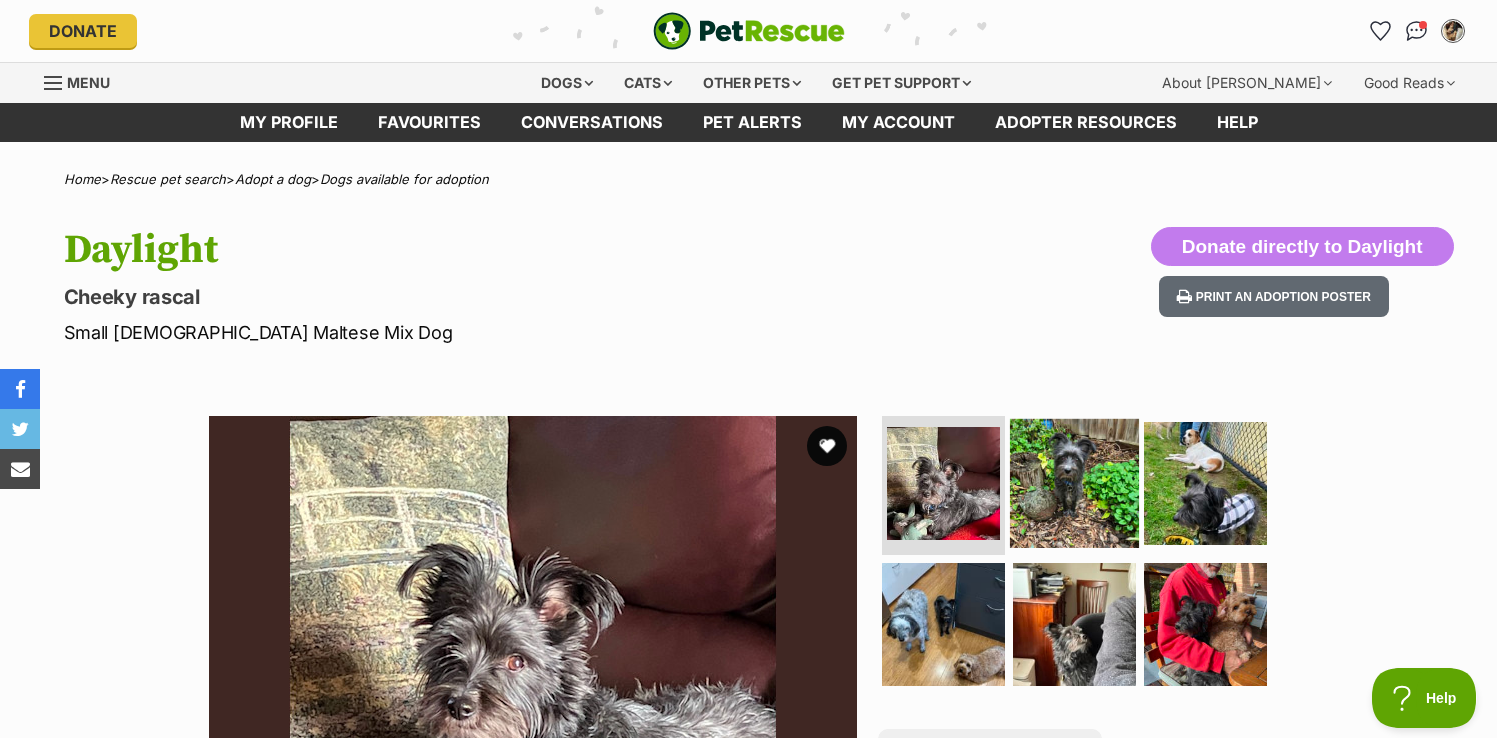 click at bounding box center [1074, 482] 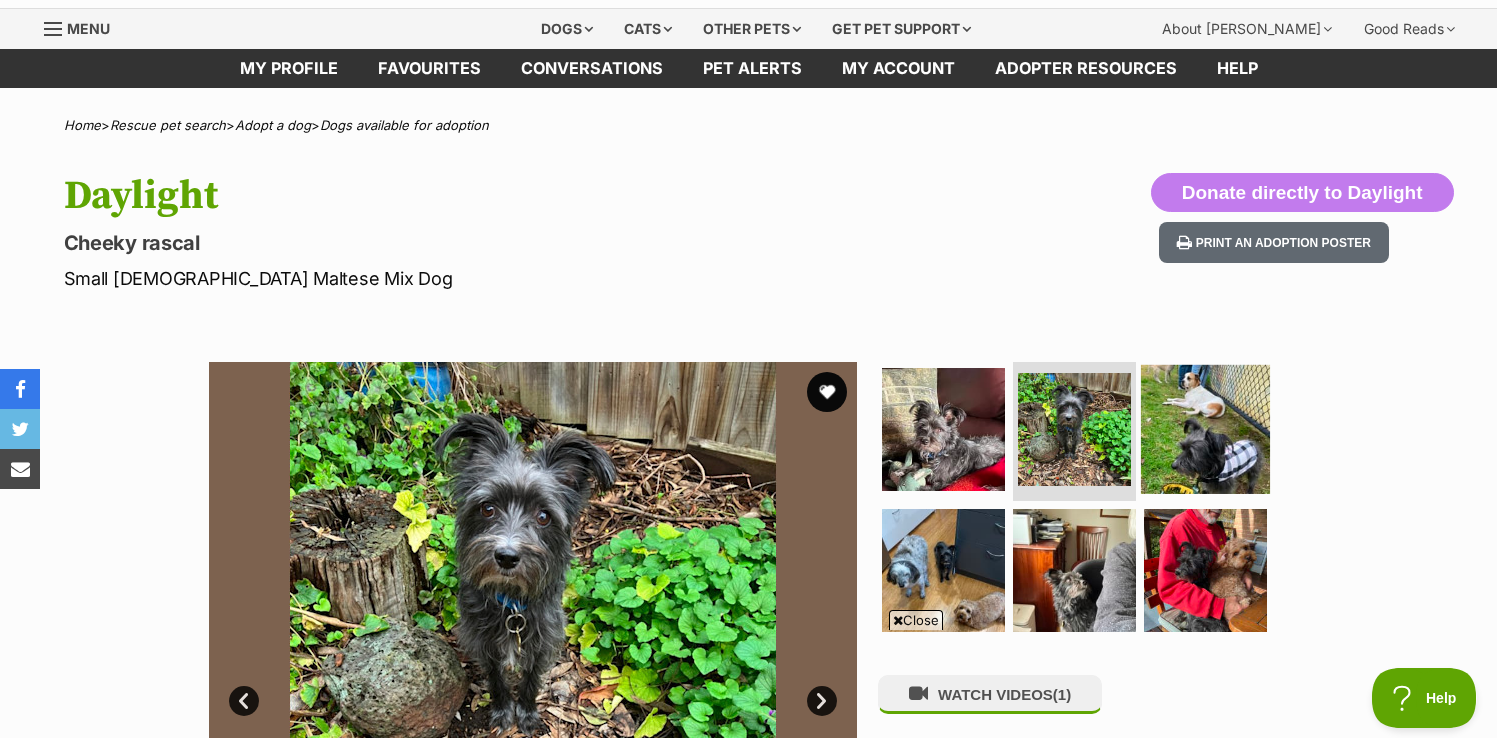 scroll, scrollTop: 0, scrollLeft: 0, axis: both 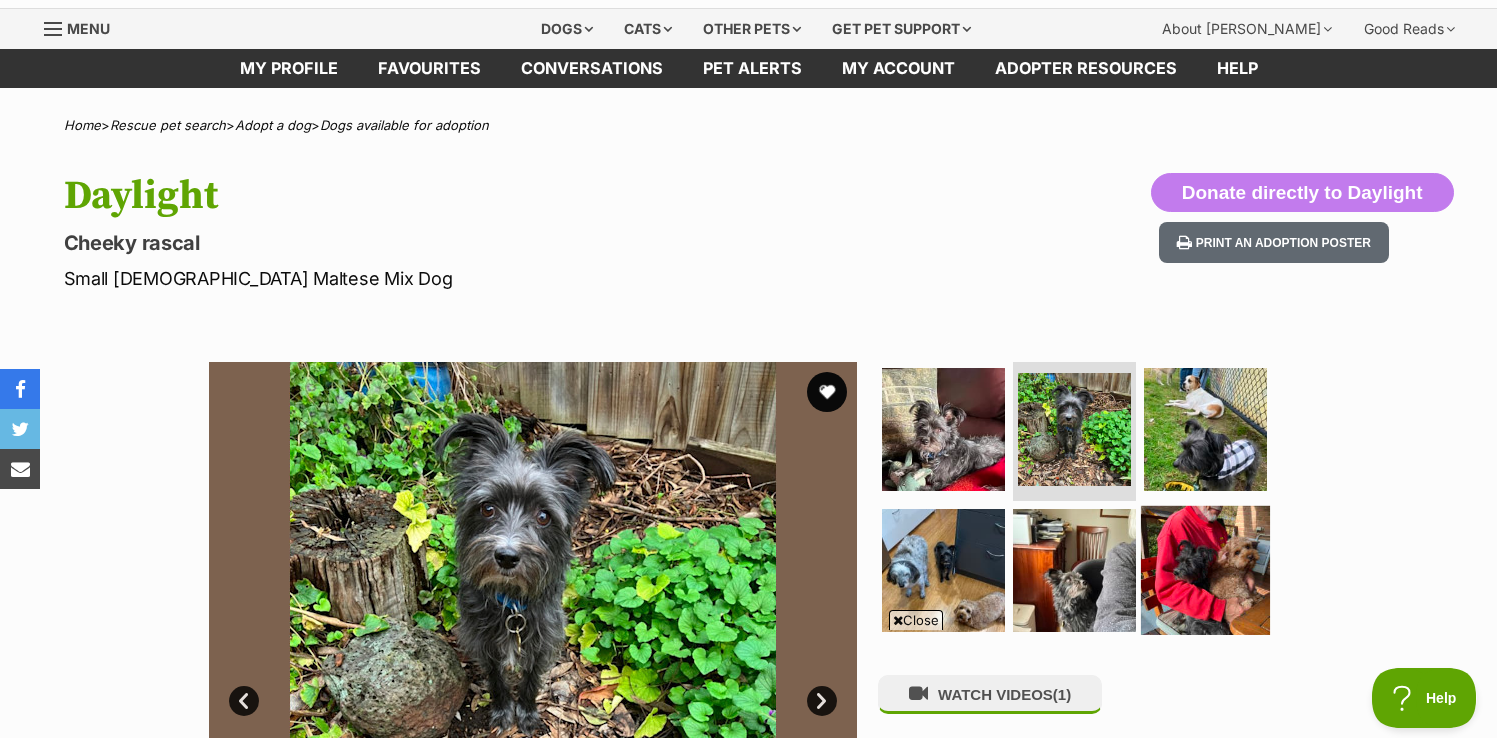 click at bounding box center [1205, 570] 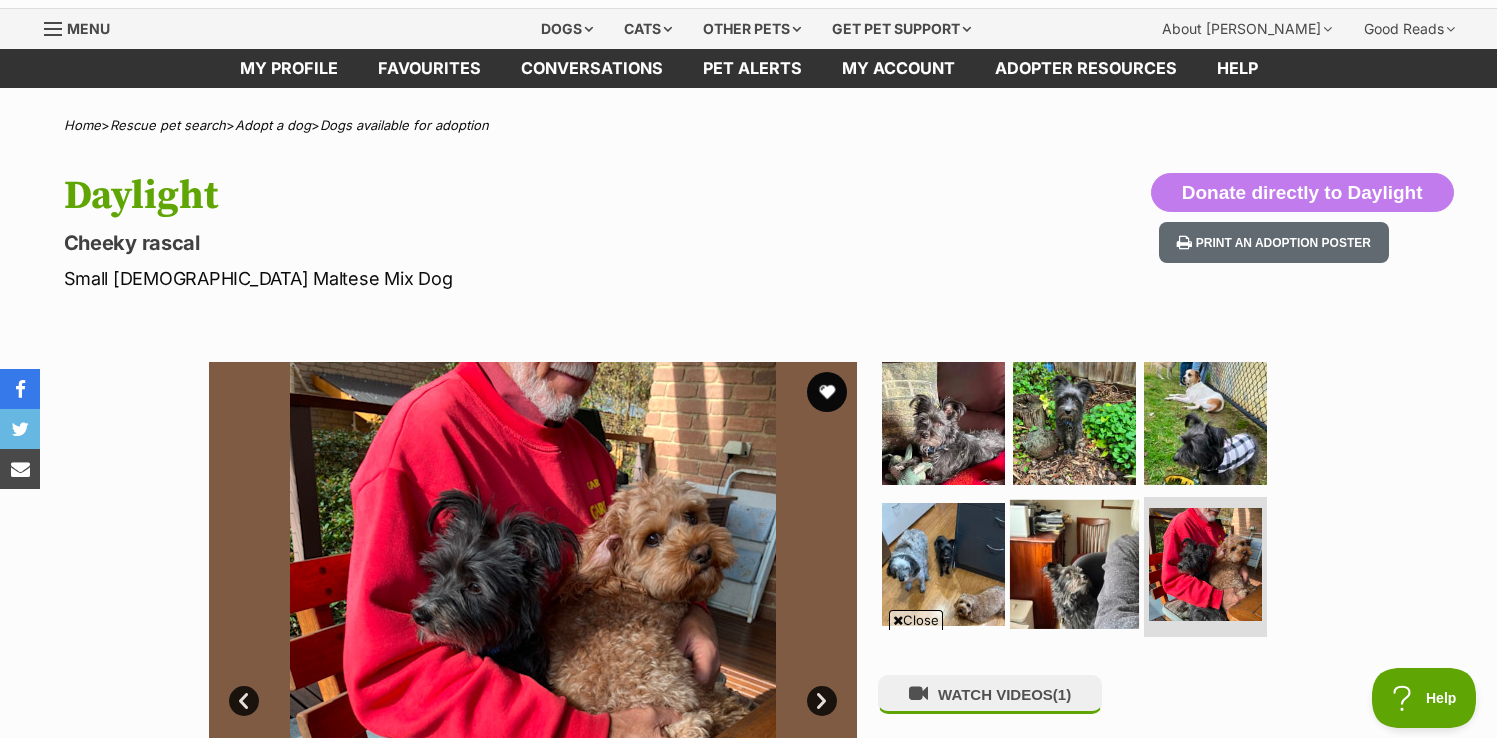 click at bounding box center [1074, 564] 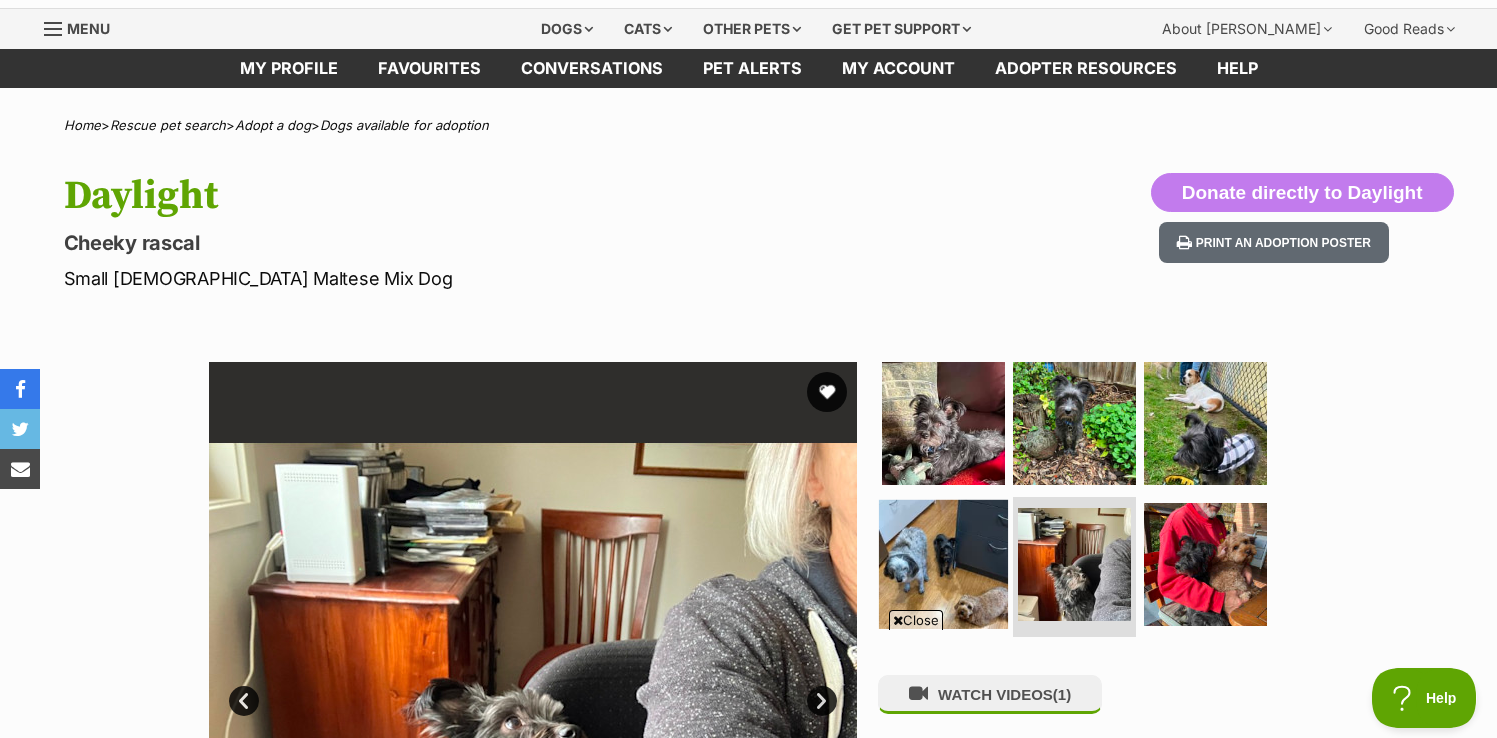 click at bounding box center (943, 564) 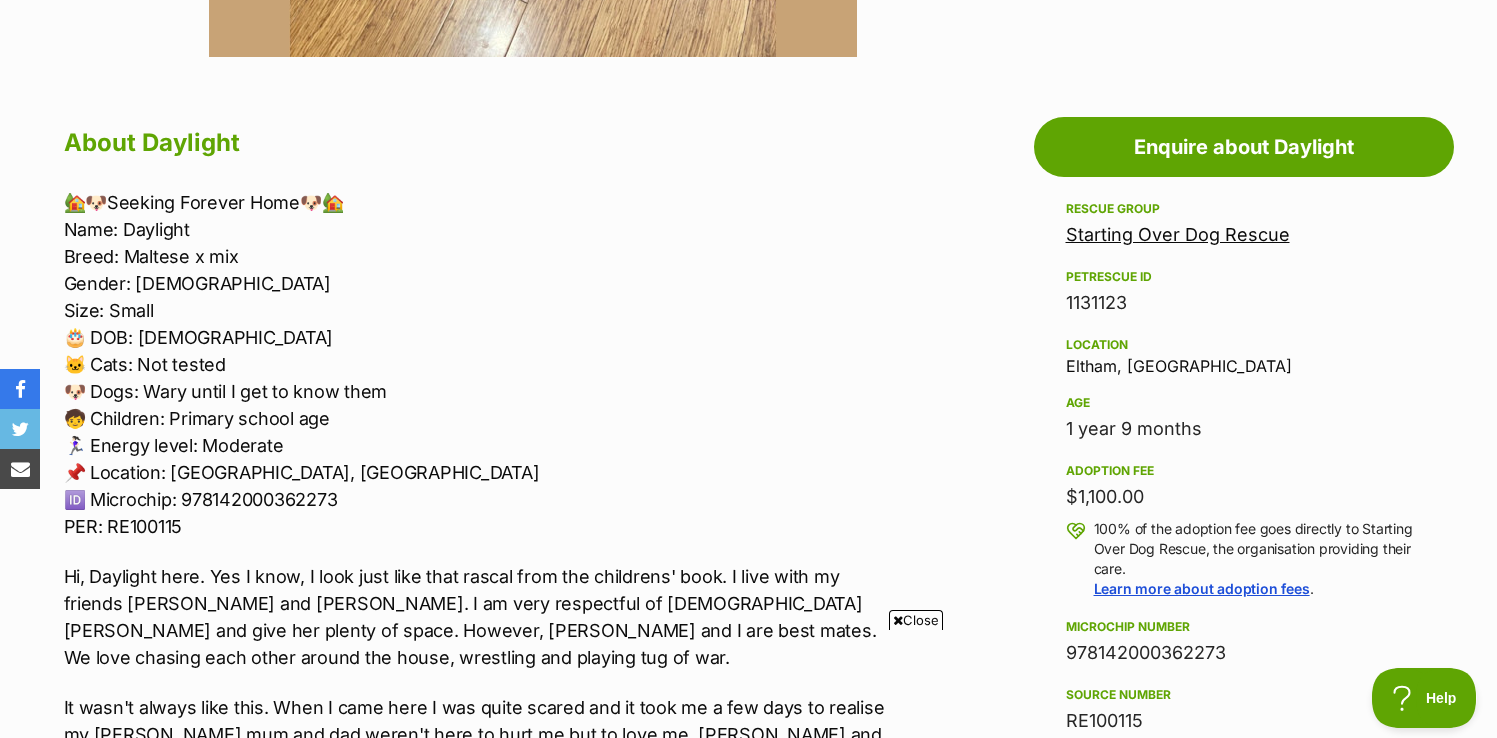 scroll, scrollTop: 1011, scrollLeft: 0, axis: vertical 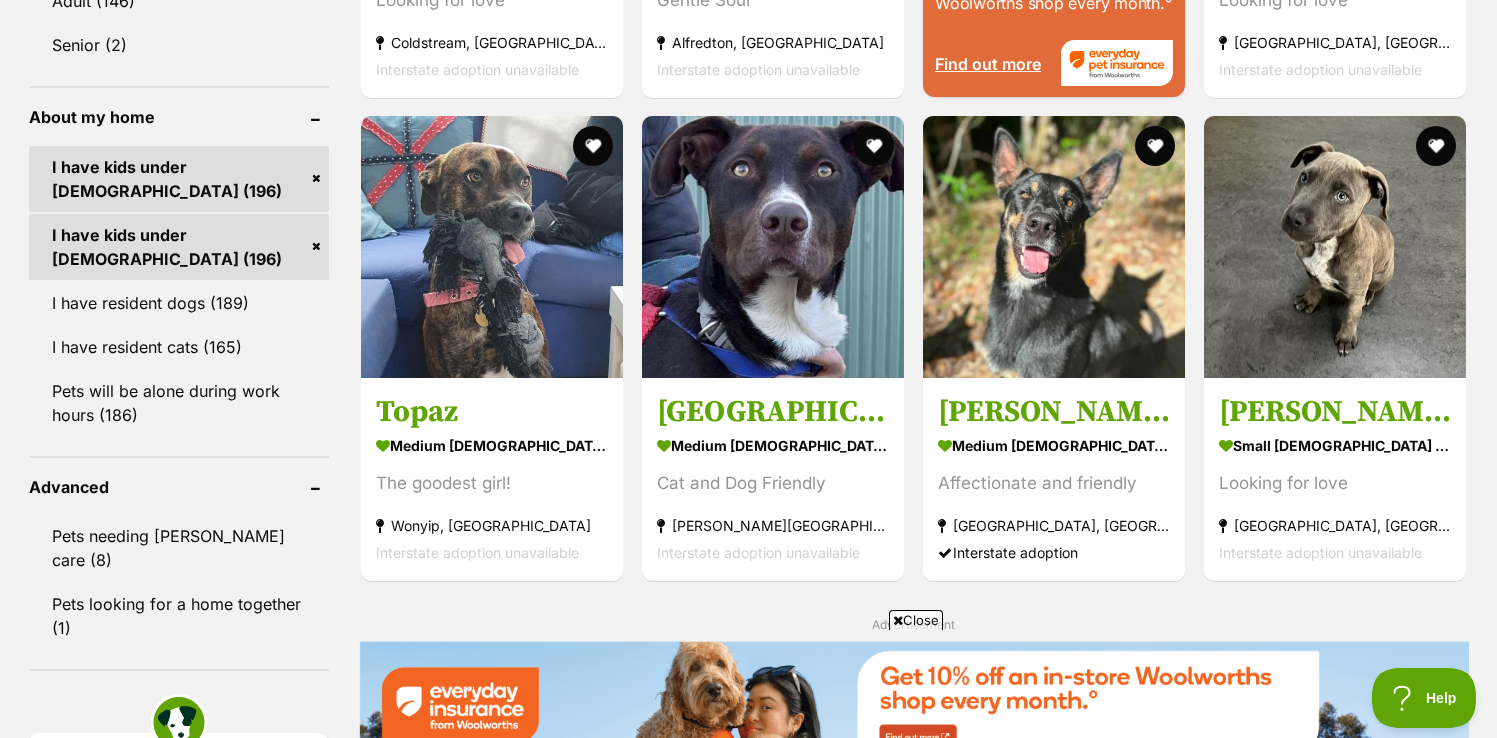 click on "I have kids under [DEMOGRAPHIC_DATA] (196)" at bounding box center [179, 247] 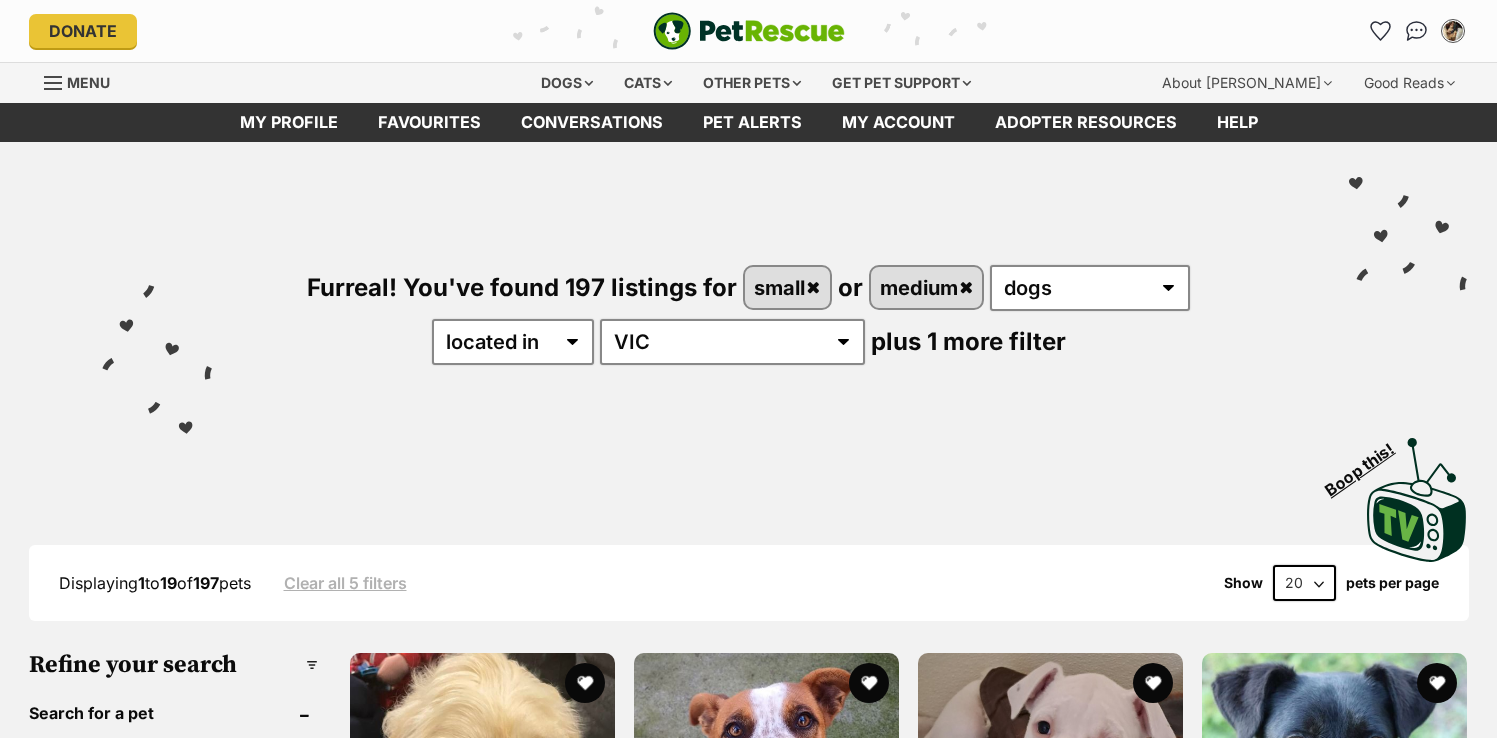 scroll, scrollTop: 0, scrollLeft: 0, axis: both 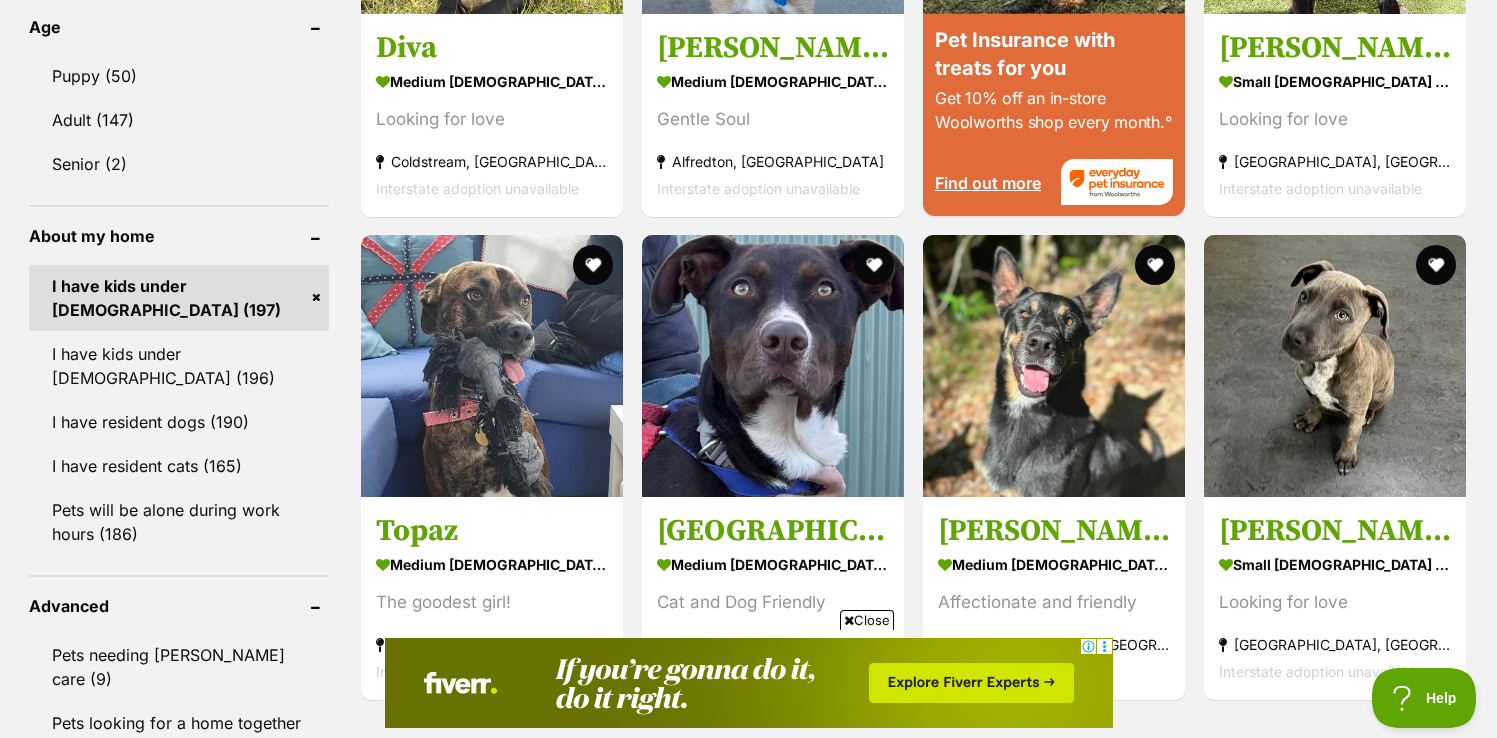 click on "I have kids under 5 years old (197)" at bounding box center [179, 298] 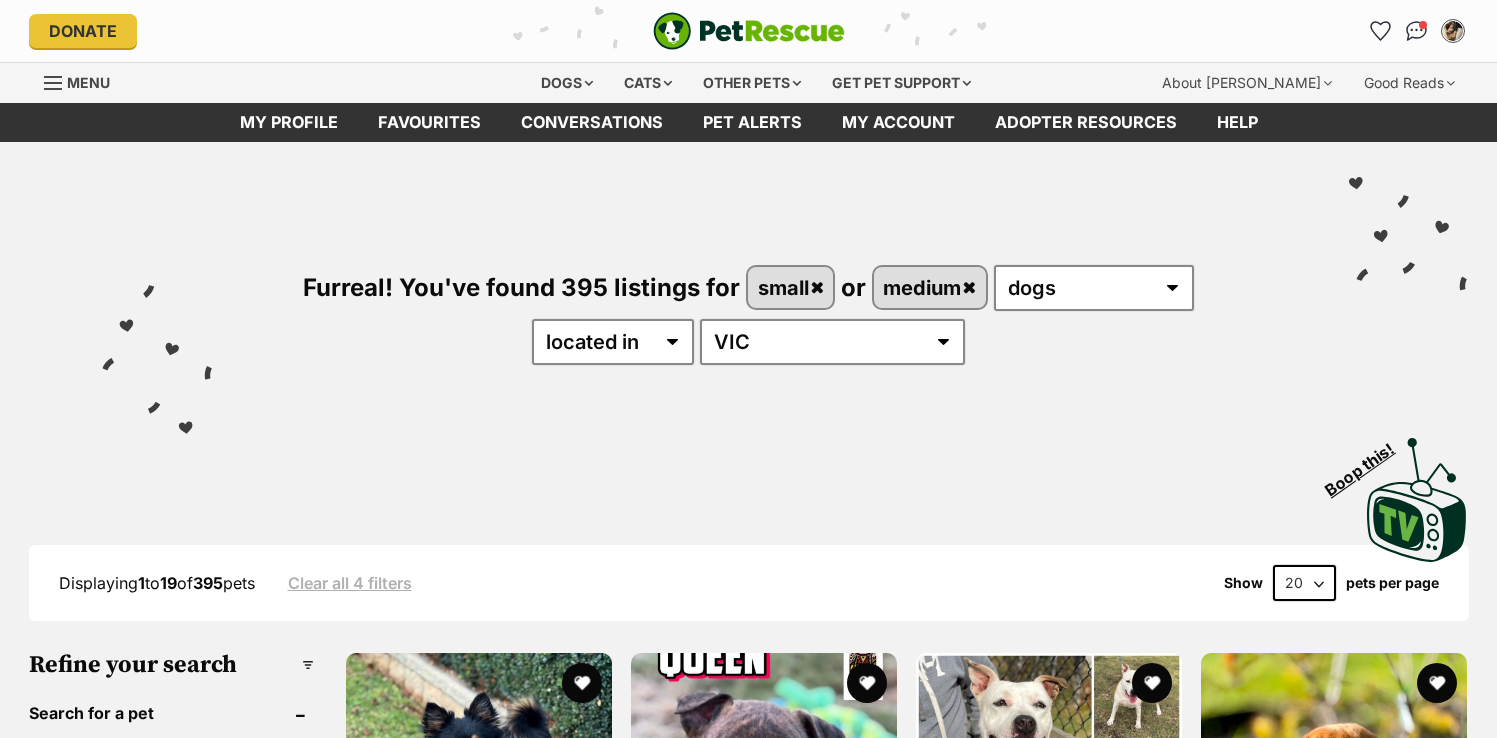 scroll, scrollTop: 0, scrollLeft: 0, axis: both 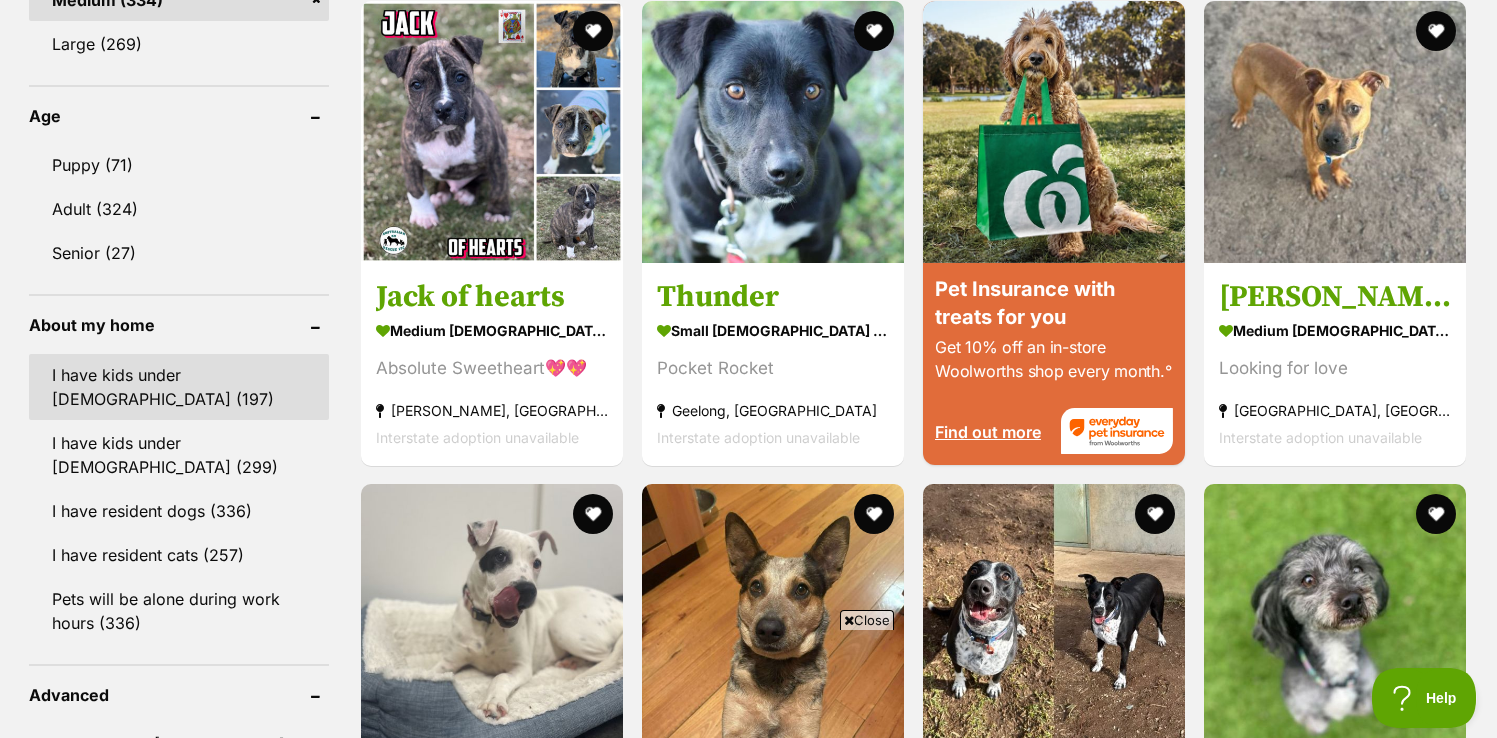 click on "I have kids under [DEMOGRAPHIC_DATA] (197)" at bounding box center (179, 387) 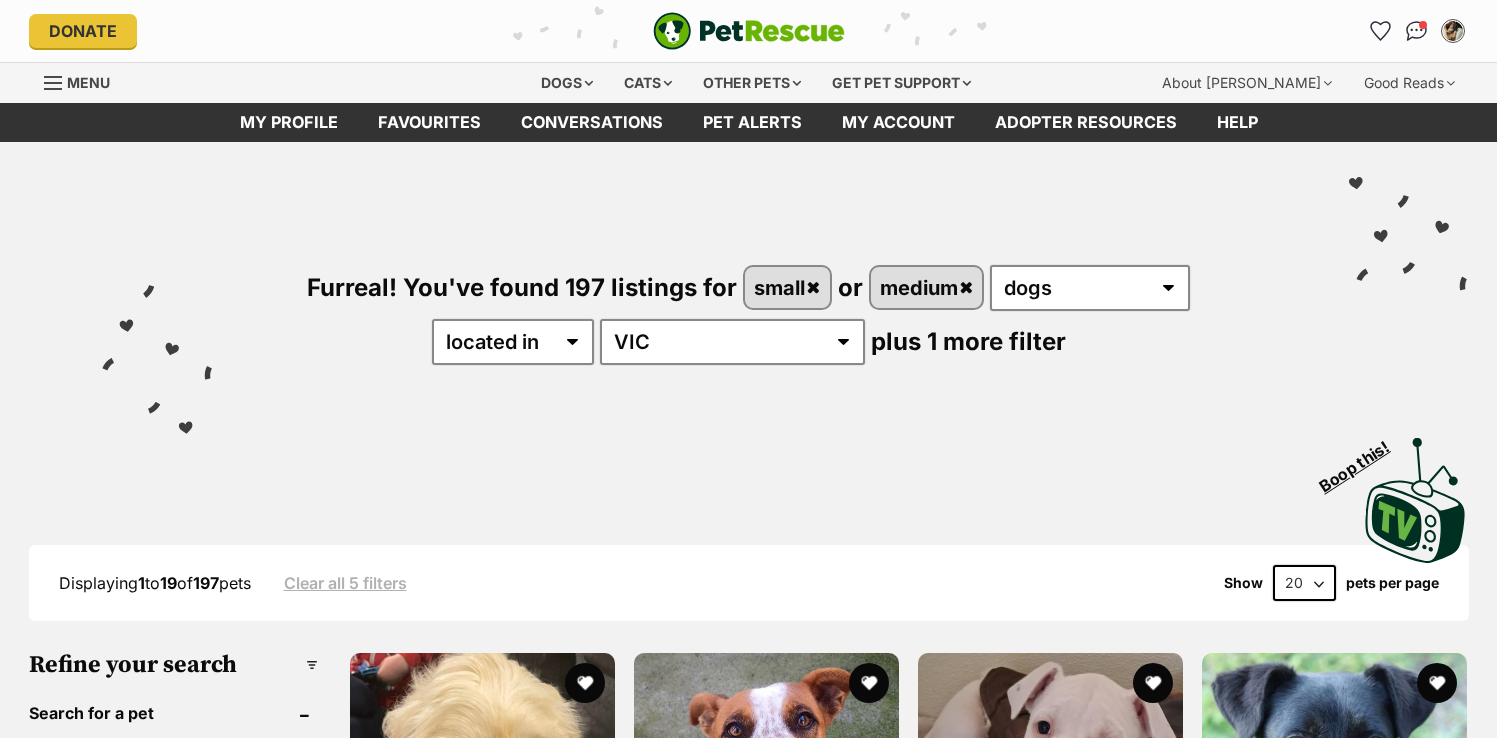 scroll, scrollTop: 0, scrollLeft: 0, axis: both 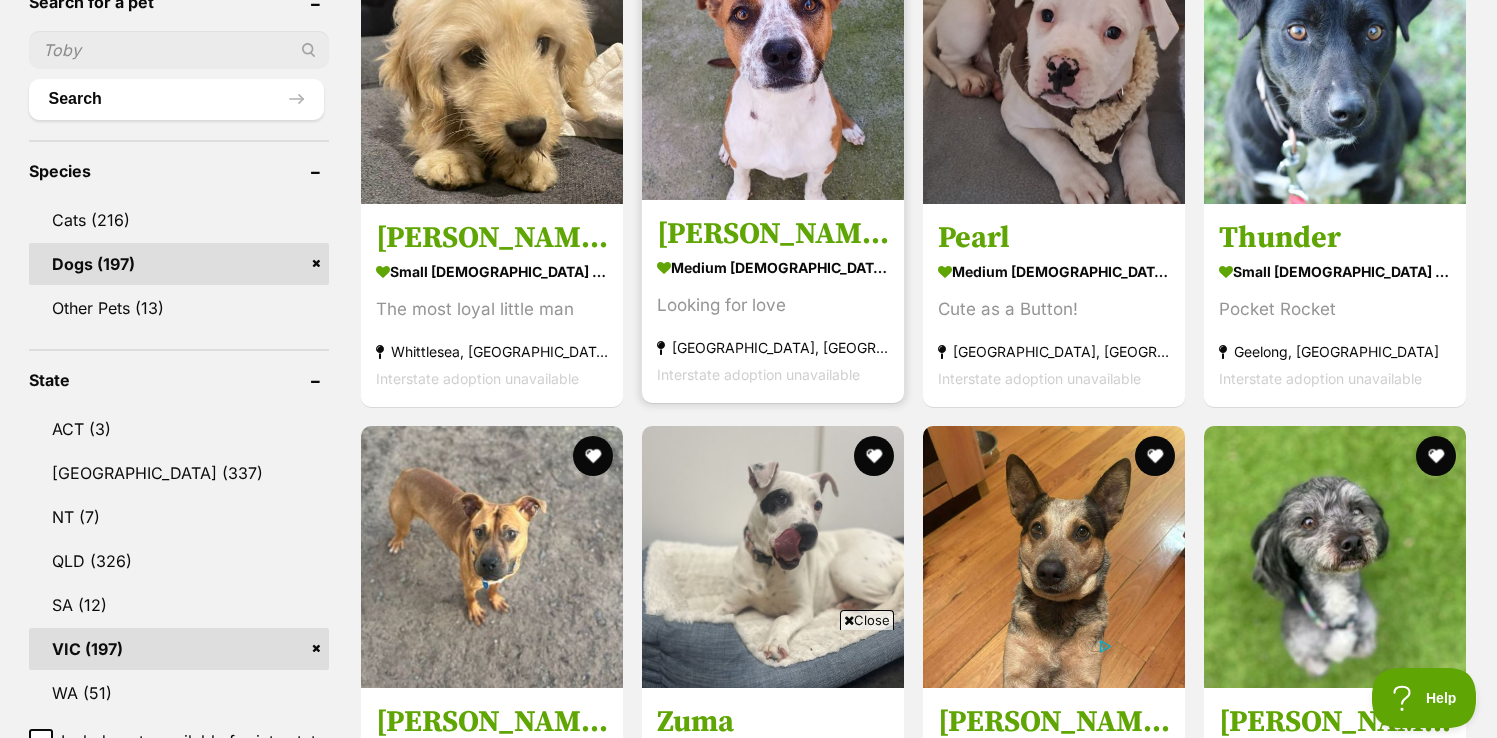 drag, startPoint x: 480, startPoint y: 203, endPoint x: 657, endPoint y: 309, distance: 206.31287 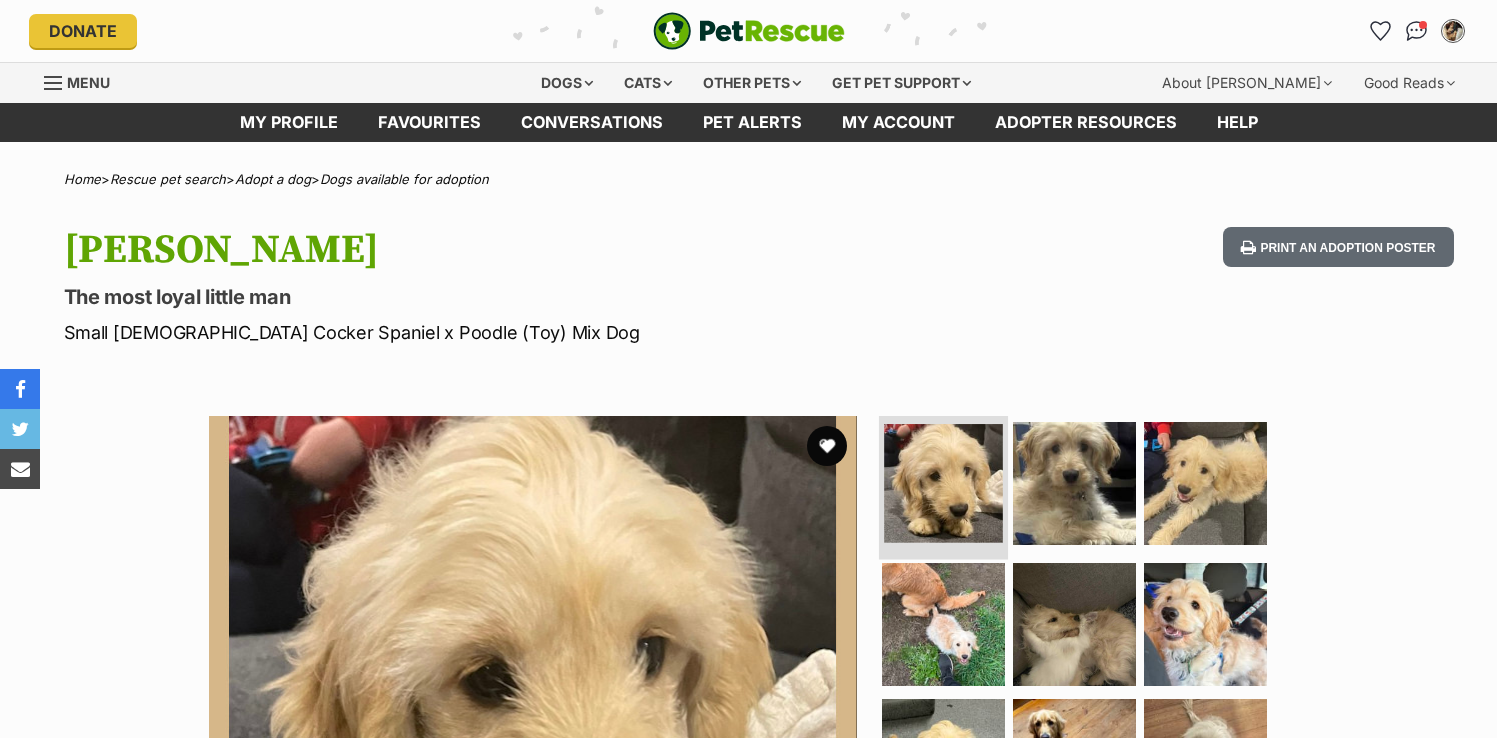 scroll, scrollTop: 0, scrollLeft: 0, axis: both 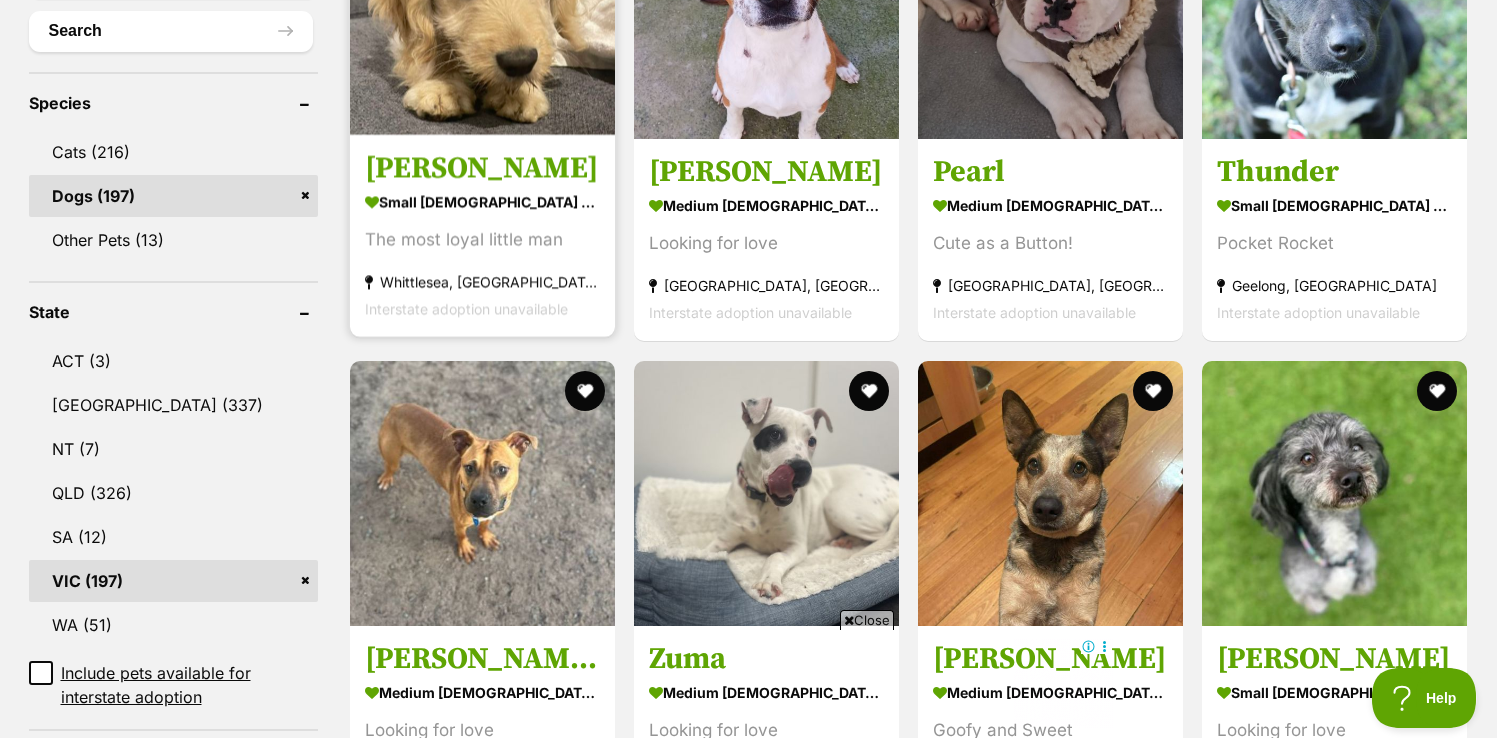 click at bounding box center (482, 2) 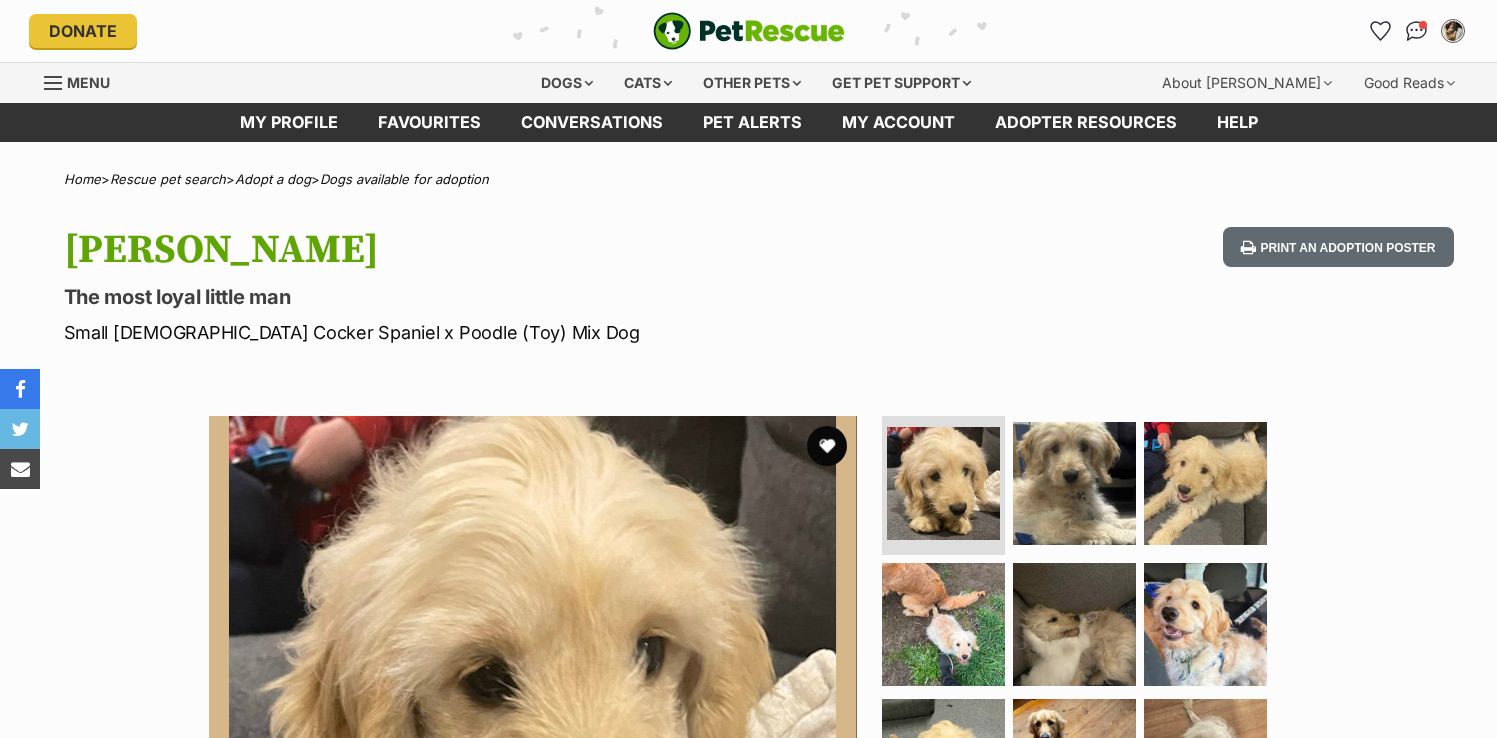 scroll, scrollTop: 19, scrollLeft: 0, axis: vertical 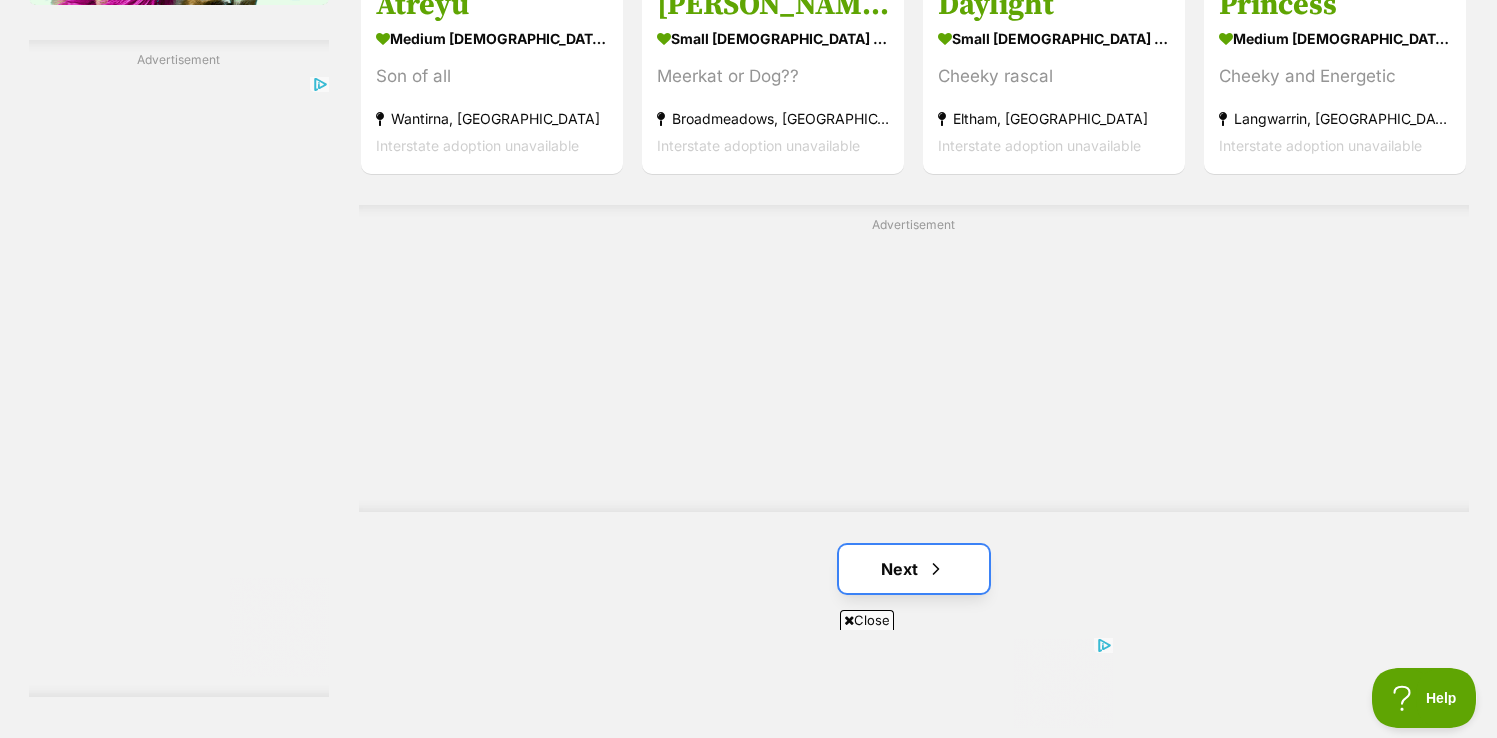 click on "Next" at bounding box center [914, 569] 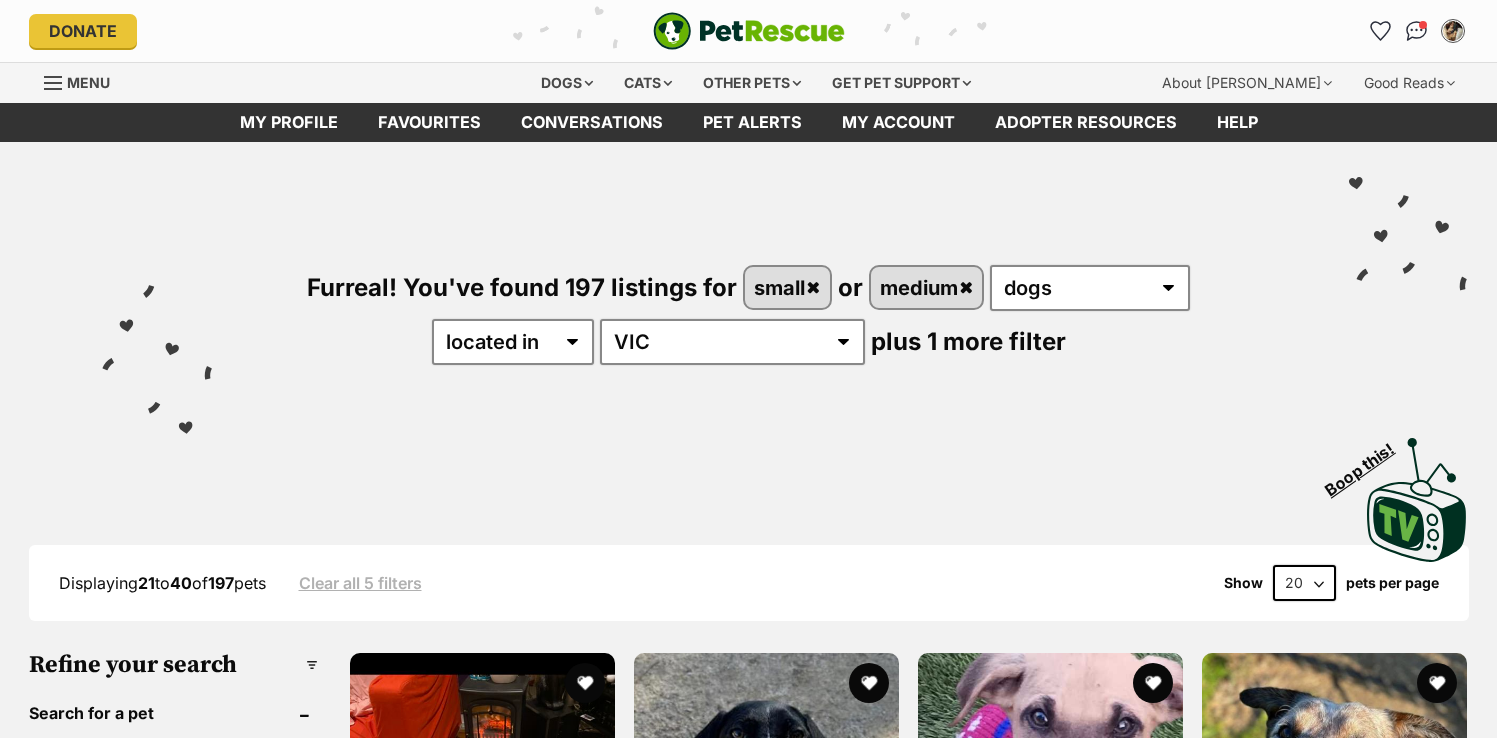 scroll, scrollTop: 2, scrollLeft: 0, axis: vertical 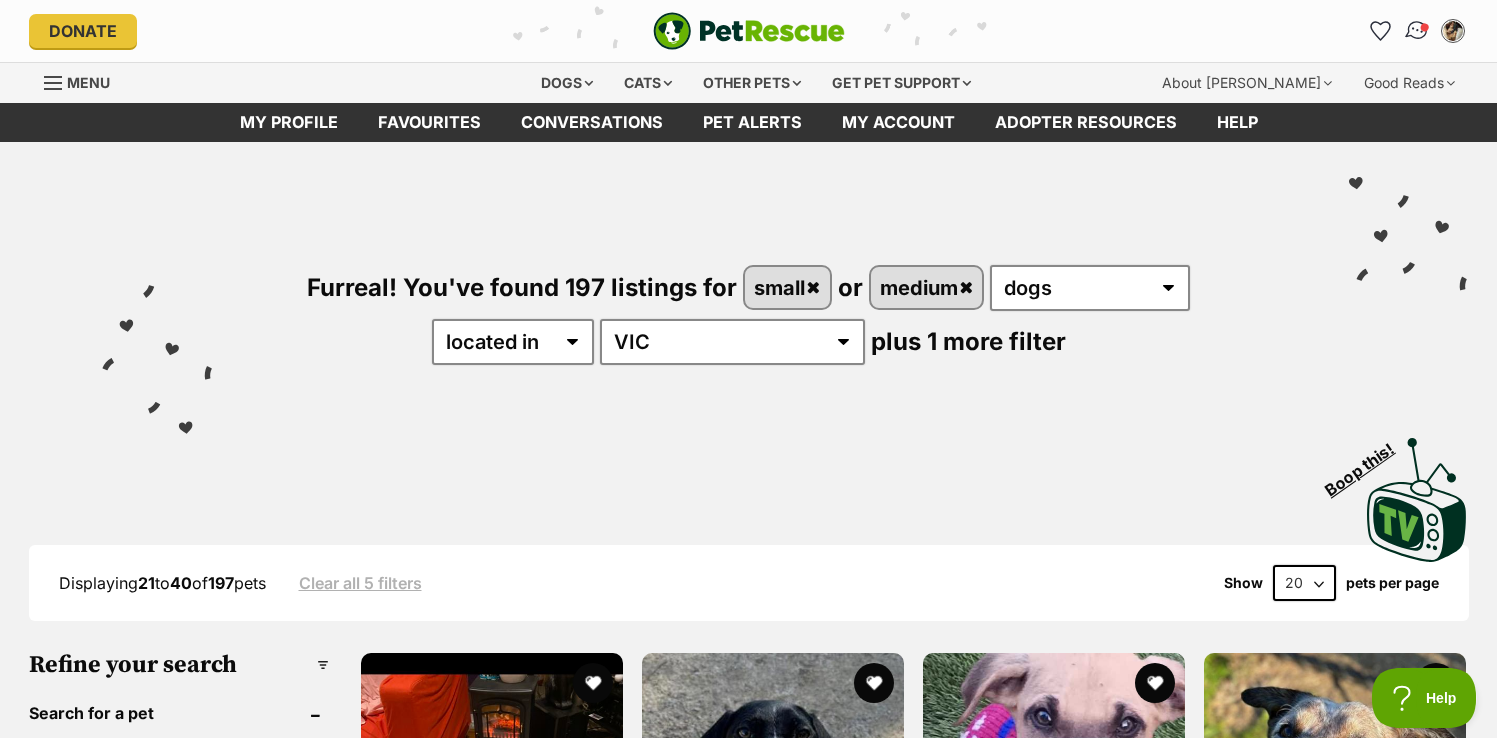 click at bounding box center (1416, 31) 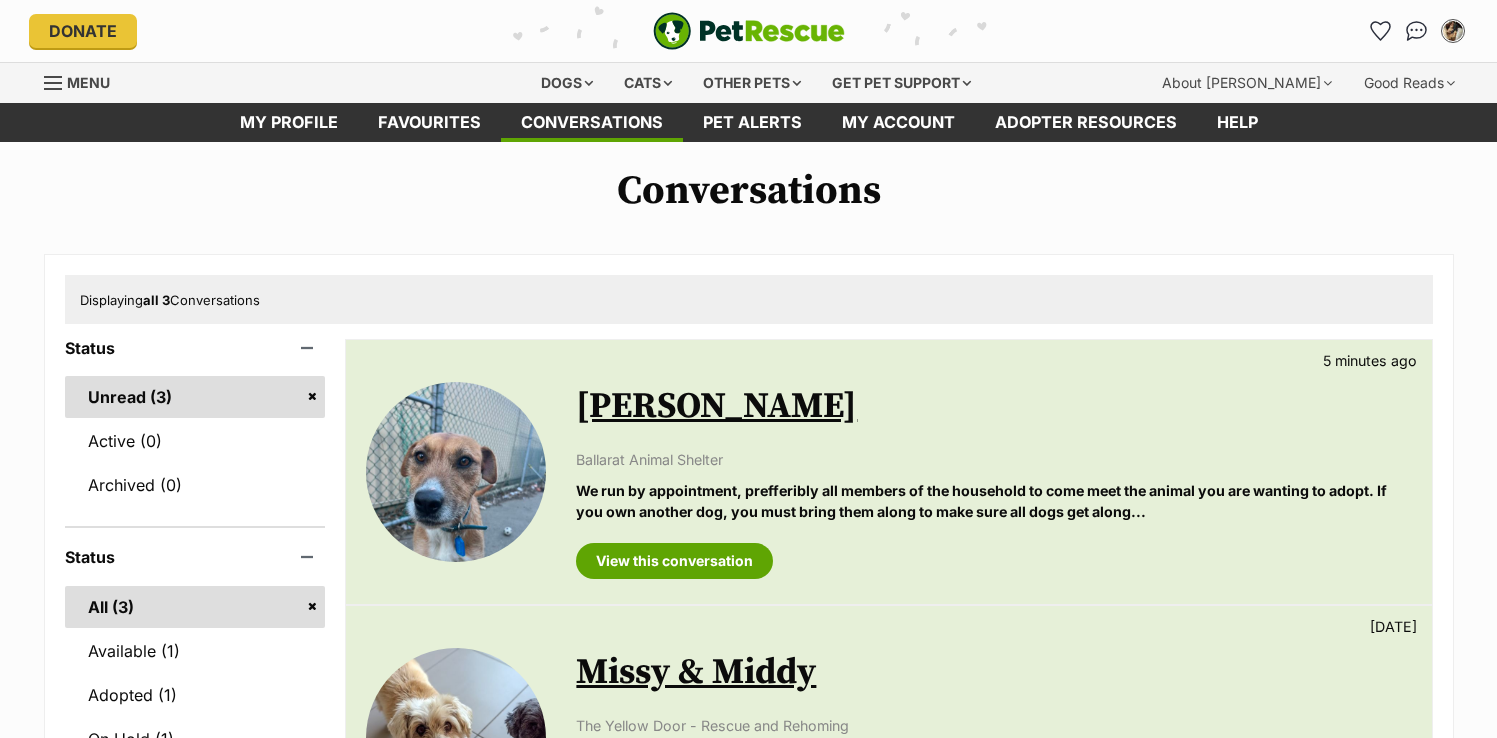 scroll, scrollTop: 0, scrollLeft: 0, axis: both 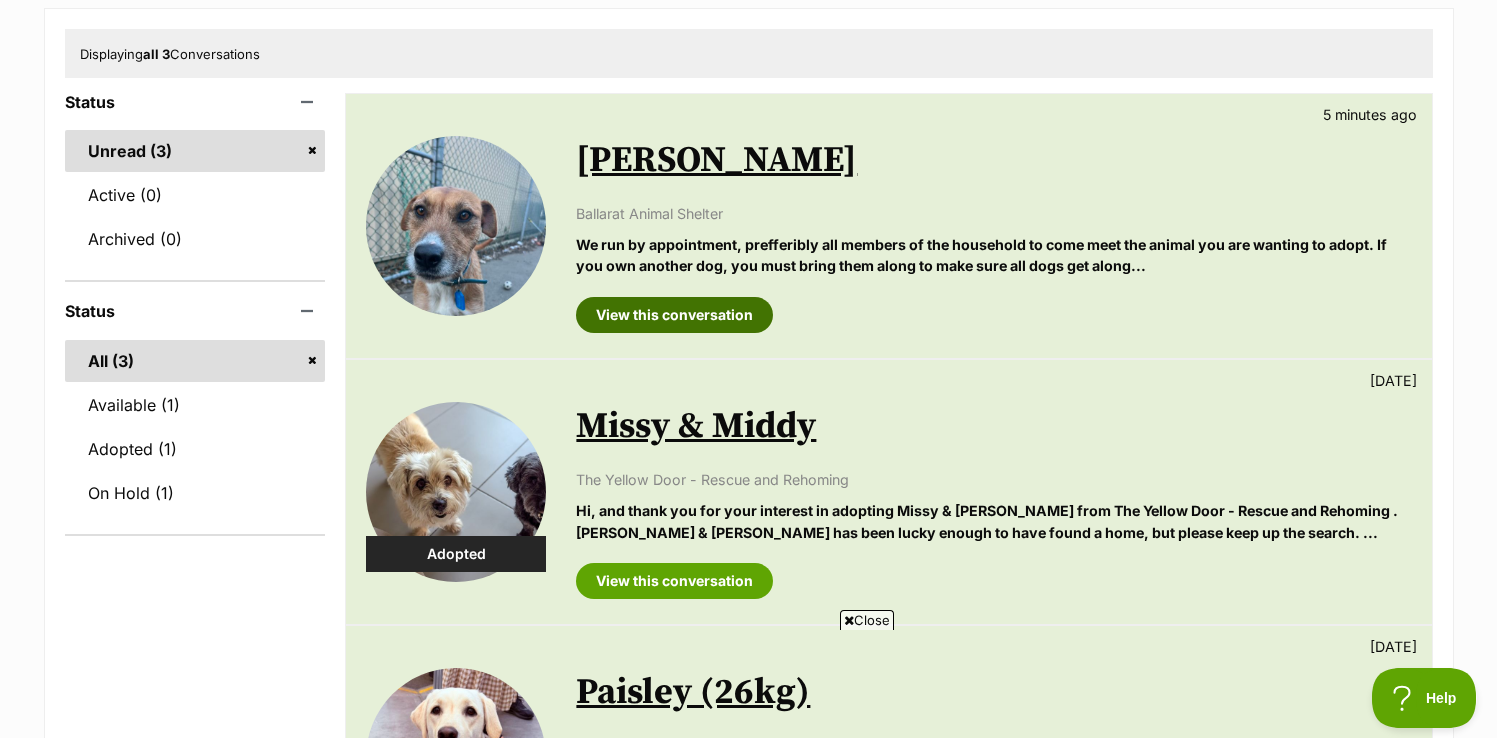 click on "View this conversation" at bounding box center (674, 315) 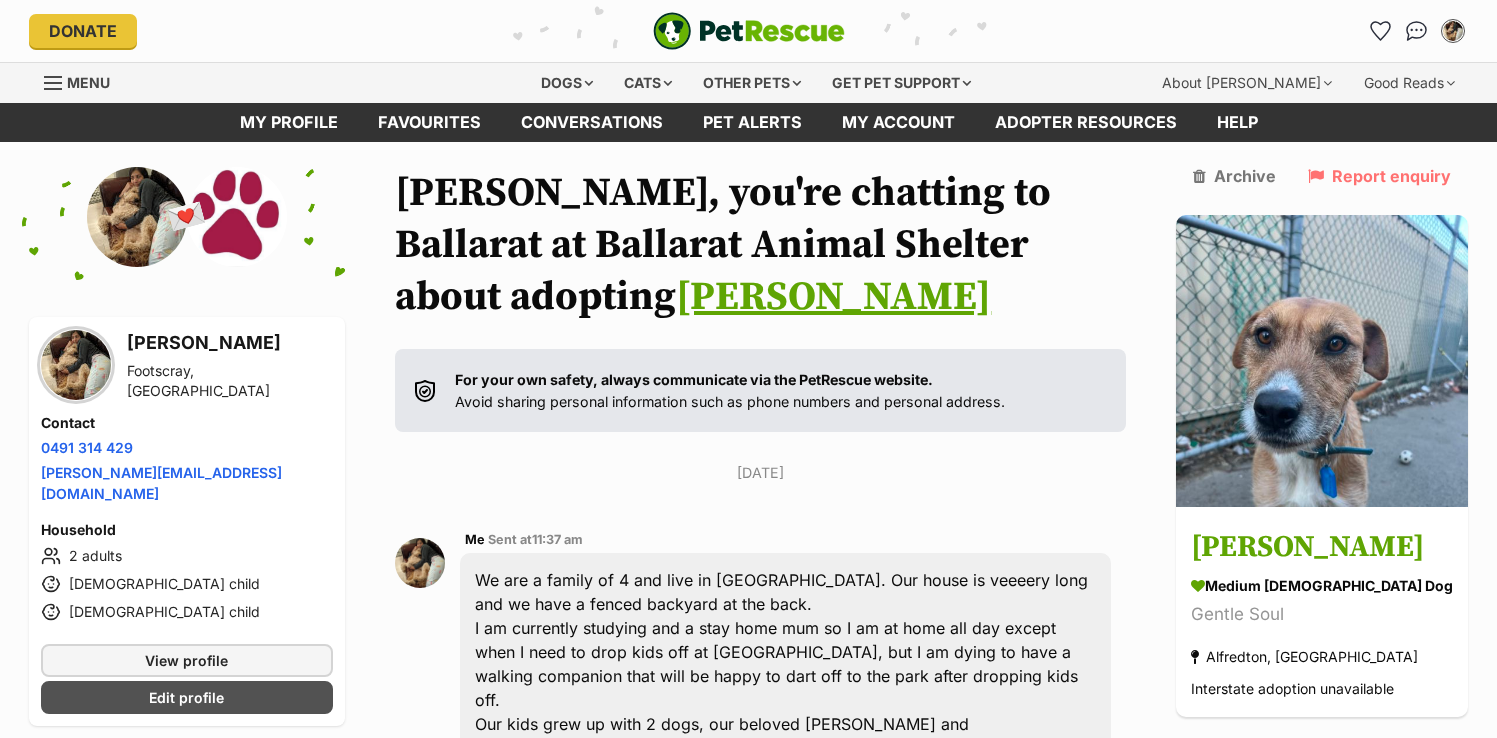 scroll, scrollTop: 0, scrollLeft: 0, axis: both 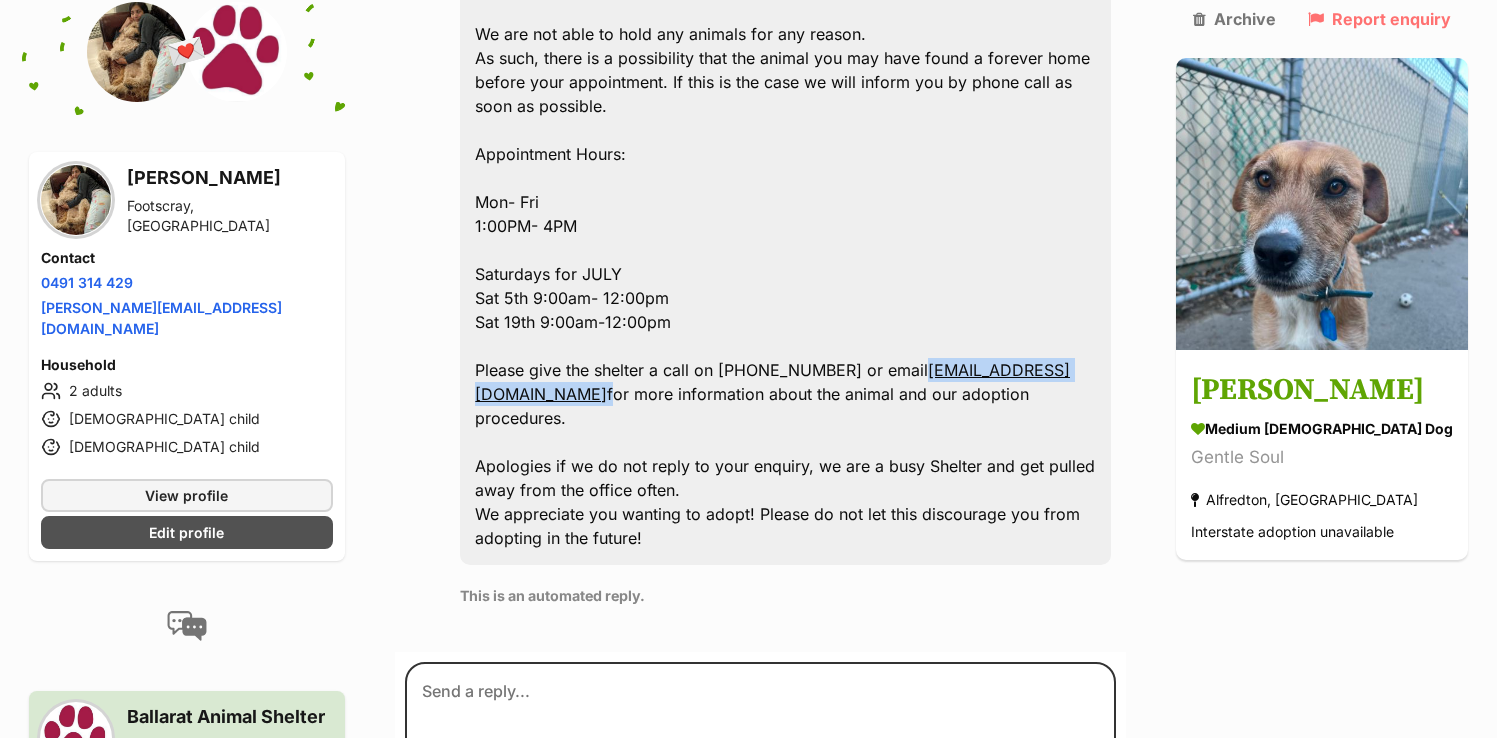 drag, startPoint x: 743, startPoint y: 276, endPoint x: 481, endPoint y: 280, distance: 262.03052 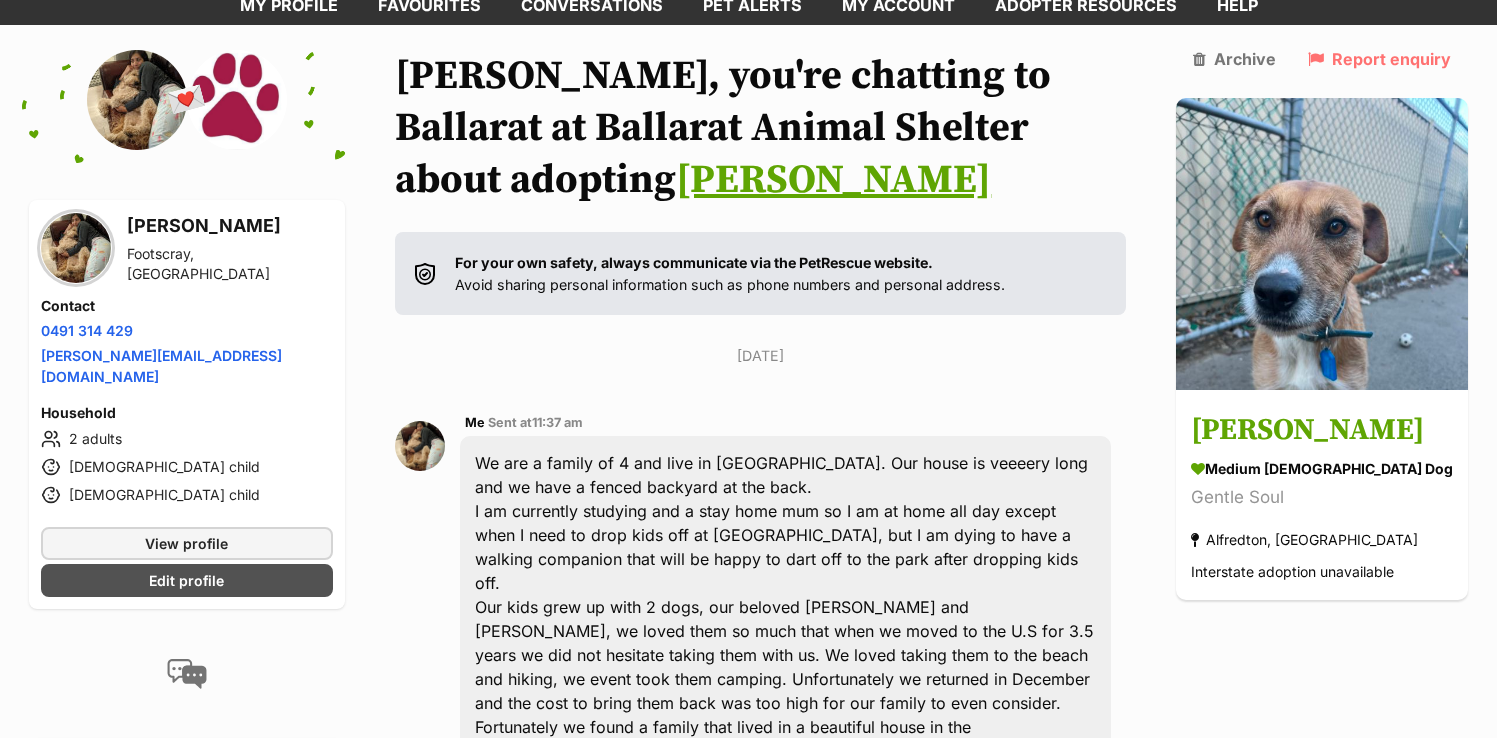scroll, scrollTop: 140, scrollLeft: 0, axis: vertical 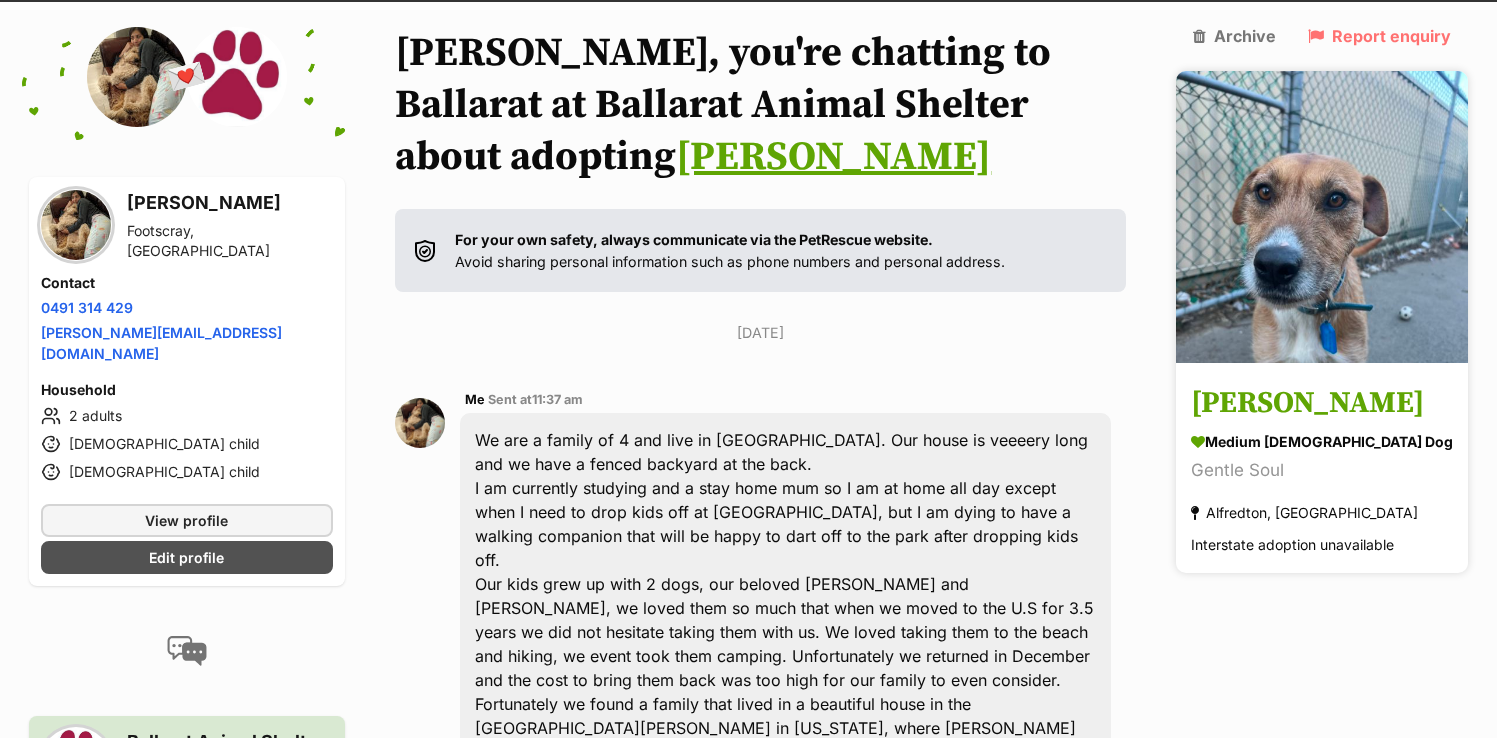 click on "[PERSON_NAME]" at bounding box center (1322, 403) 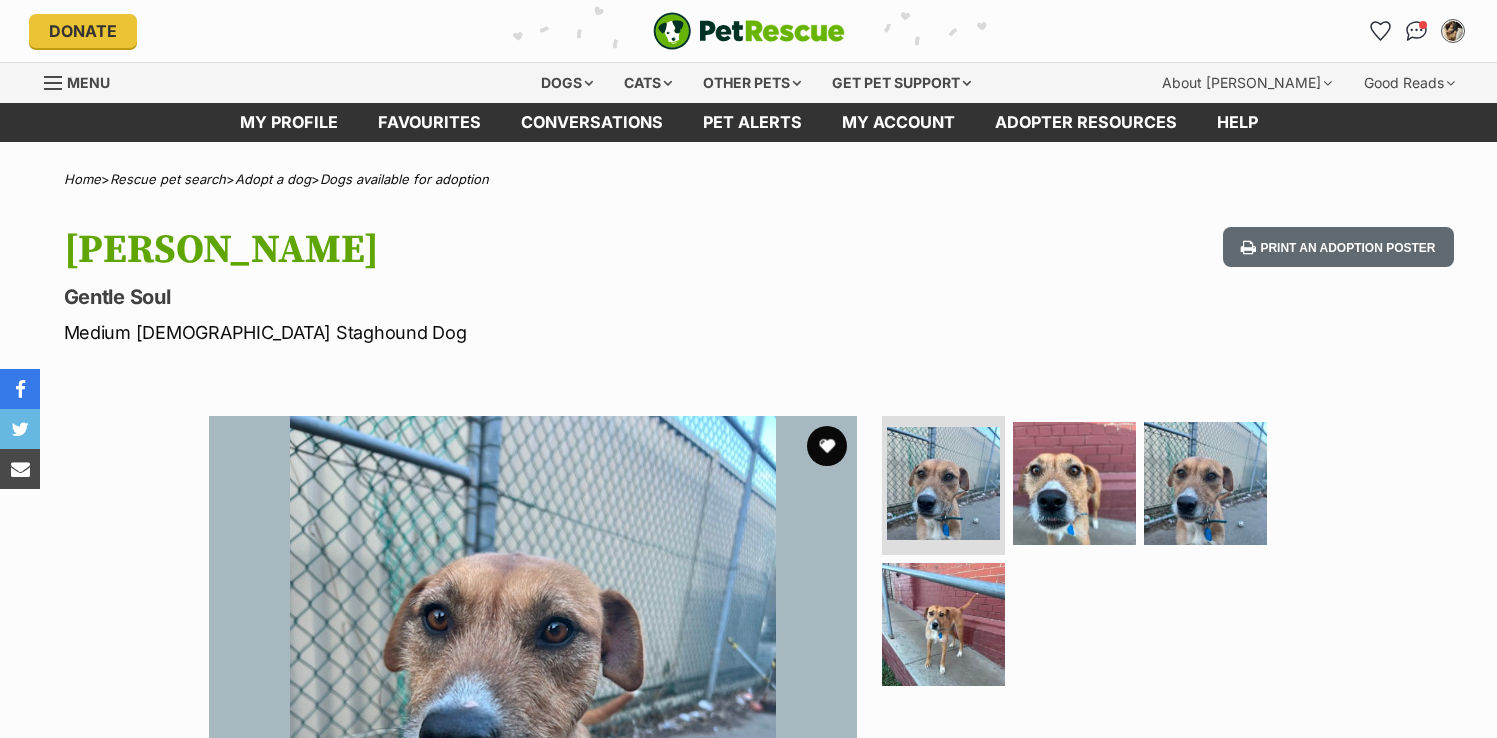 scroll, scrollTop: 0, scrollLeft: 0, axis: both 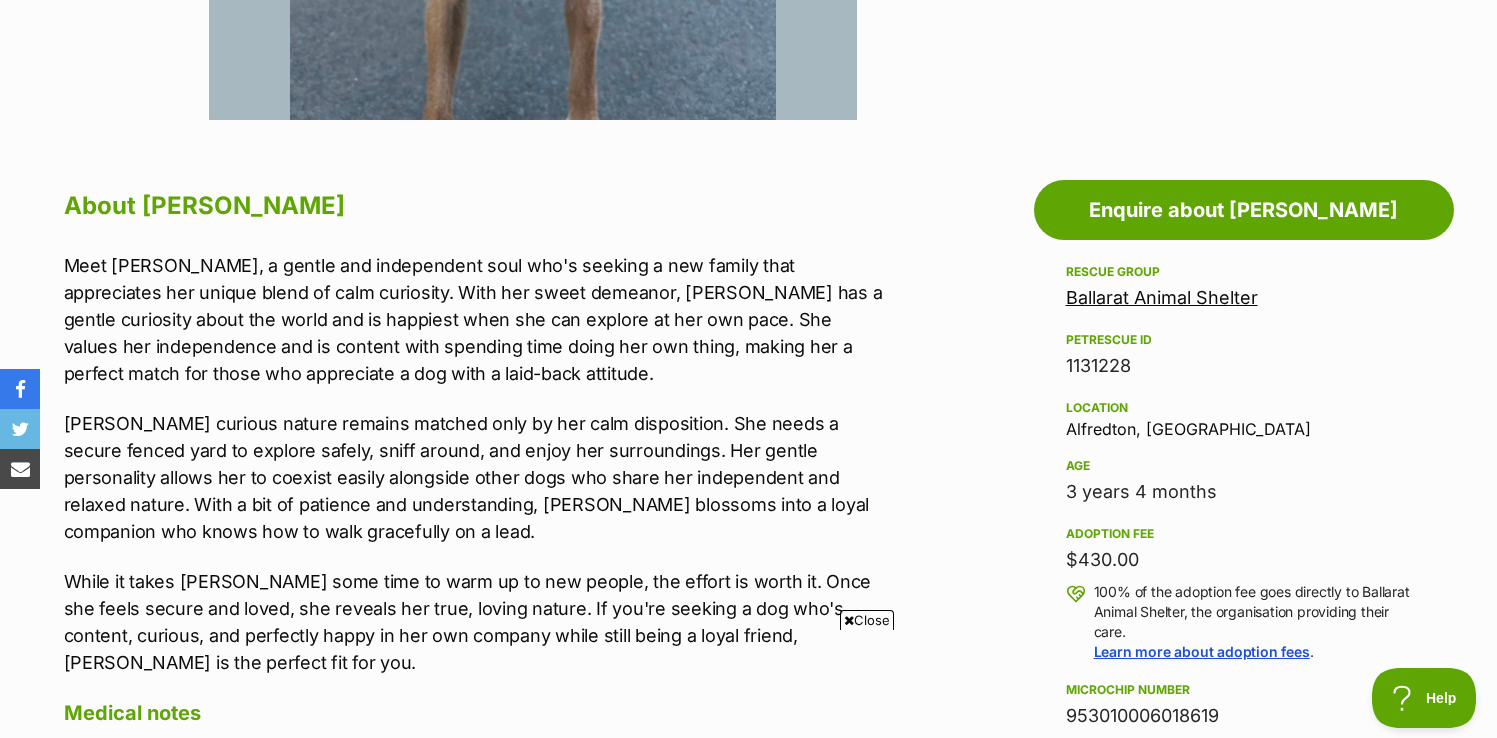 click on "Ballarat Animal Shelter" at bounding box center (1162, 297) 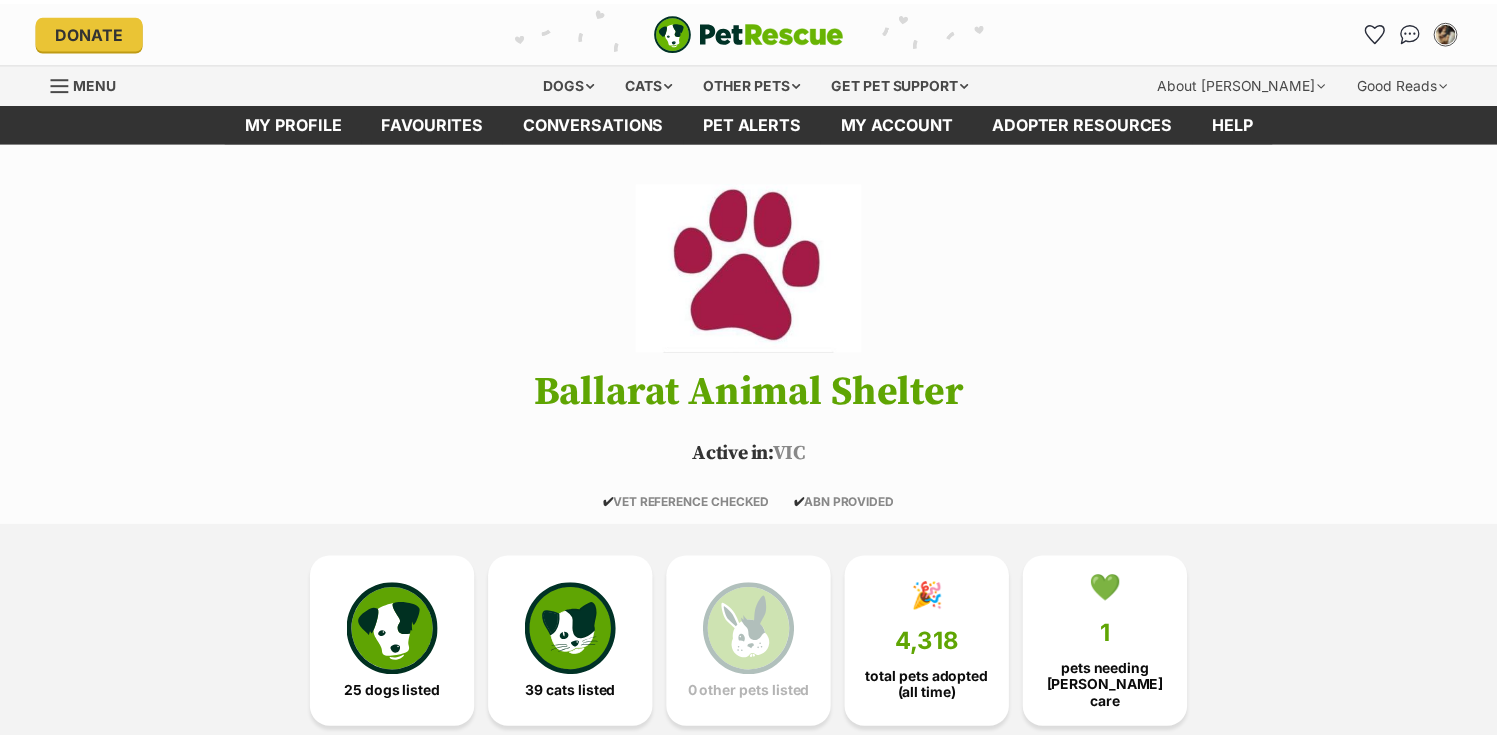 scroll, scrollTop: 0, scrollLeft: 0, axis: both 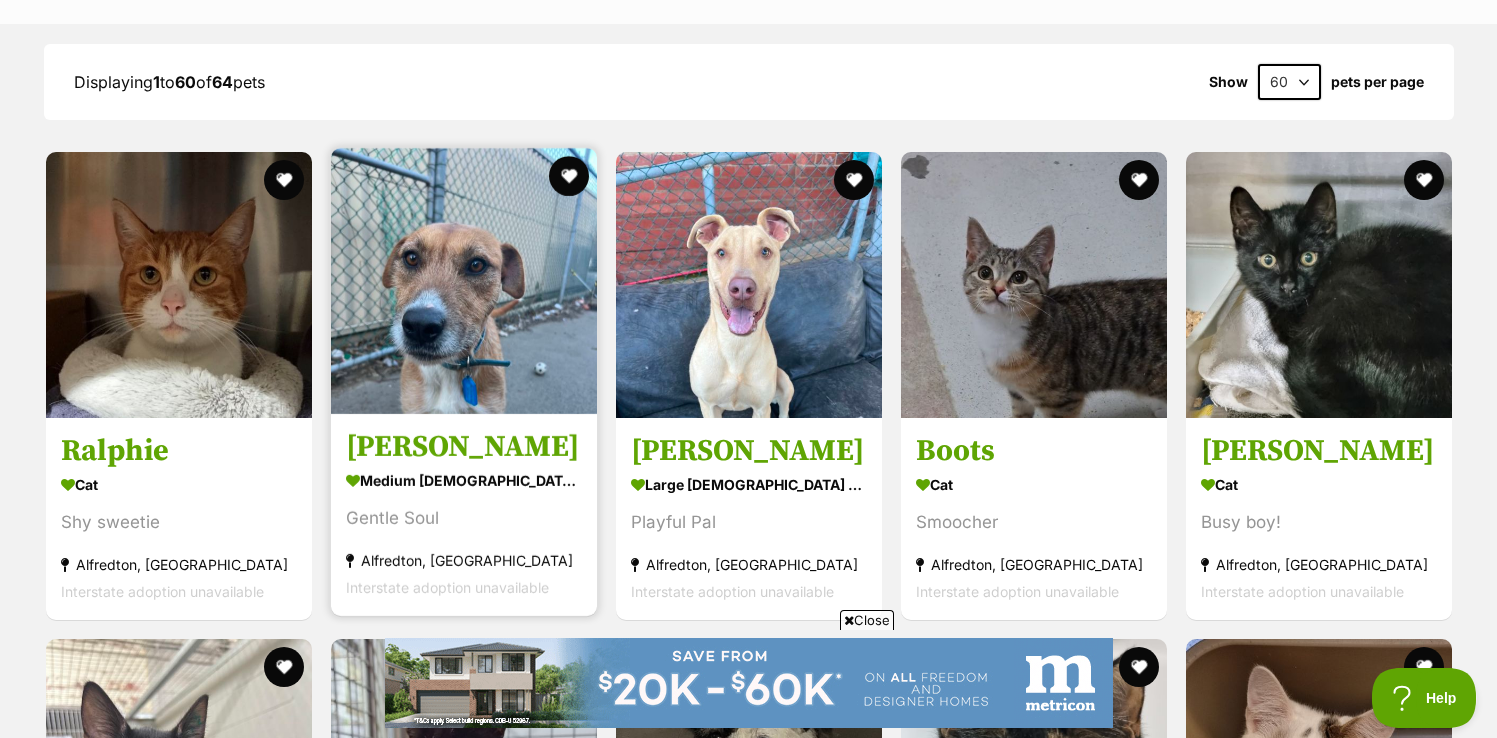 click at bounding box center (464, 281) 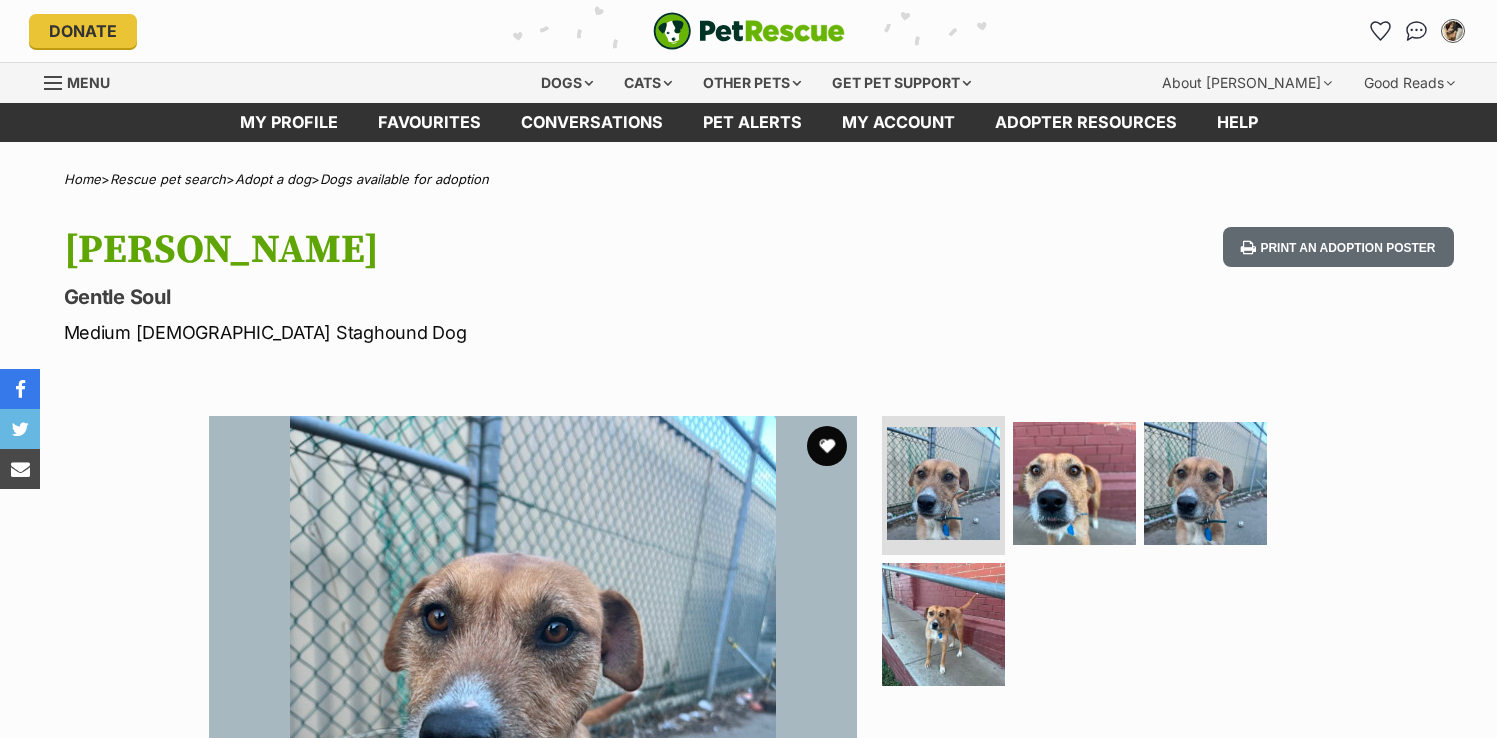 scroll, scrollTop: 0, scrollLeft: 0, axis: both 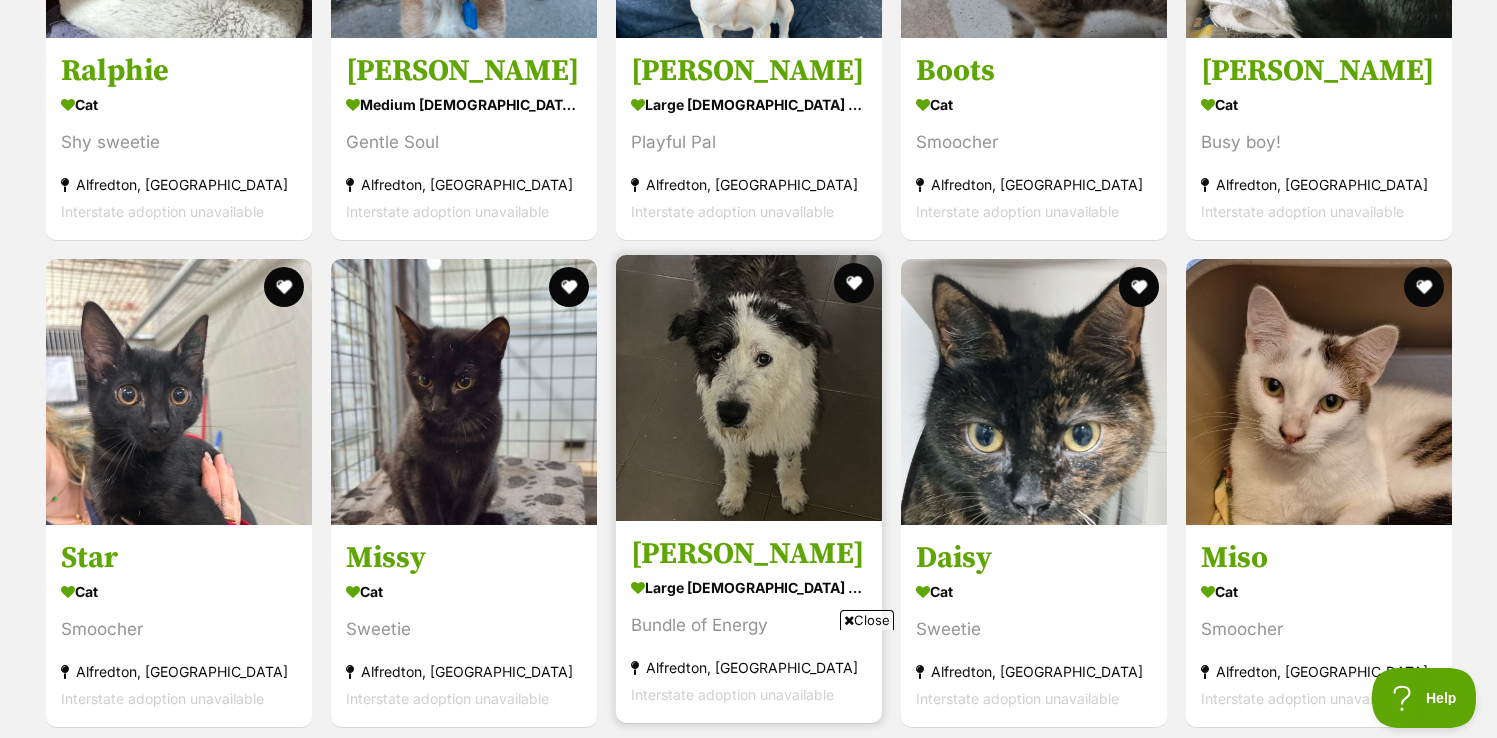 click at bounding box center [749, 388] 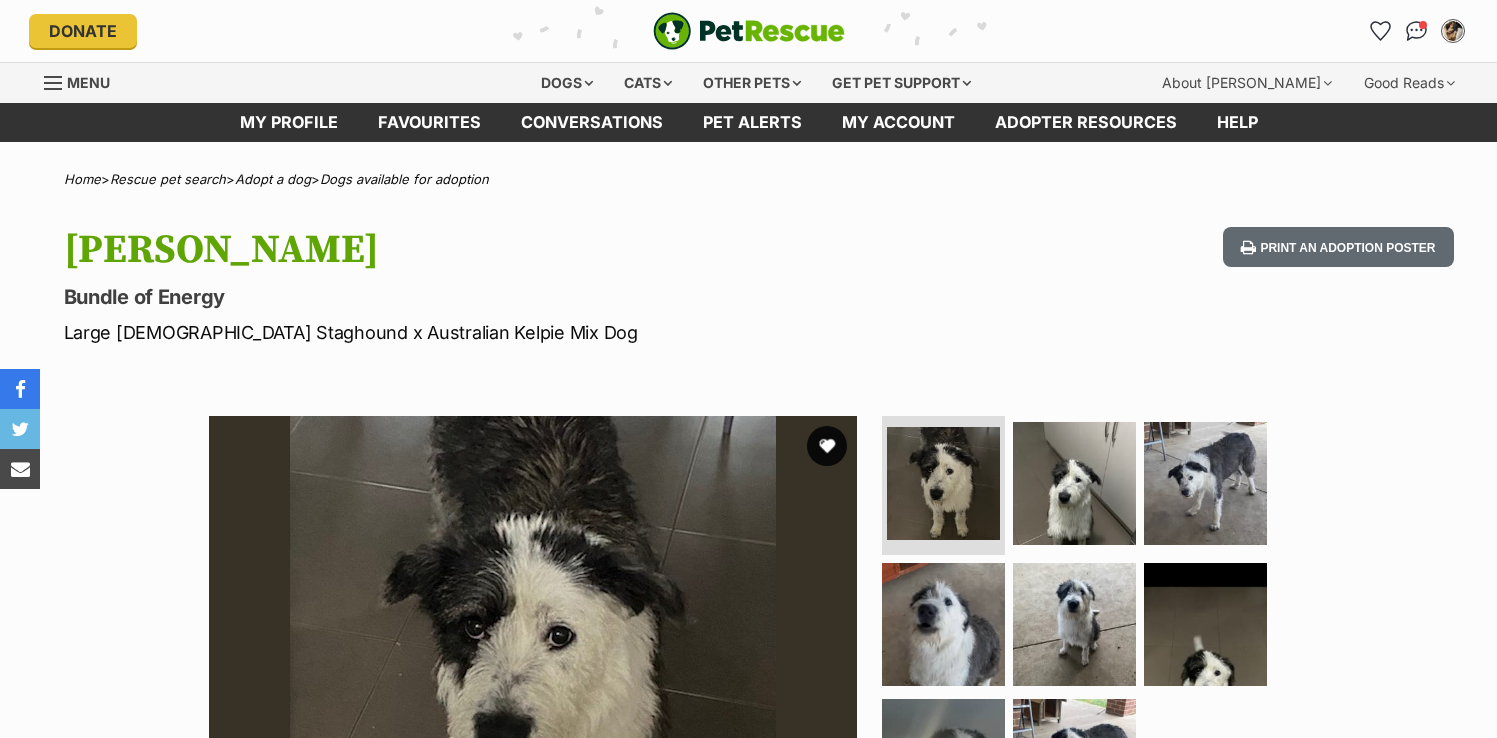 scroll, scrollTop: 0, scrollLeft: 0, axis: both 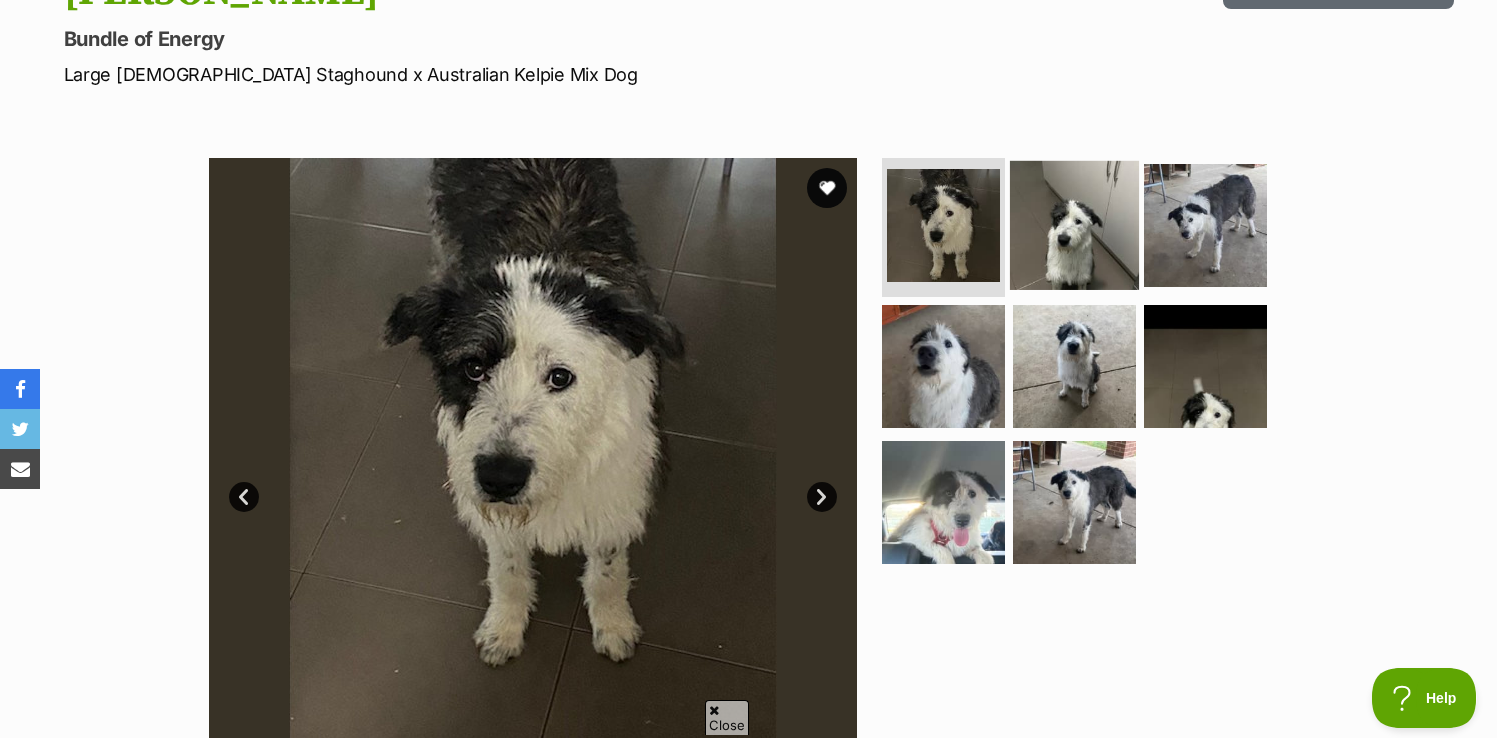 click at bounding box center [1074, 224] 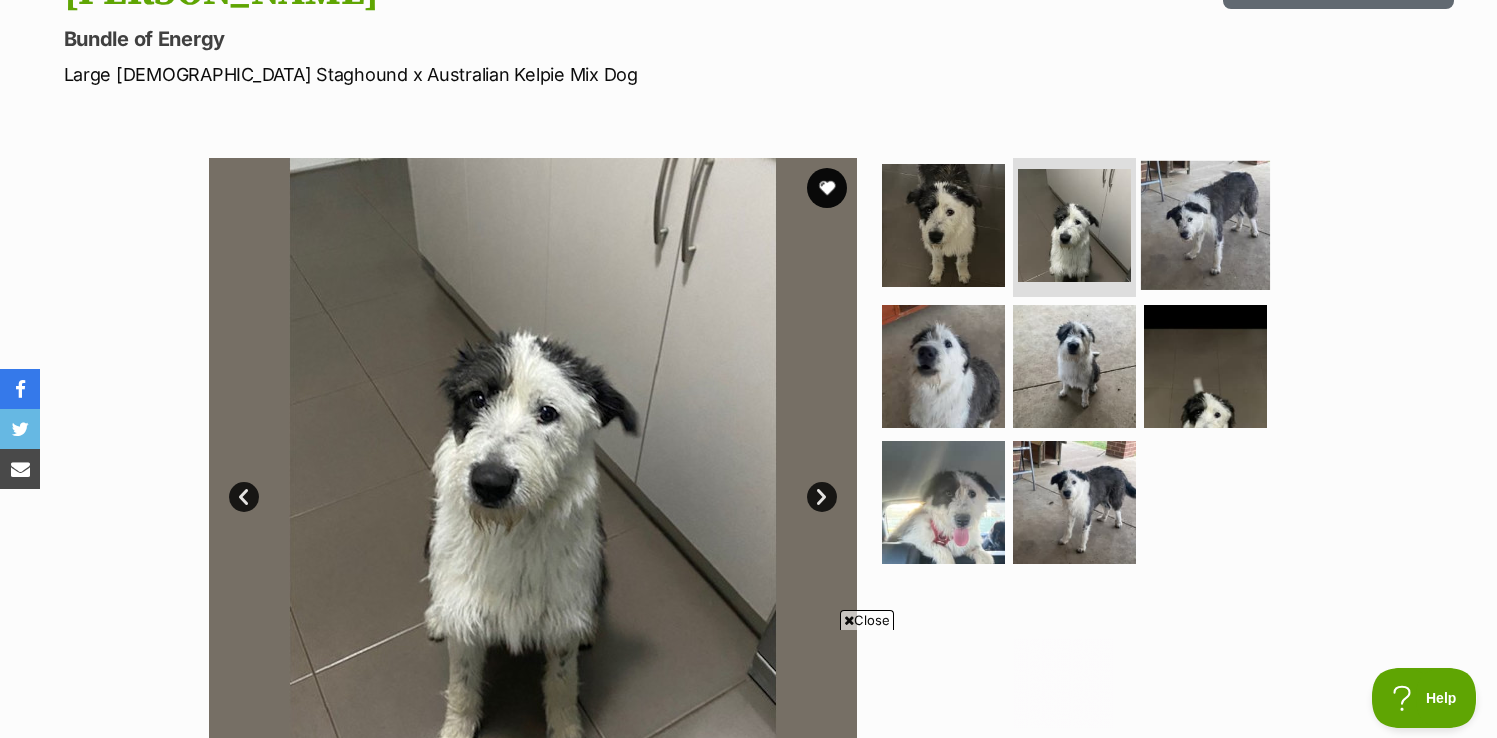 scroll, scrollTop: 0, scrollLeft: 0, axis: both 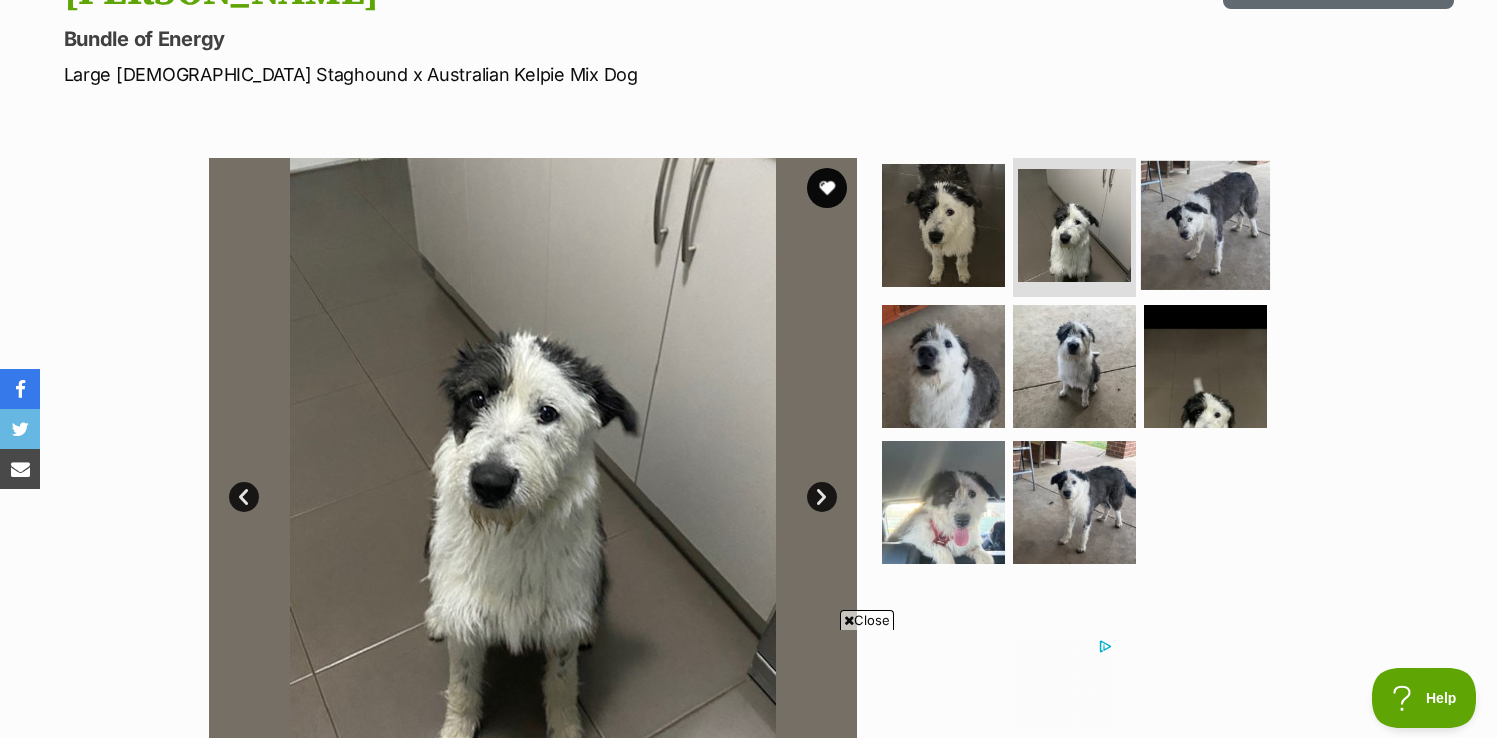 click at bounding box center [1205, 224] 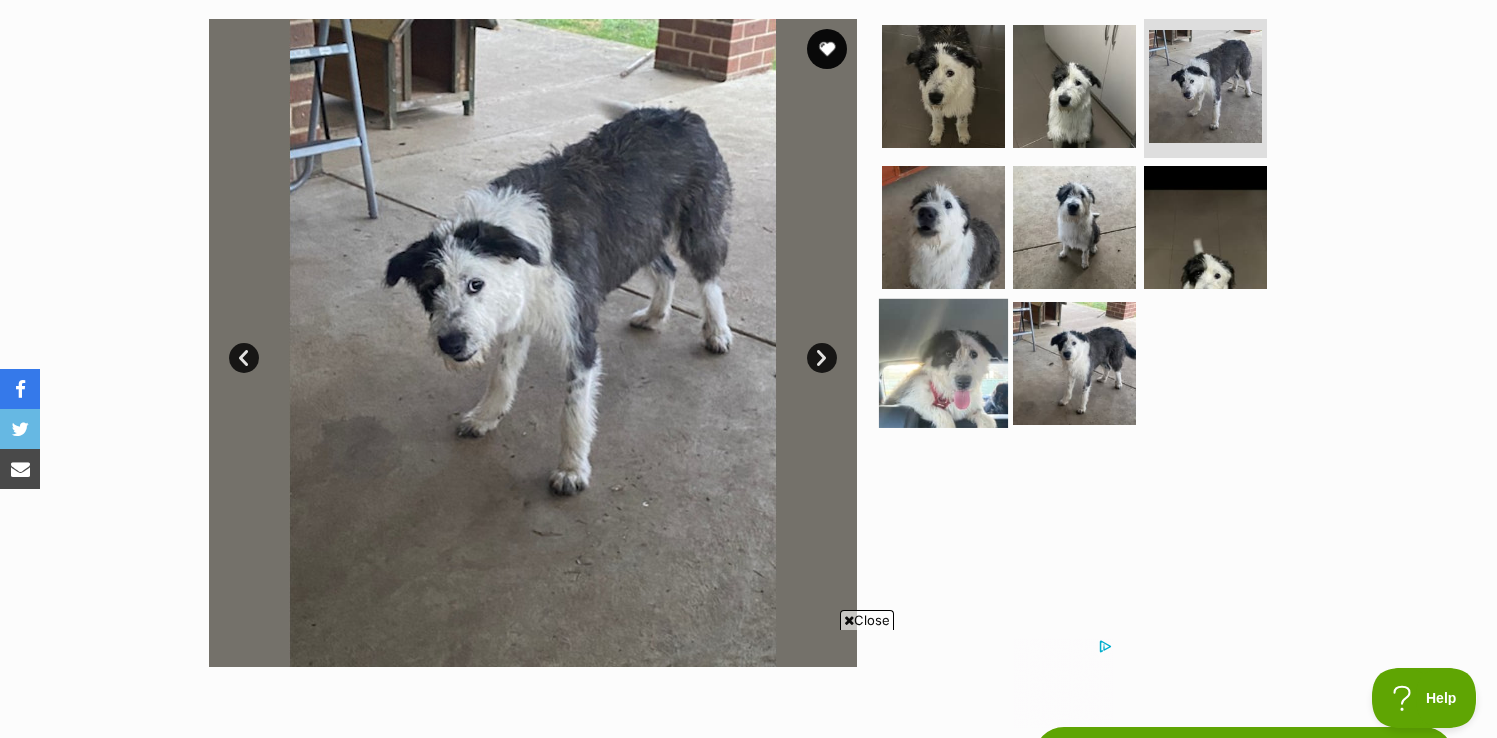 scroll, scrollTop: 400, scrollLeft: 0, axis: vertical 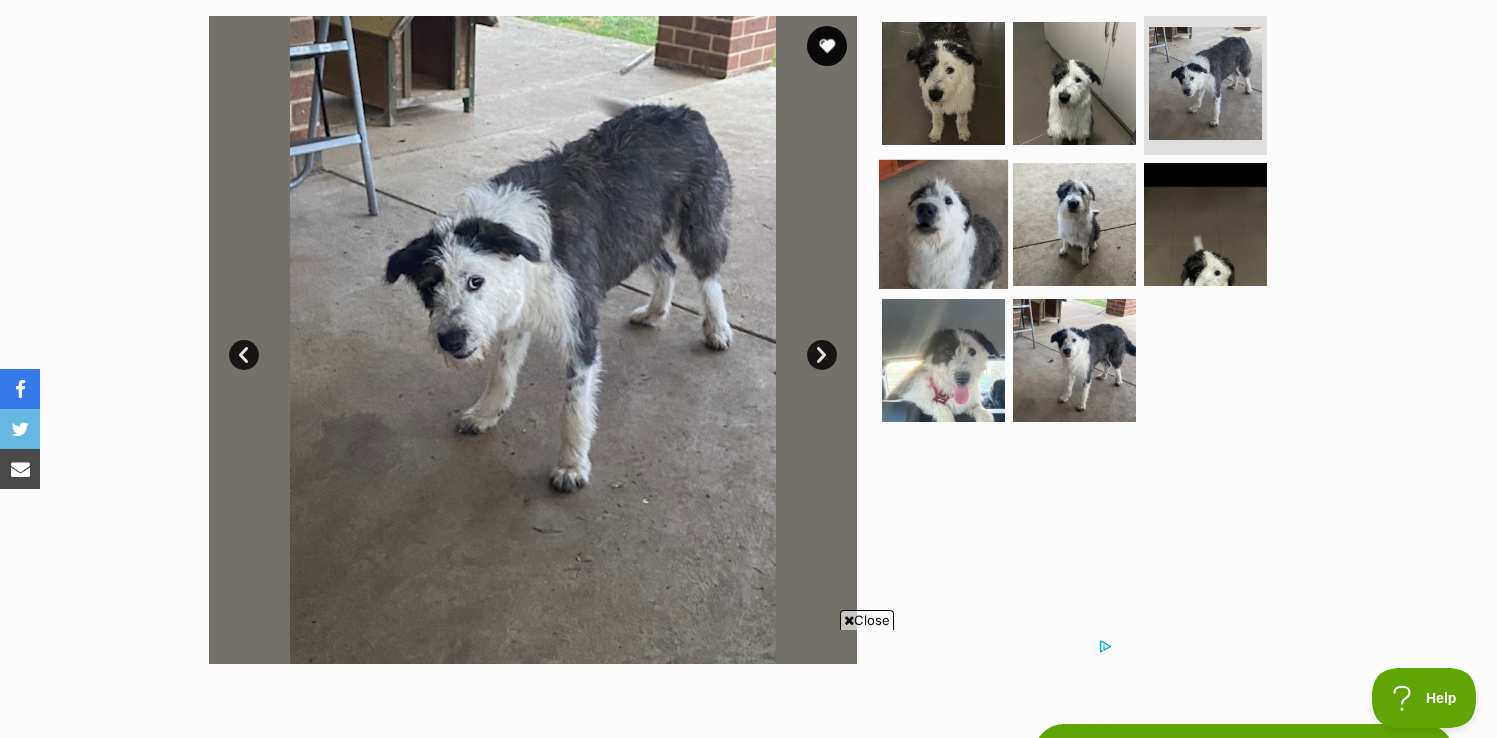 click at bounding box center [943, 224] 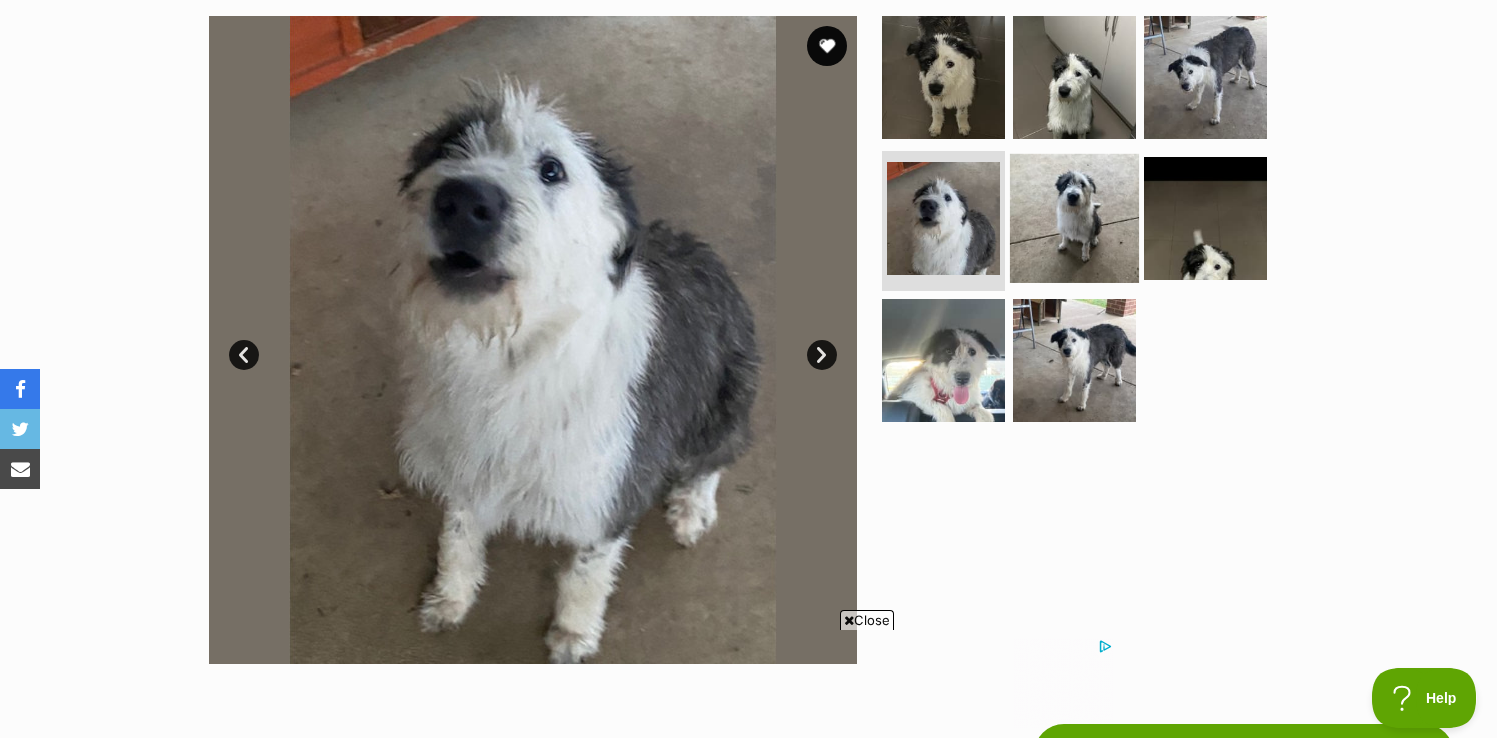 click at bounding box center [1074, 218] 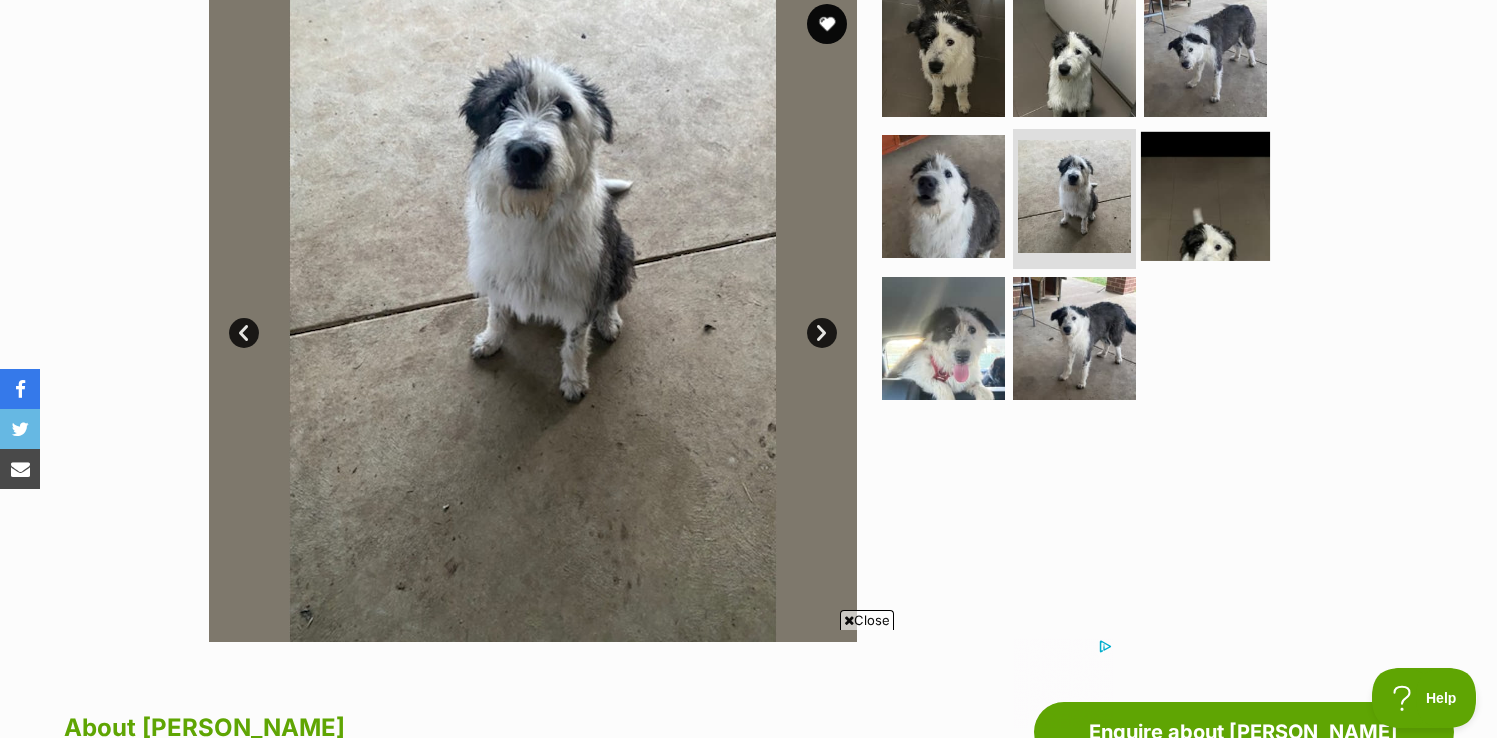 scroll, scrollTop: 482, scrollLeft: 0, axis: vertical 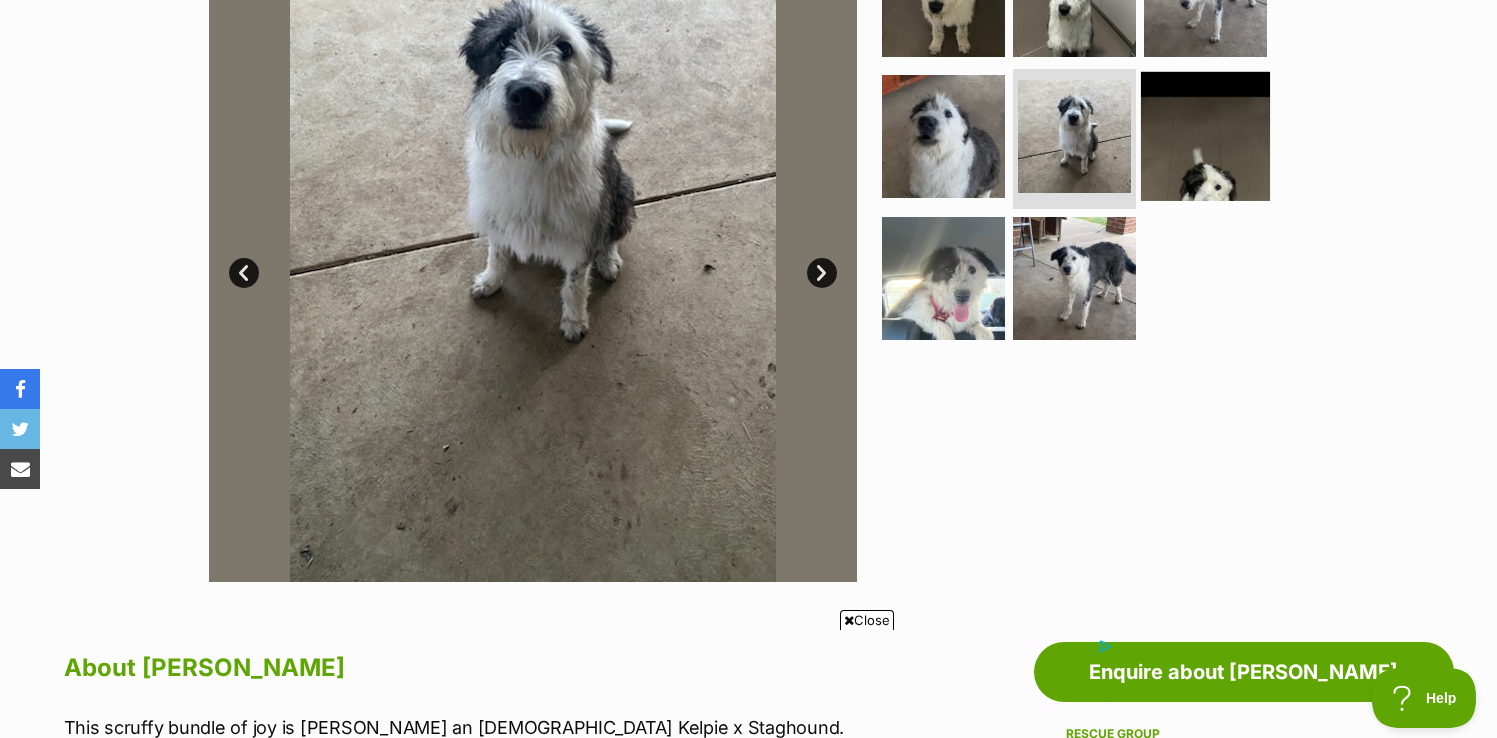 click at bounding box center [1205, 136] 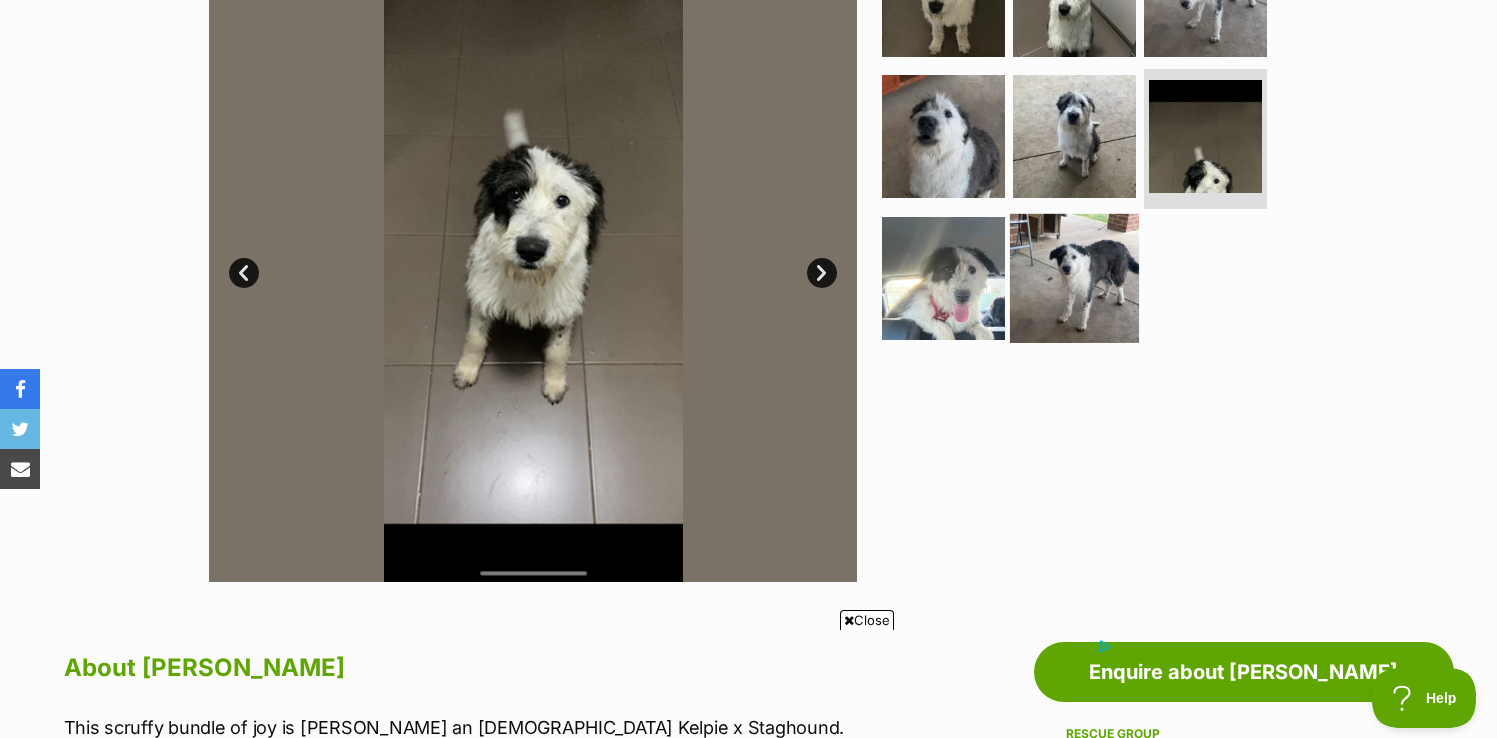 click at bounding box center [1074, 278] 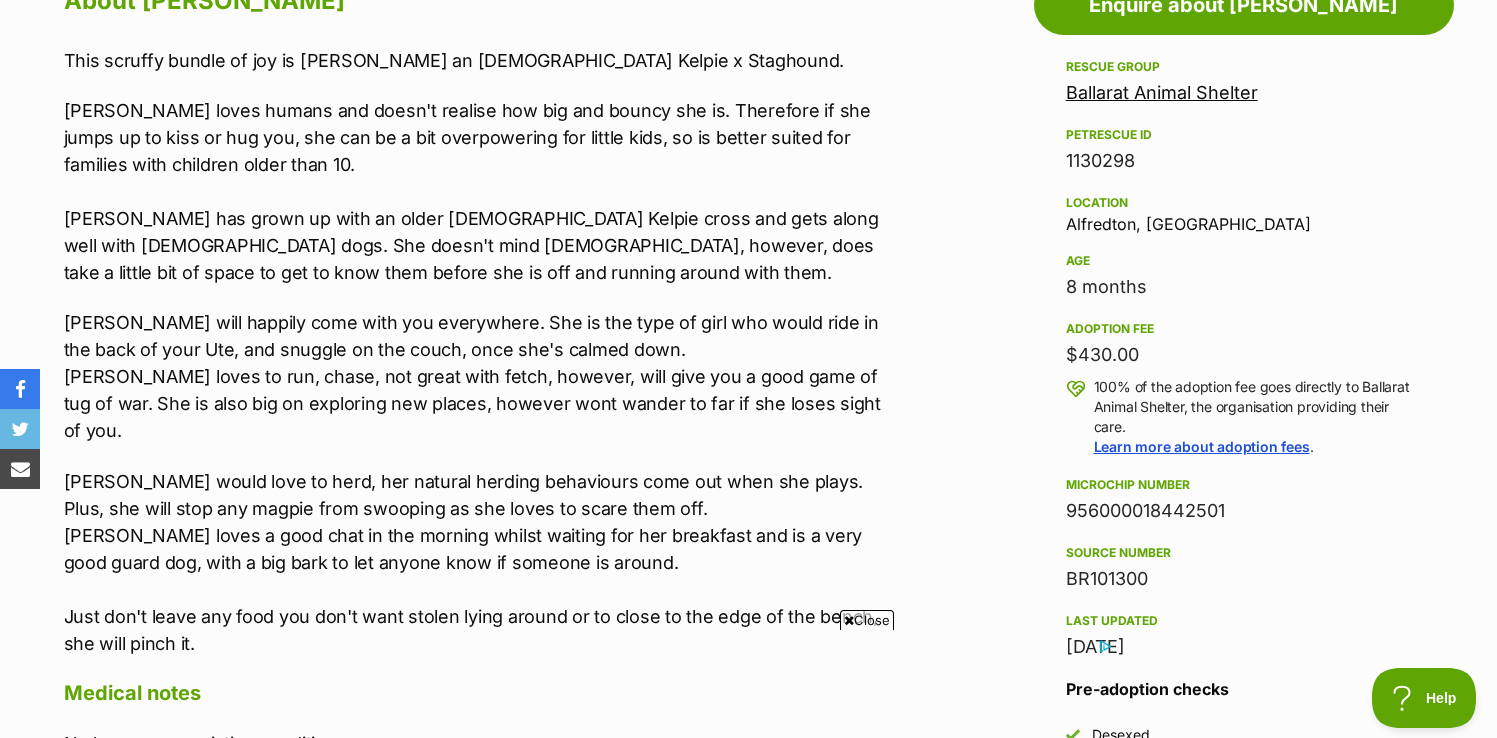 scroll, scrollTop: 1150, scrollLeft: 0, axis: vertical 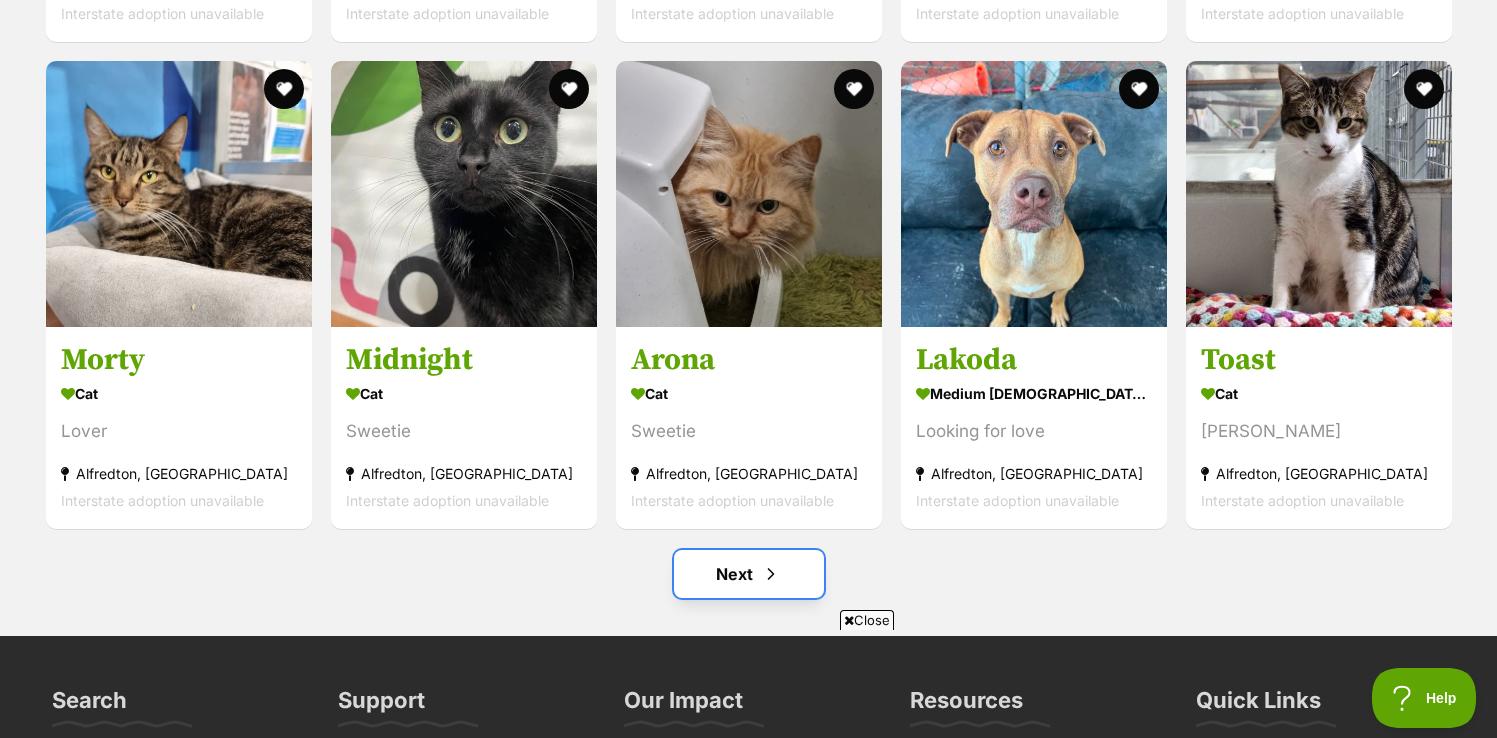 click on "Next" at bounding box center (749, 574) 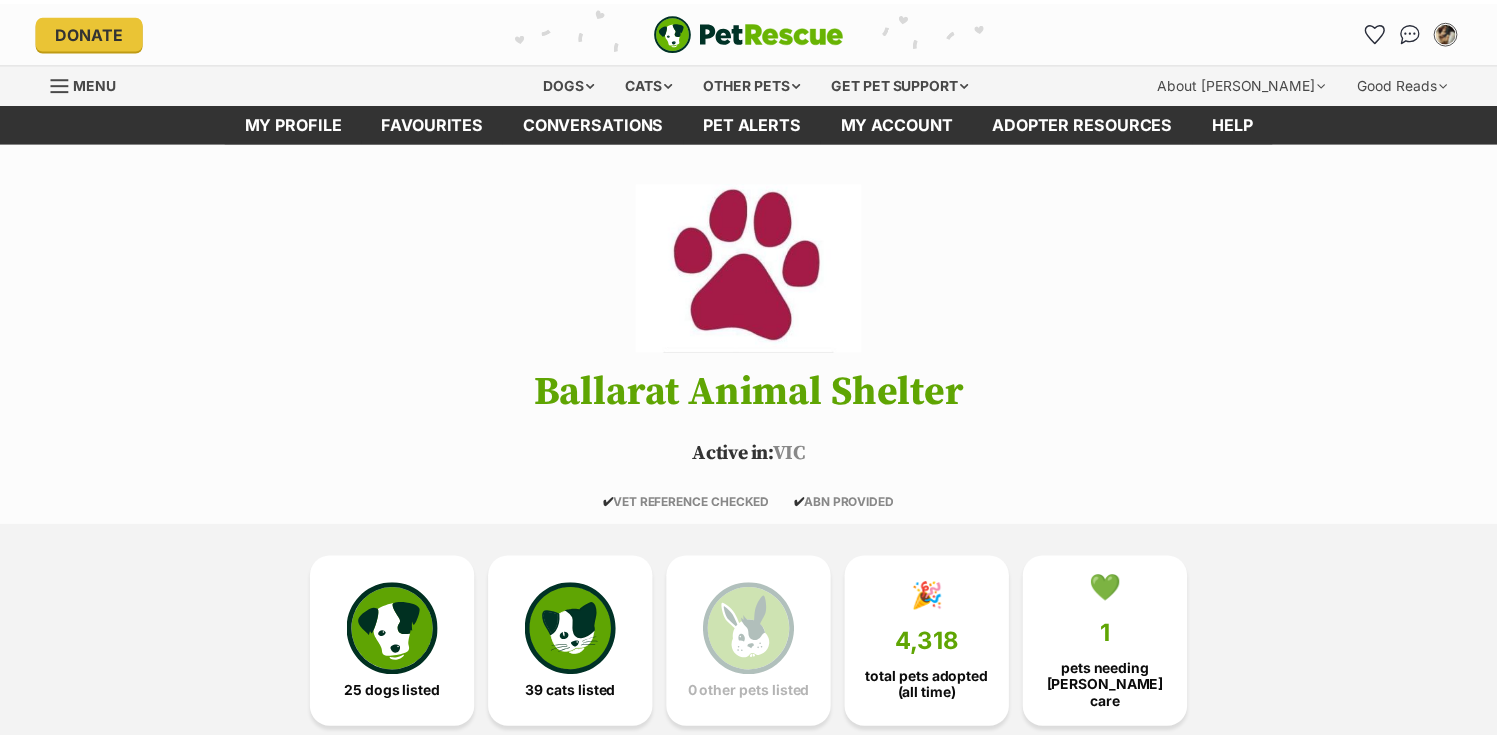 scroll, scrollTop: 0, scrollLeft: 0, axis: both 